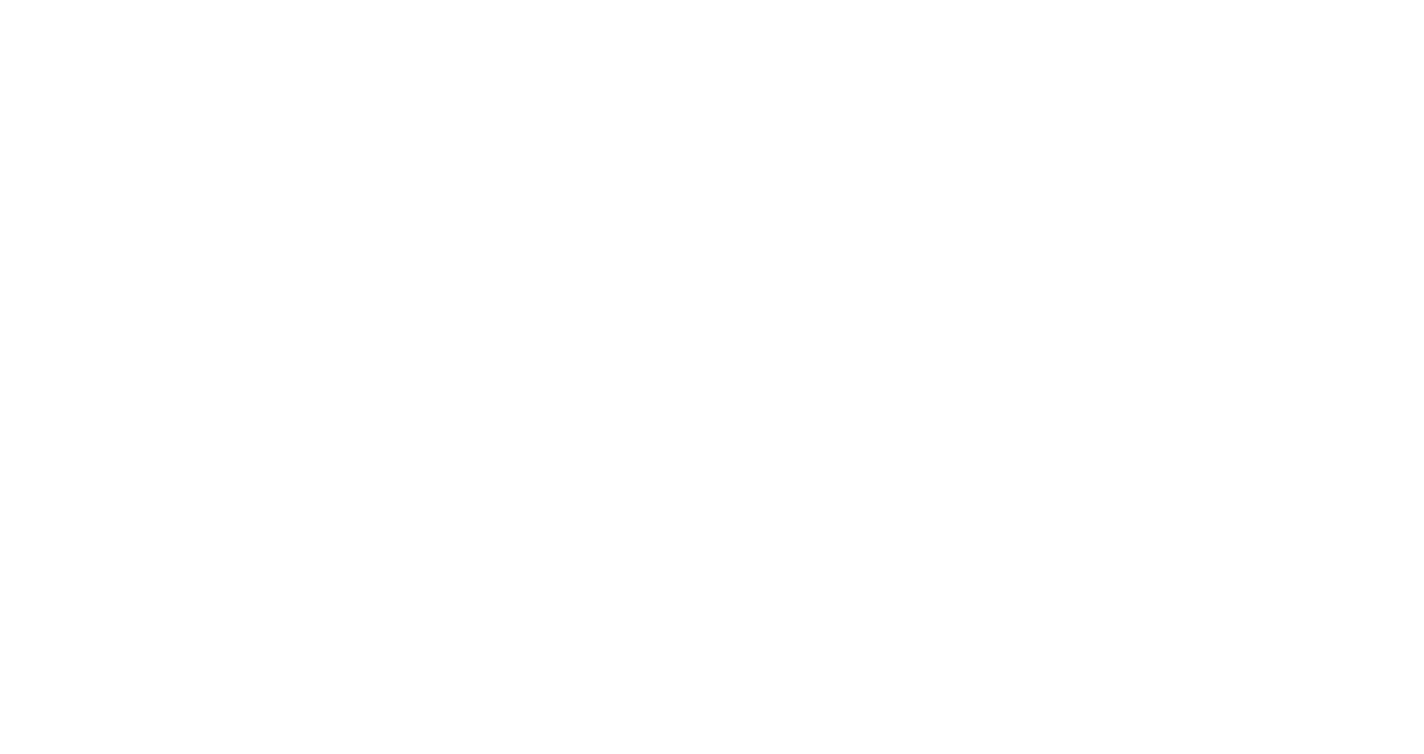 scroll, scrollTop: 0, scrollLeft: 0, axis: both 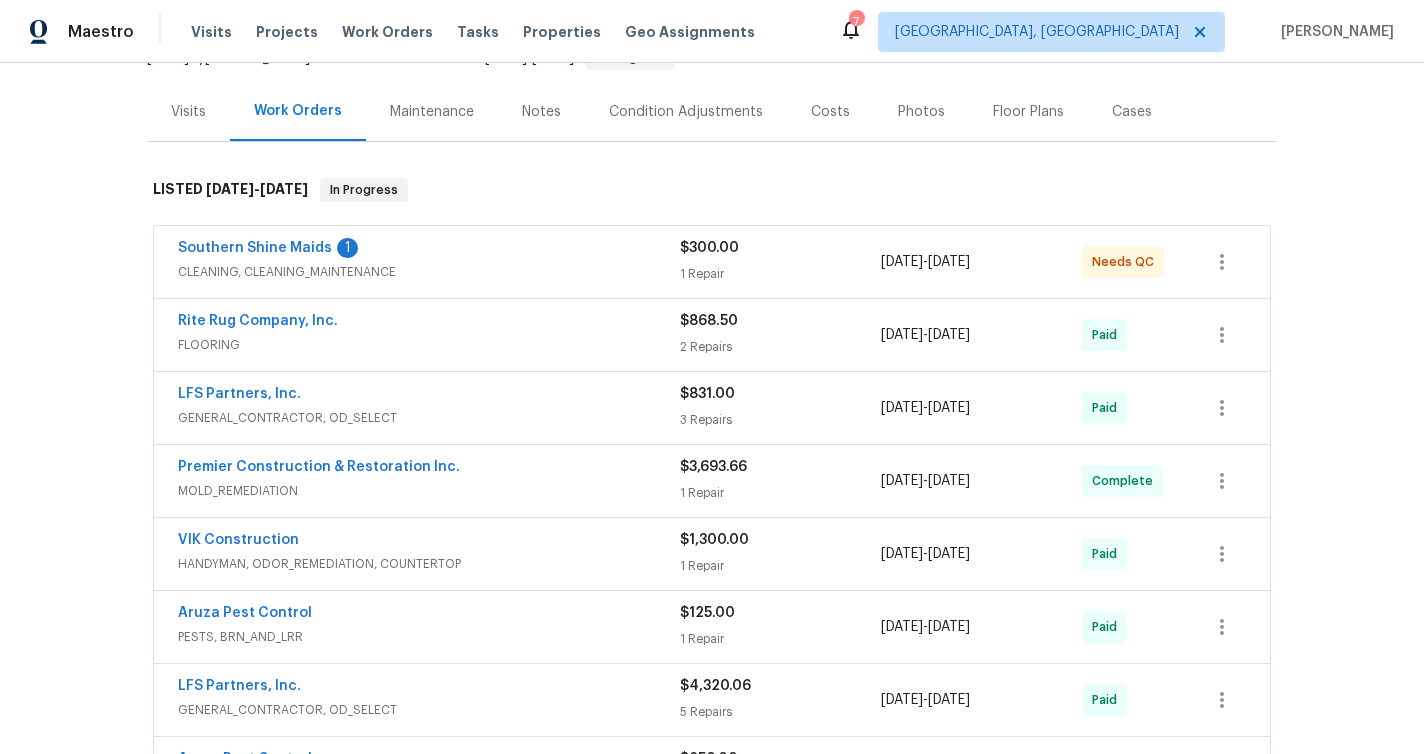 click on "Southern Shine Maids 1" at bounding box center [429, 250] 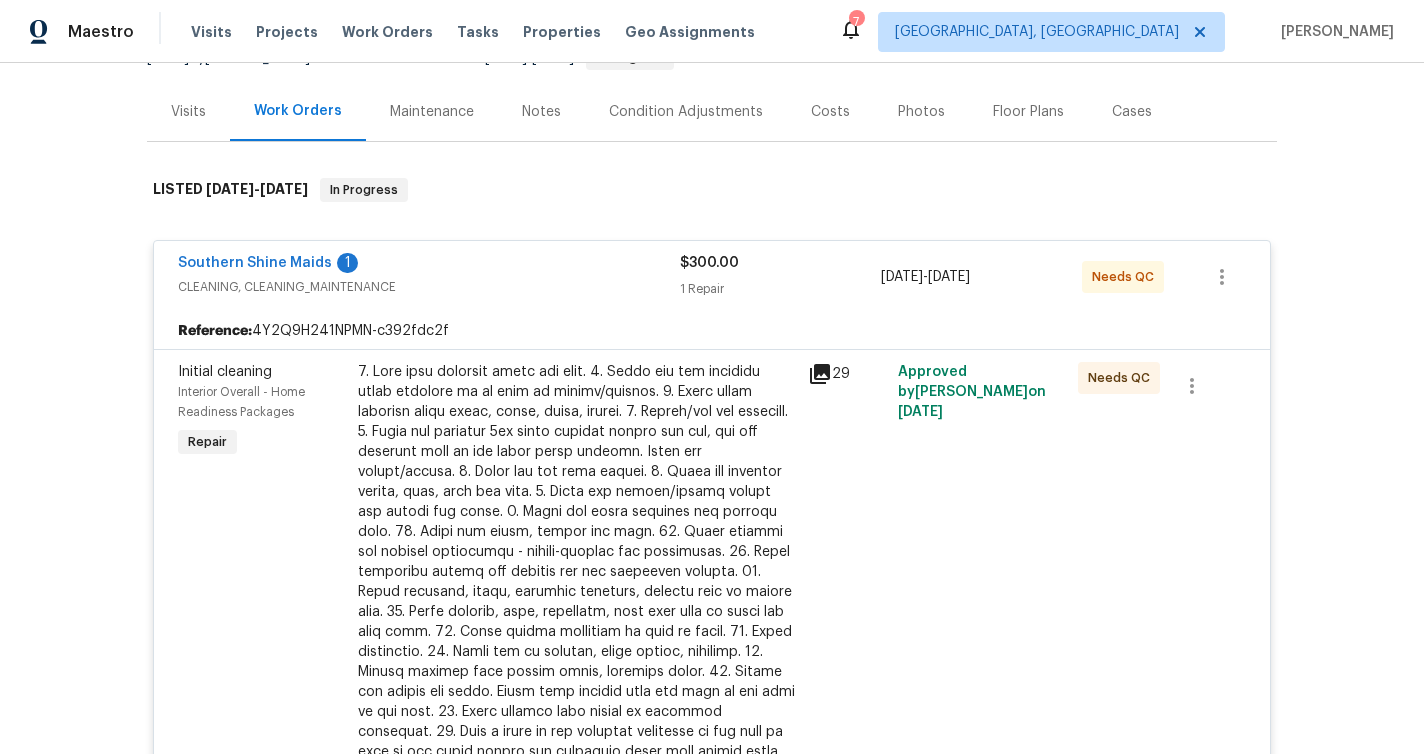click on "Southern Shine Maids 1" at bounding box center (429, 265) 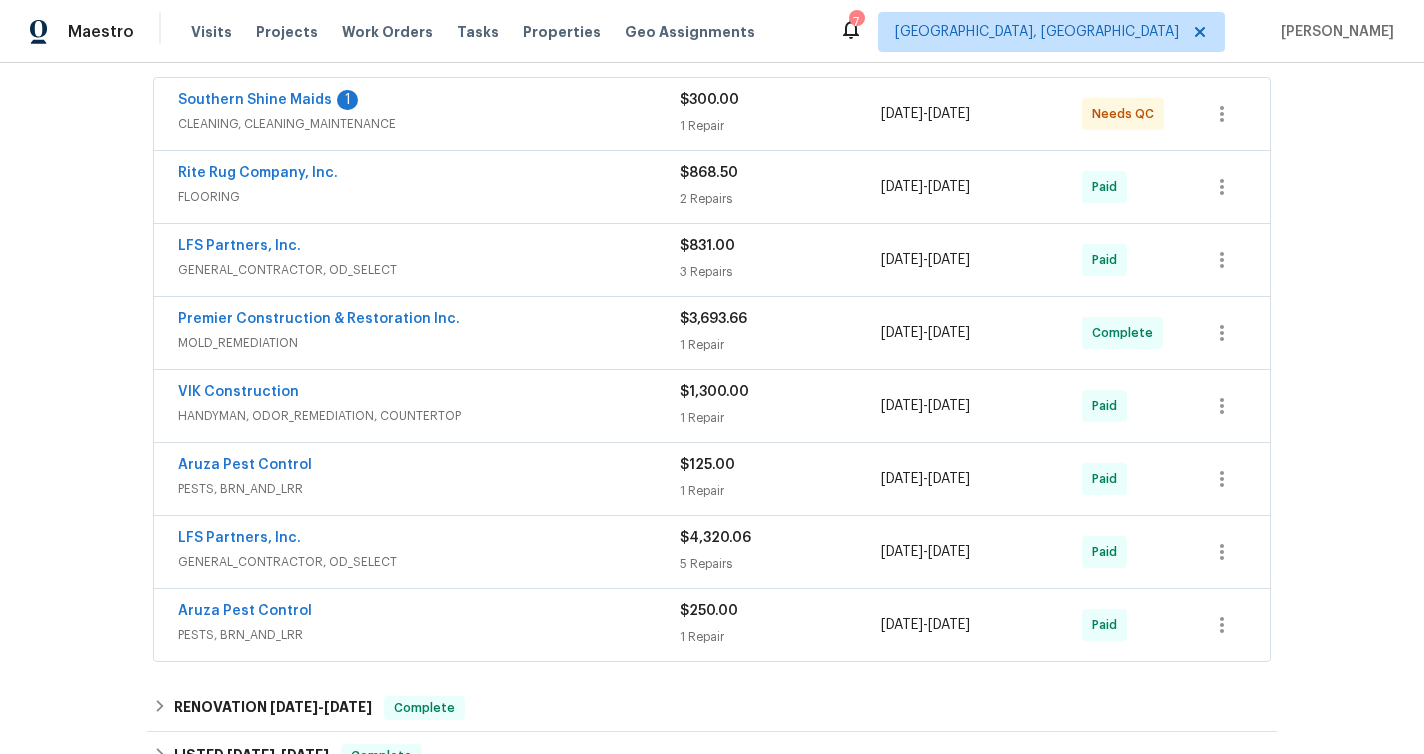 scroll, scrollTop: 372, scrollLeft: 0, axis: vertical 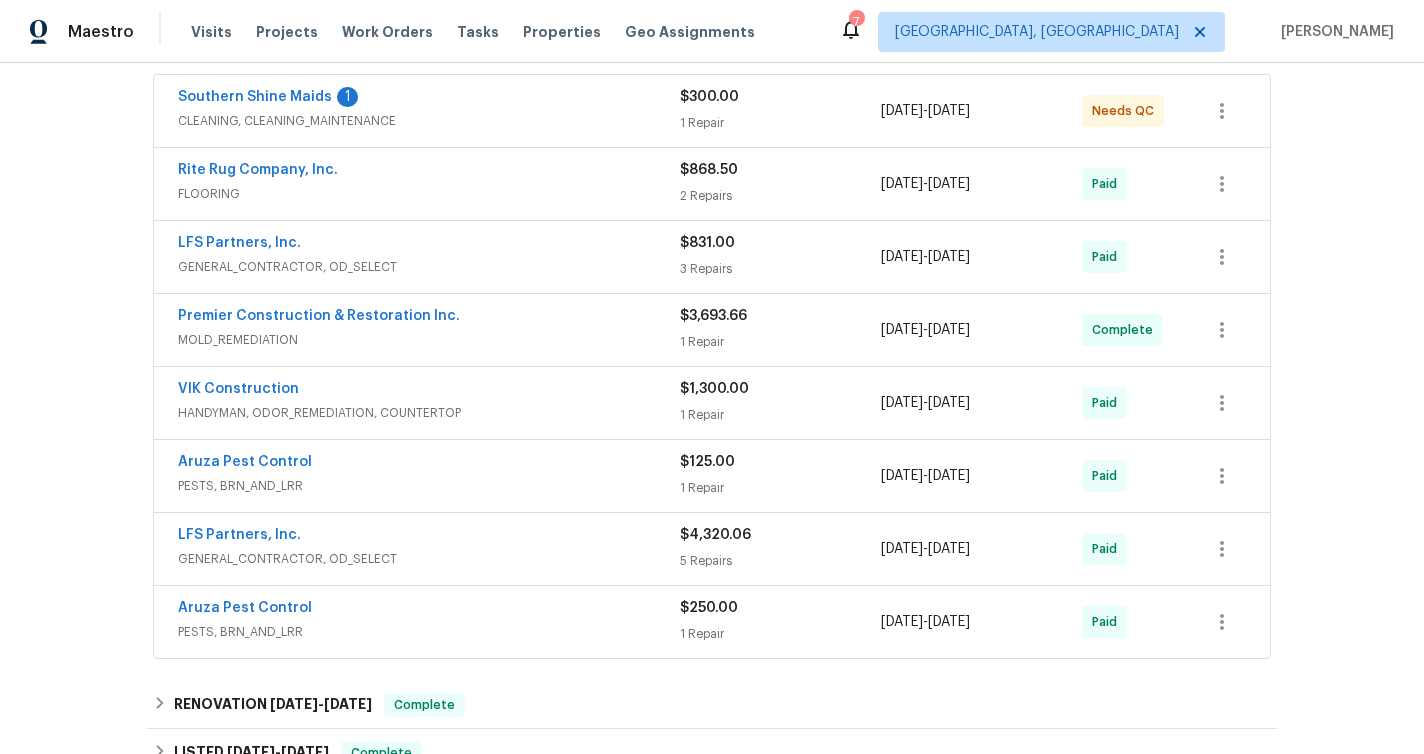 click on "FLOORING" at bounding box center (429, 194) 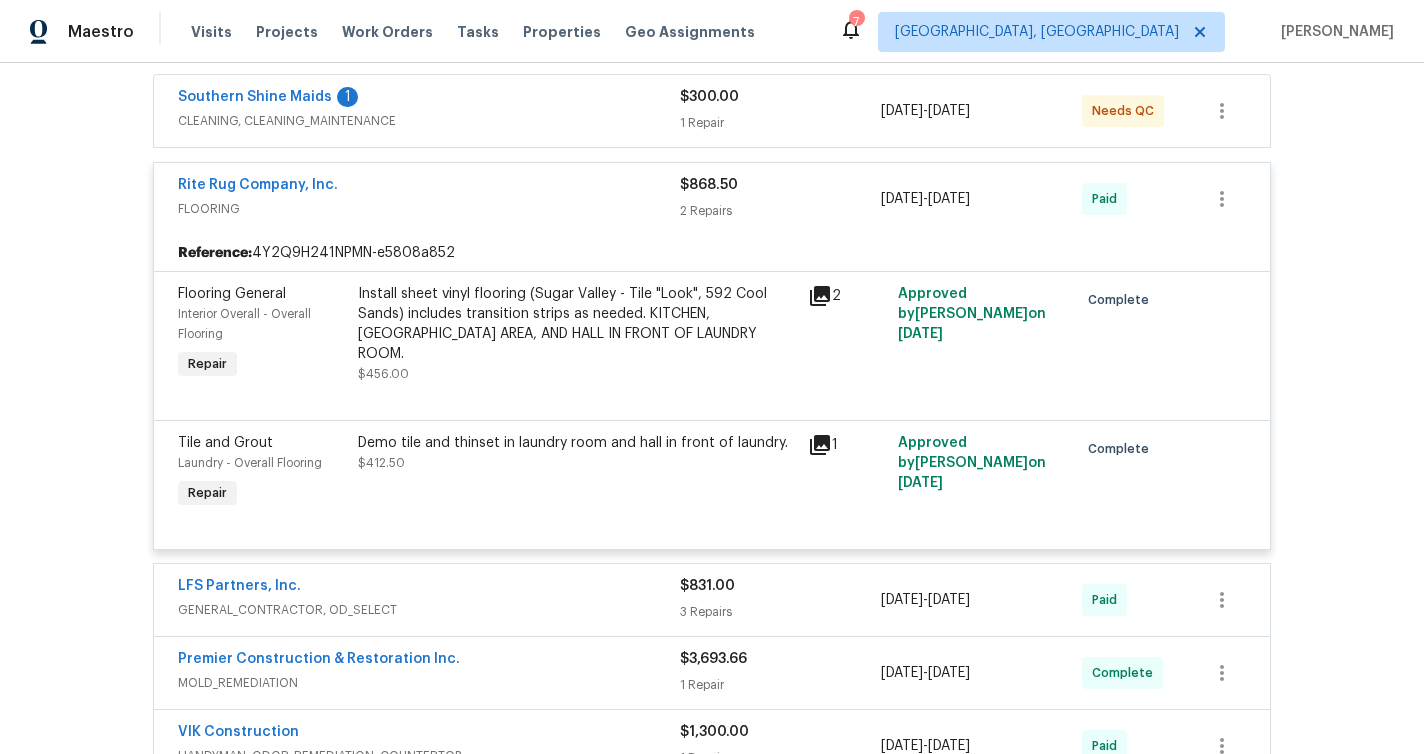 click on "Rite Rug Company, Inc." at bounding box center [429, 187] 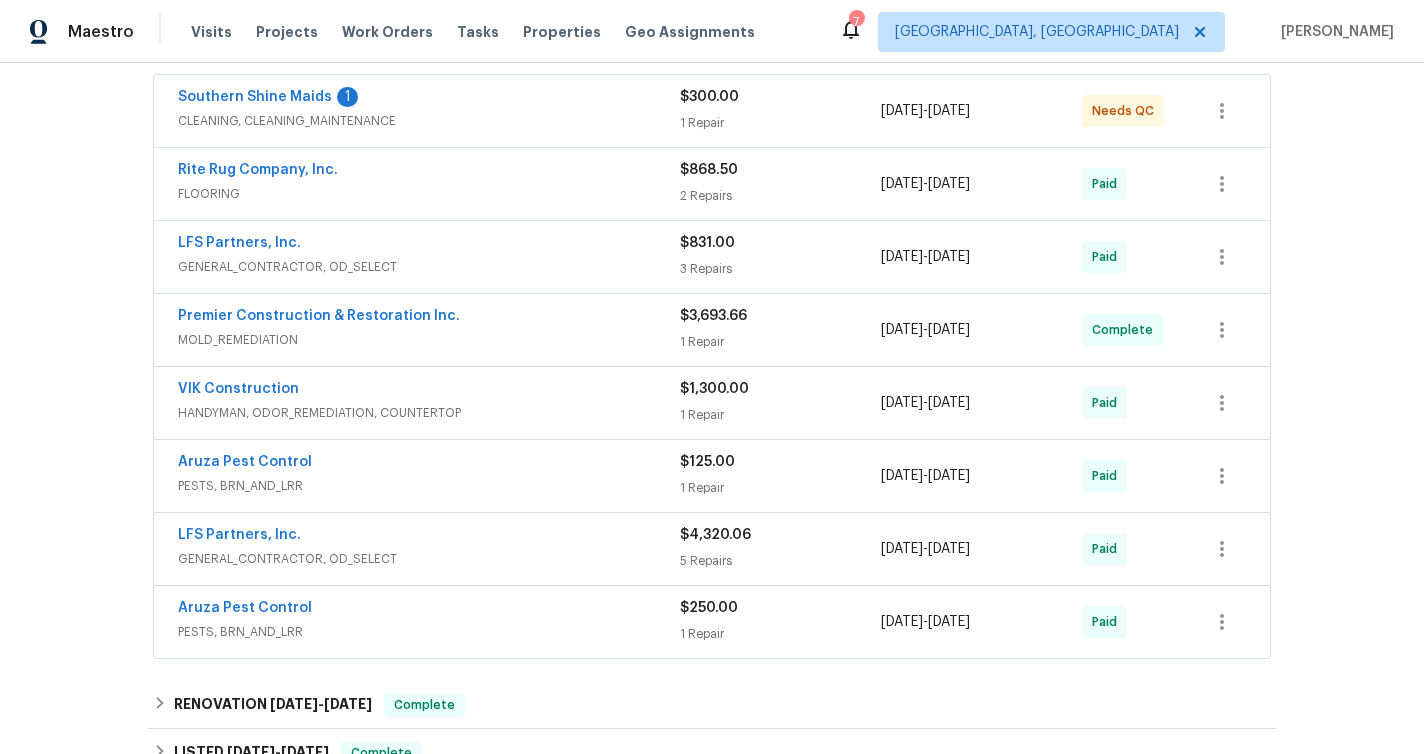 click on "GENERAL_CONTRACTOR, OD_SELECT" at bounding box center [429, 267] 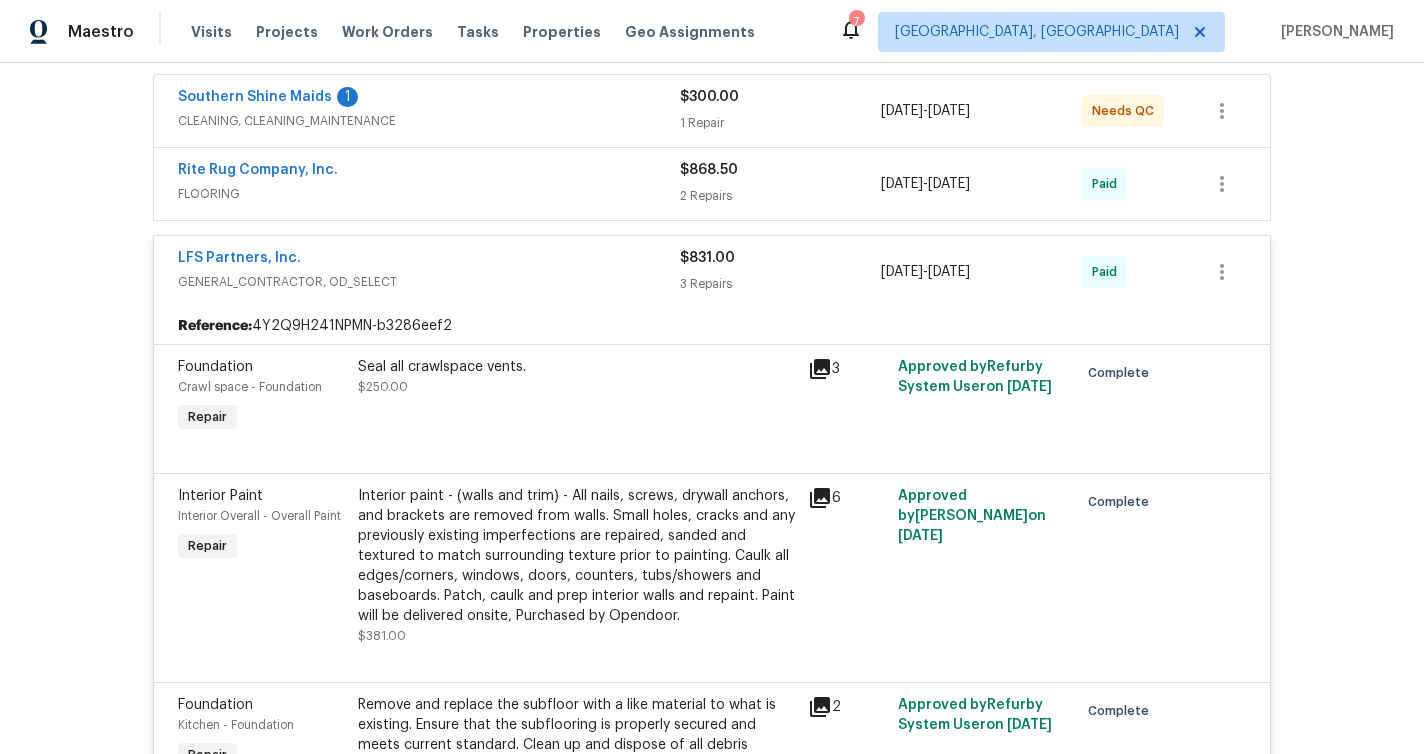 click on "GENERAL_CONTRACTOR, OD_SELECT" at bounding box center [429, 282] 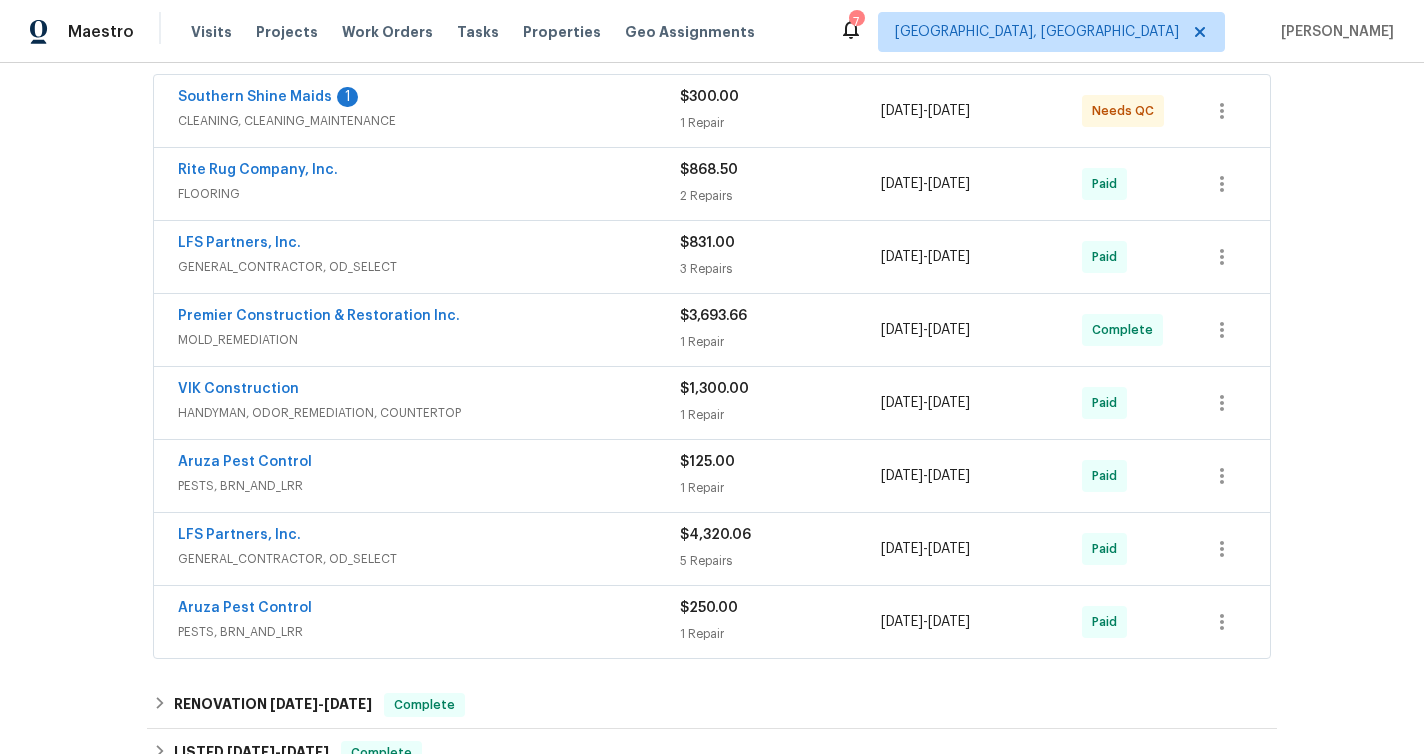 click on "Premier Construction & Restoration Inc." at bounding box center [429, 318] 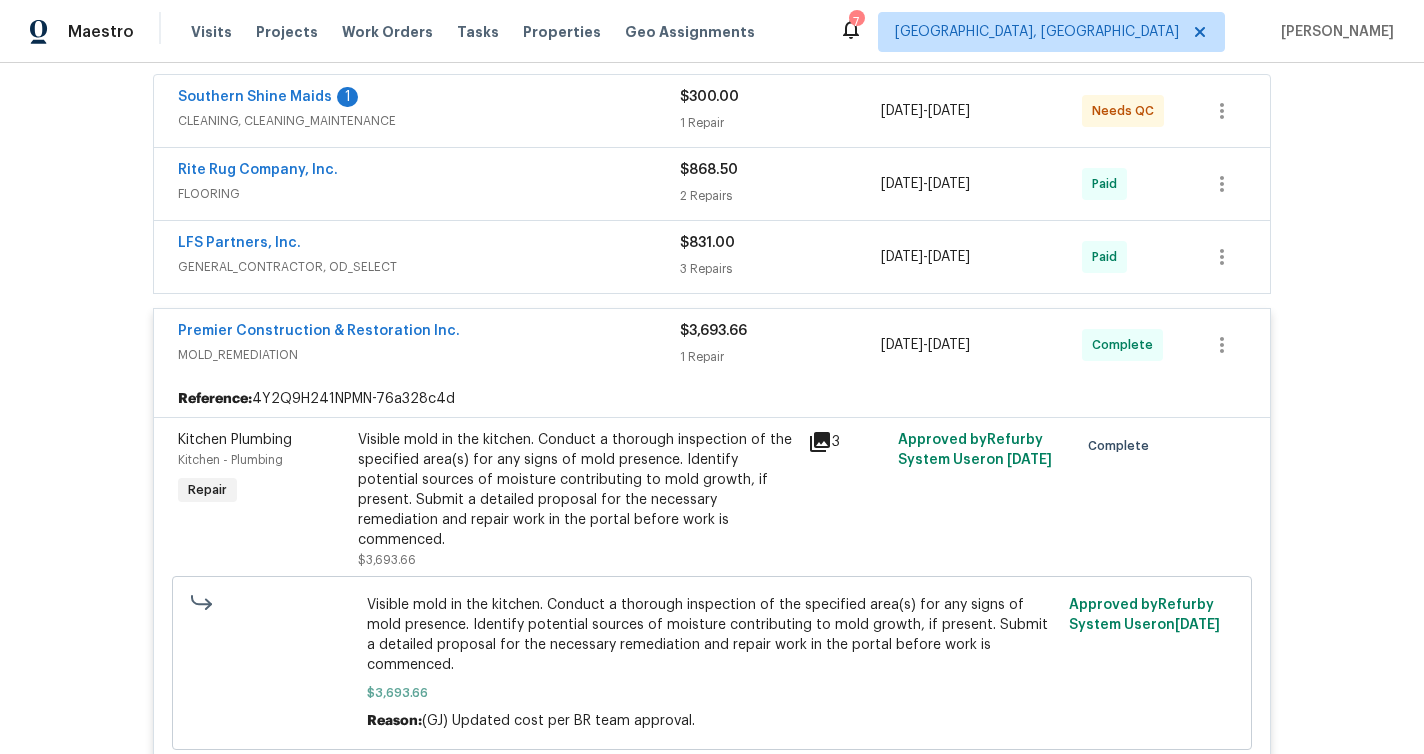 click on "Premier Construction & Restoration Inc." at bounding box center [429, 333] 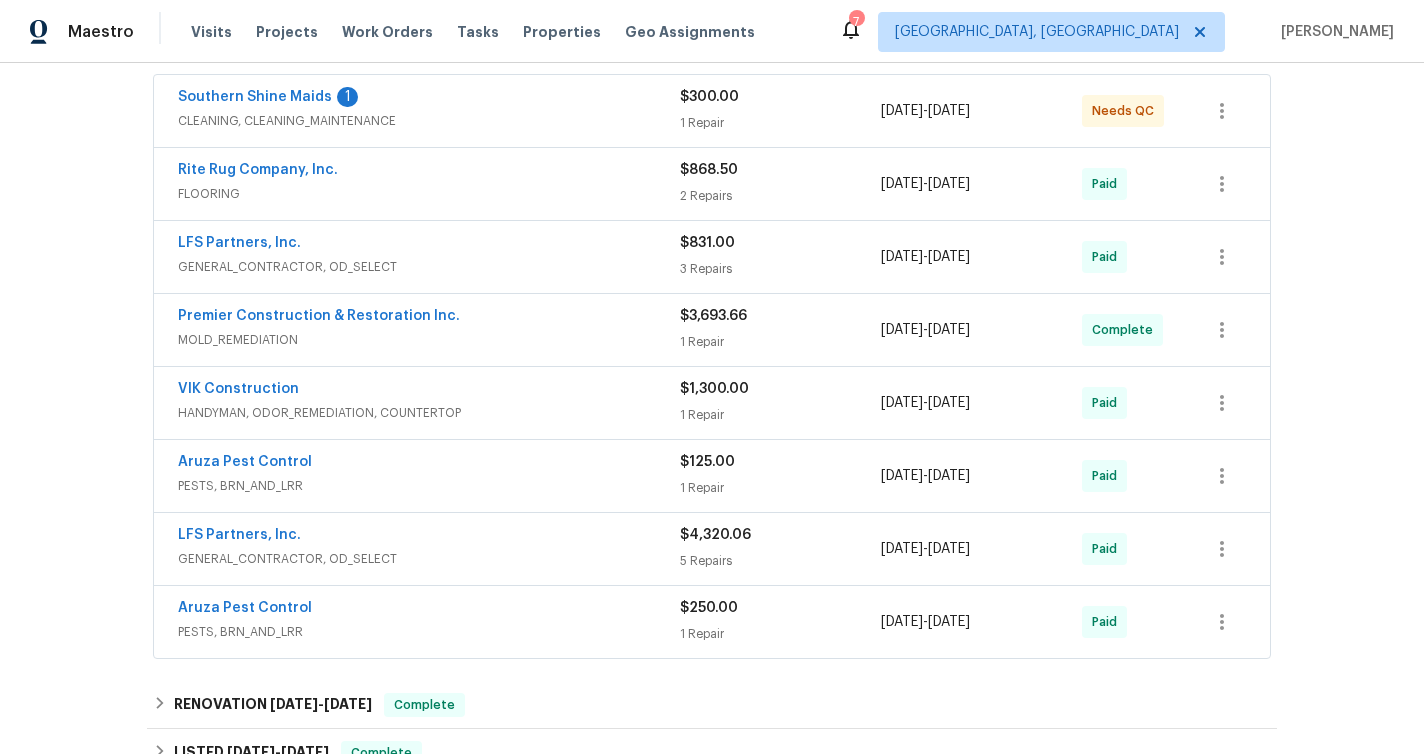 click on "HANDYMAN, ODOR_REMEDIATION, COUNTERTOP" at bounding box center (429, 413) 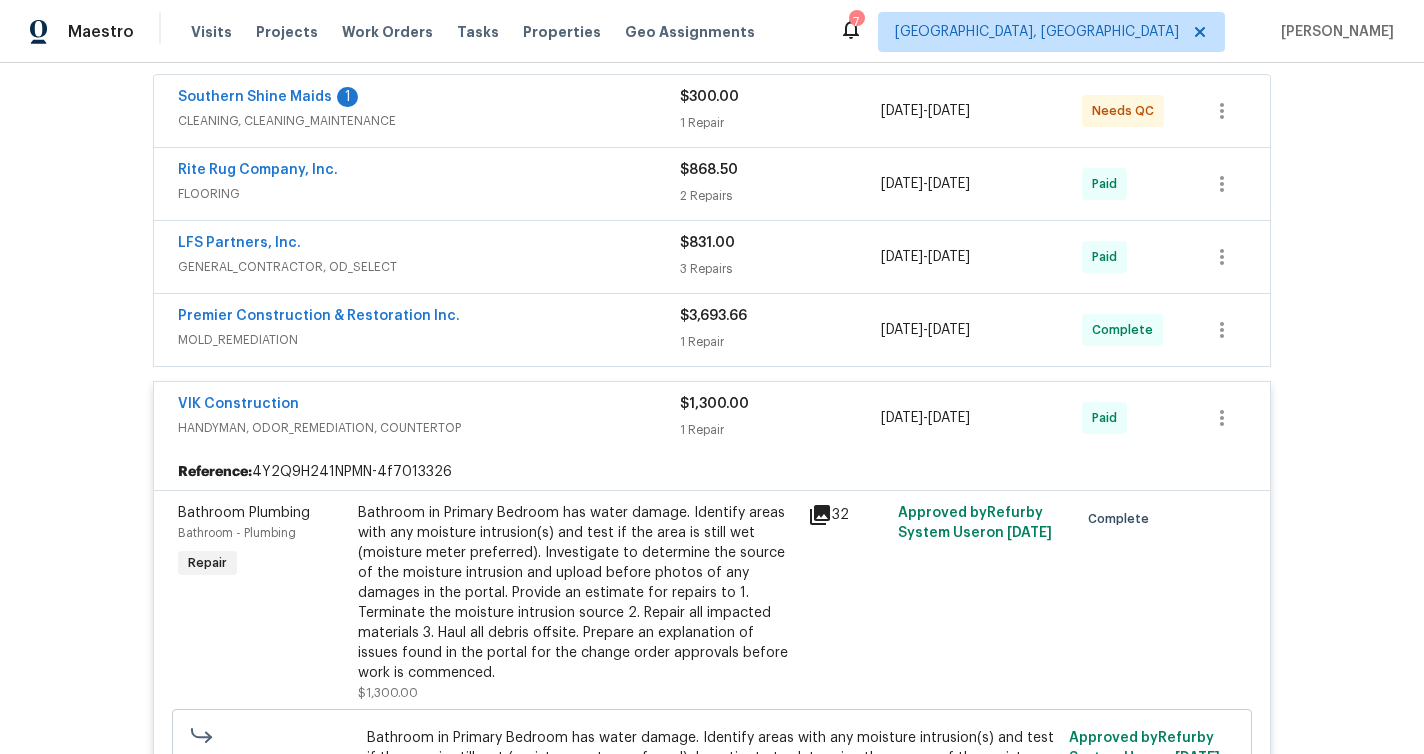 click on "HANDYMAN, ODOR_REMEDIATION, COUNTERTOP" at bounding box center (429, 428) 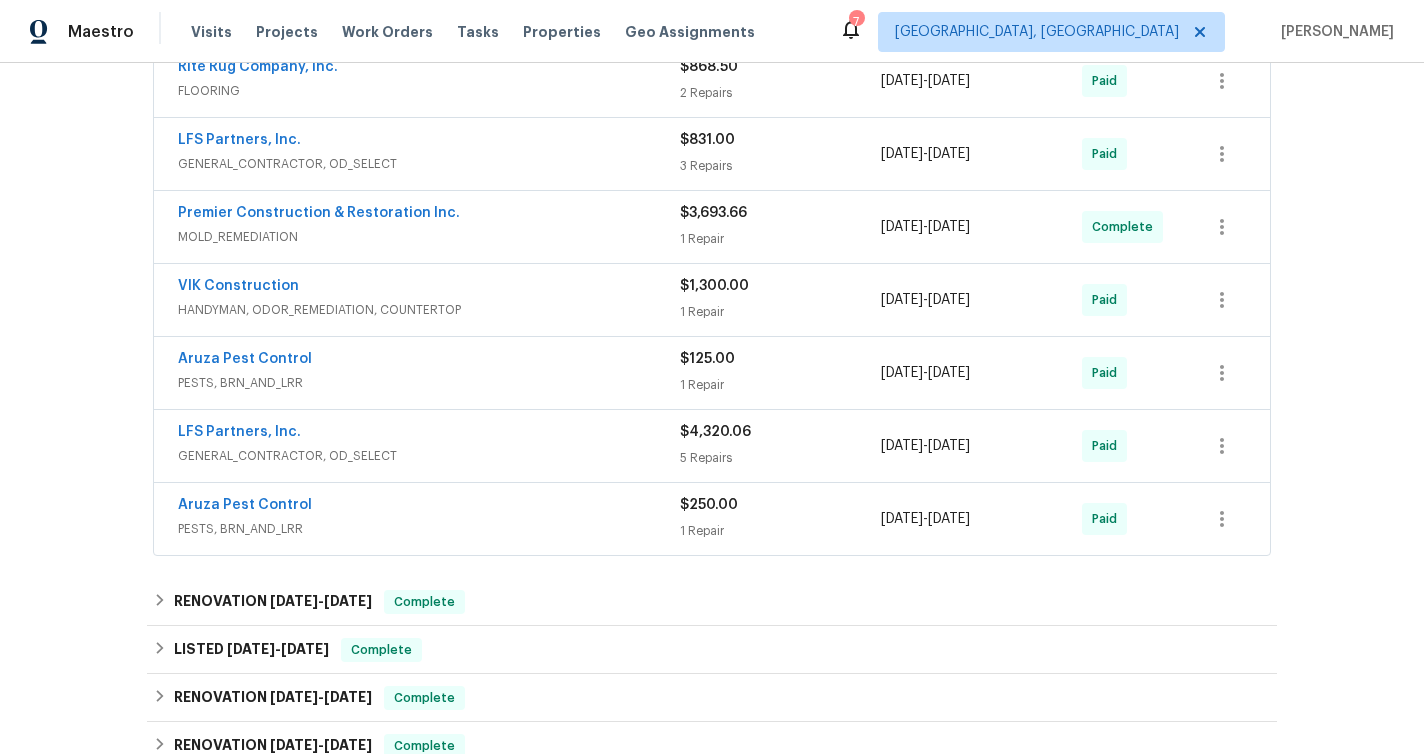 scroll, scrollTop: 477, scrollLeft: 0, axis: vertical 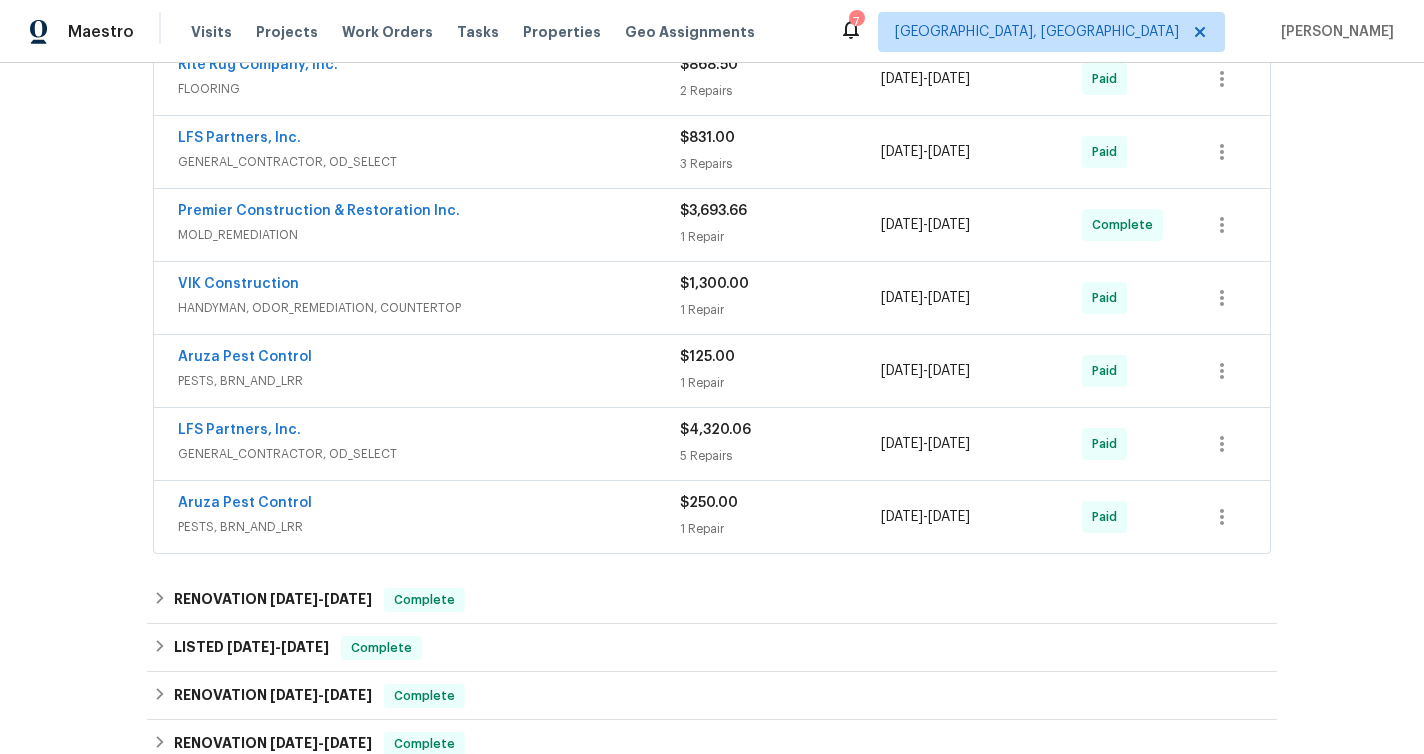 click on "GENERAL_CONTRACTOR, OD_SELECT" at bounding box center [429, 454] 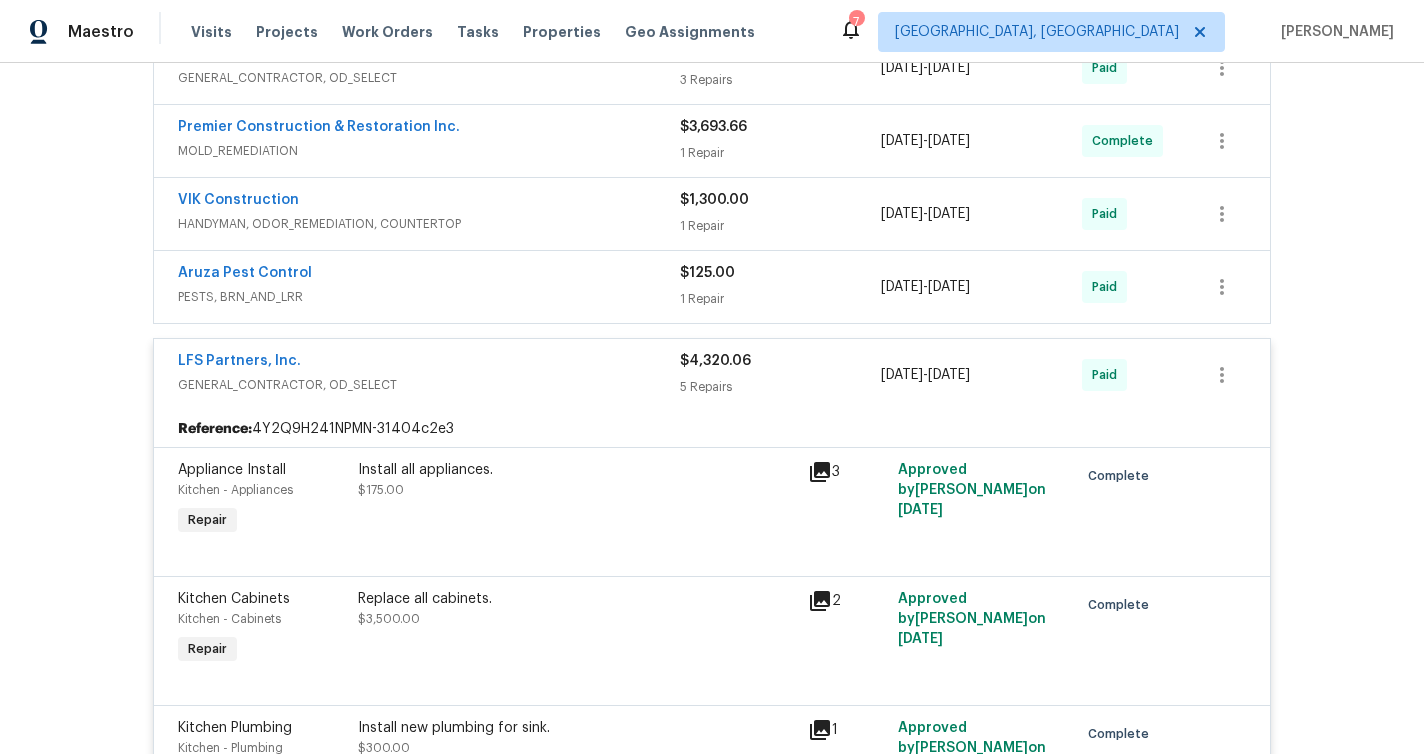 scroll, scrollTop: 573, scrollLeft: 0, axis: vertical 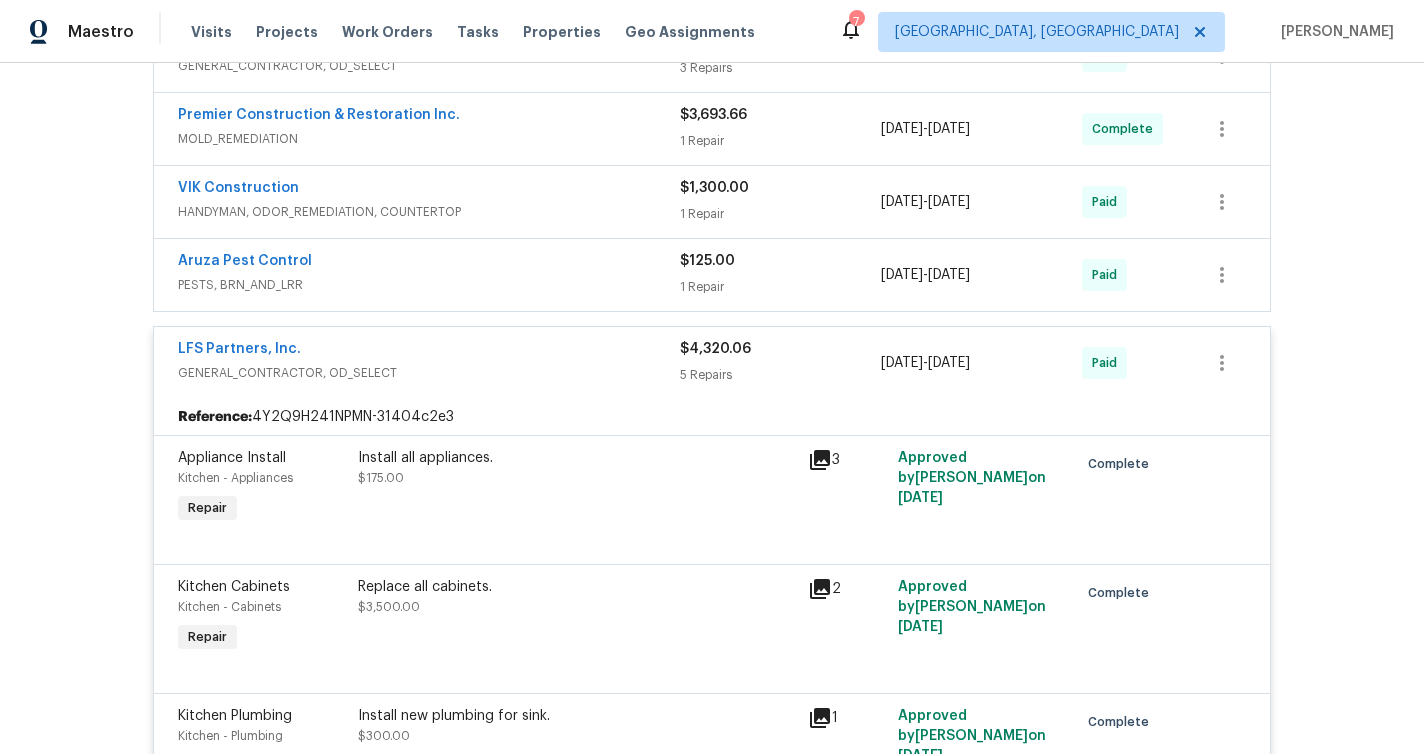 click on "GENERAL_CONTRACTOR, OD_SELECT" at bounding box center [429, 373] 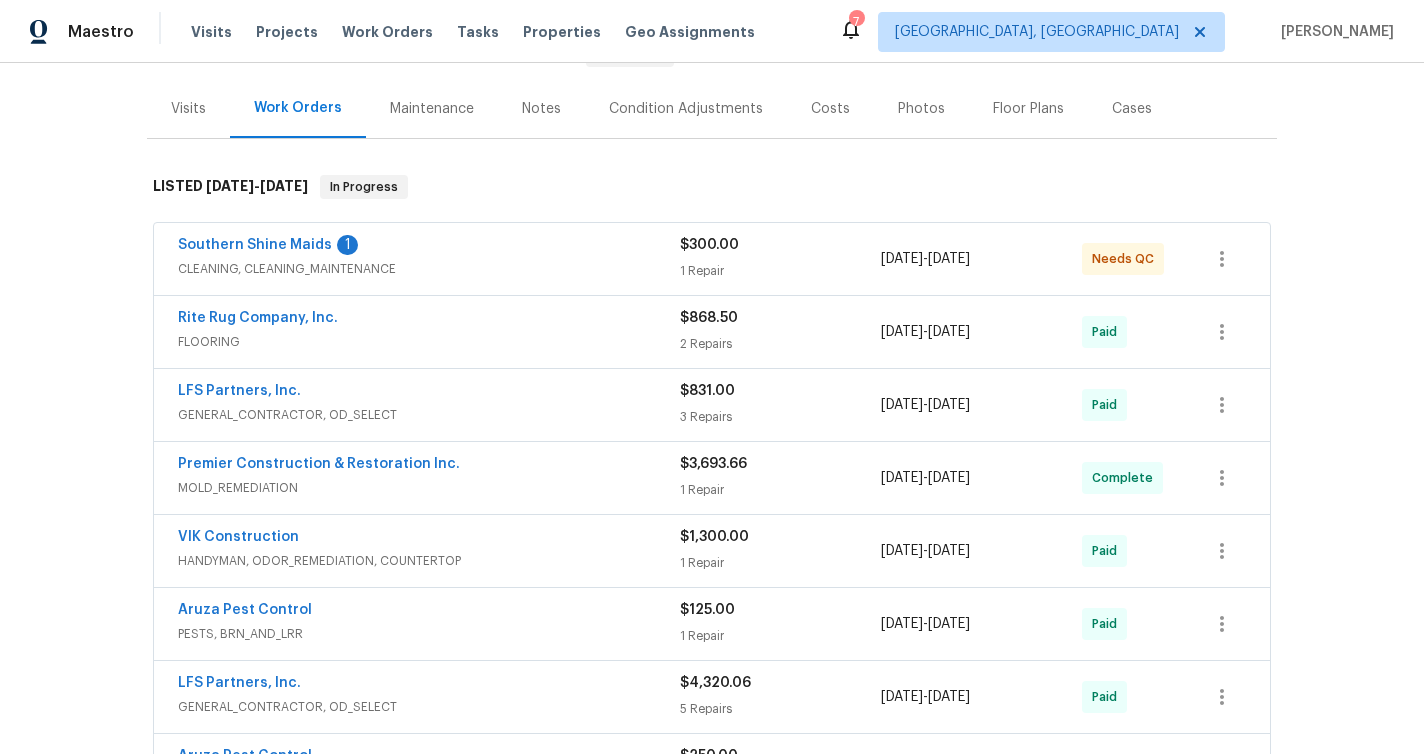 scroll, scrollTop: 260, scrollLeft: 0, axis: vertical 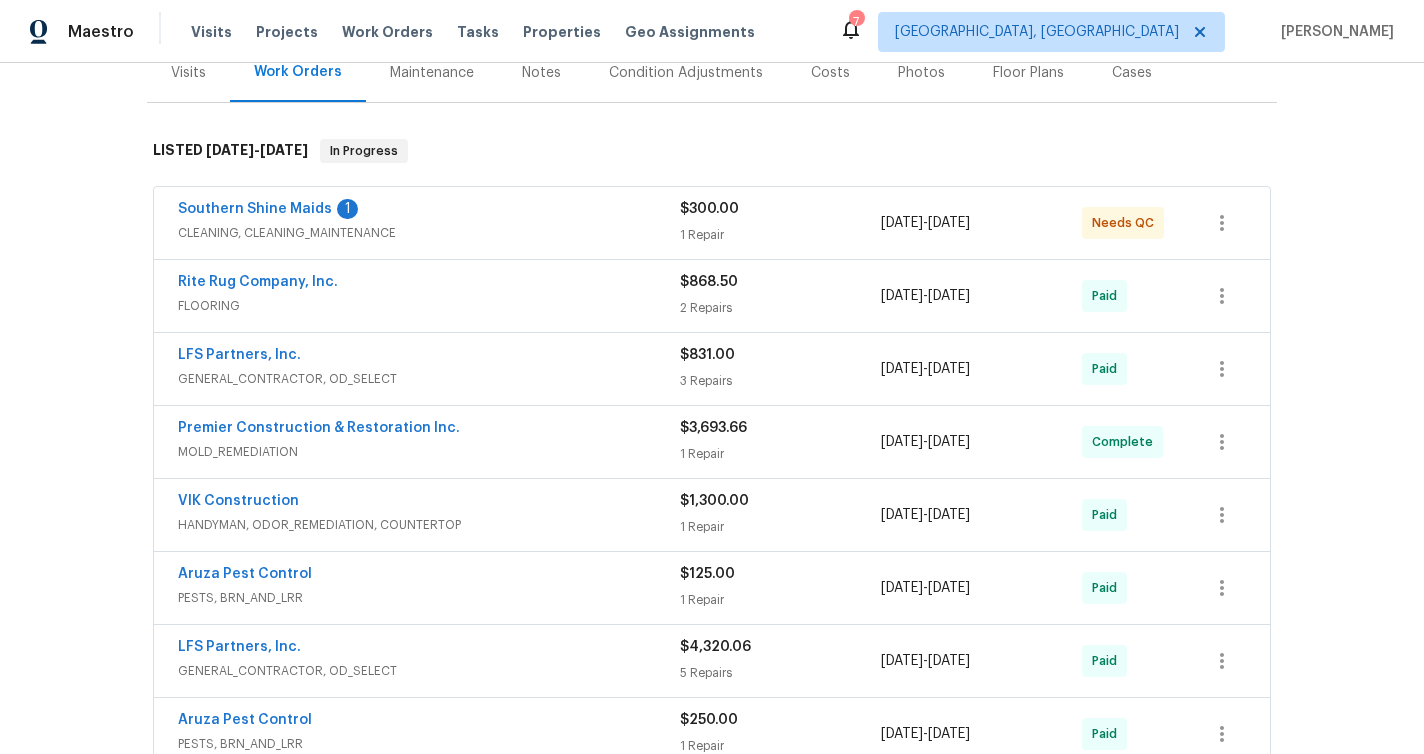 click on "Rite Rug Company, Inc." at bounding box center (429, 284) 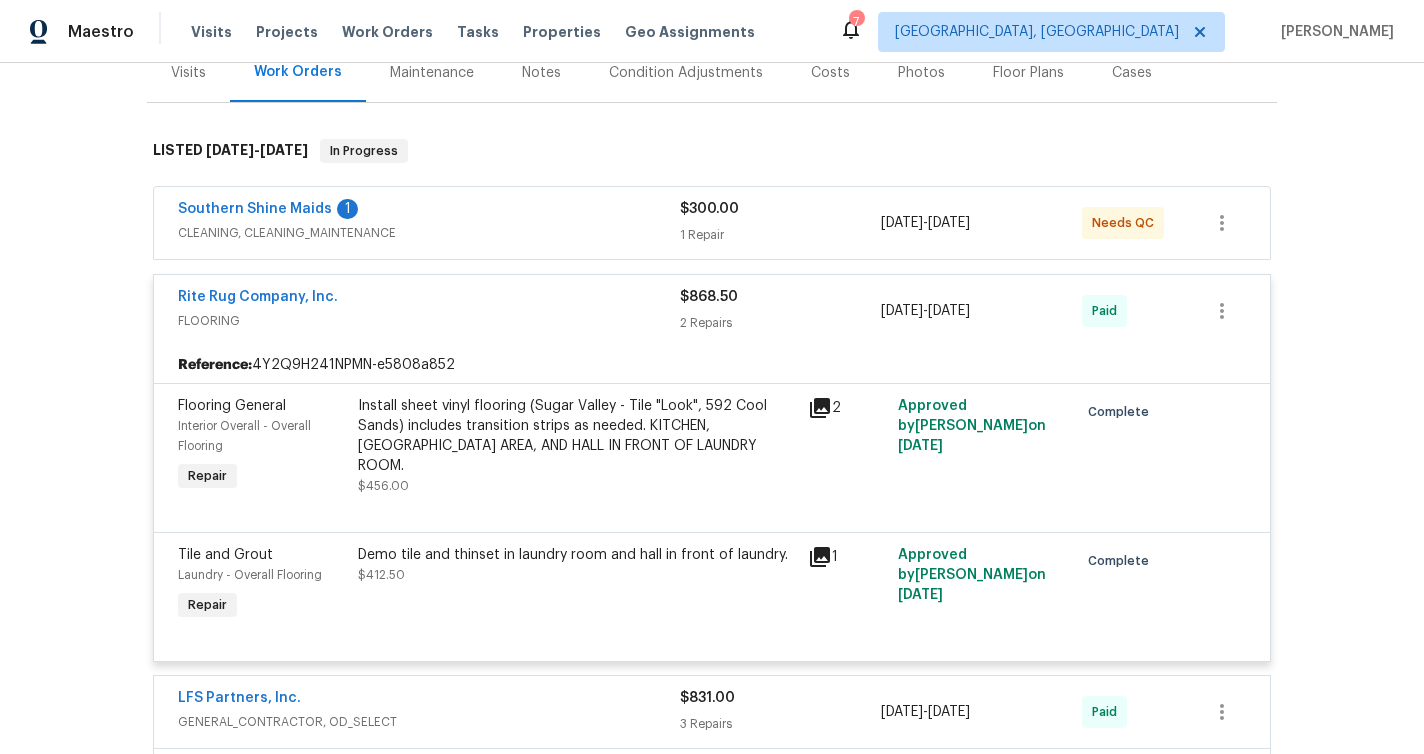 click 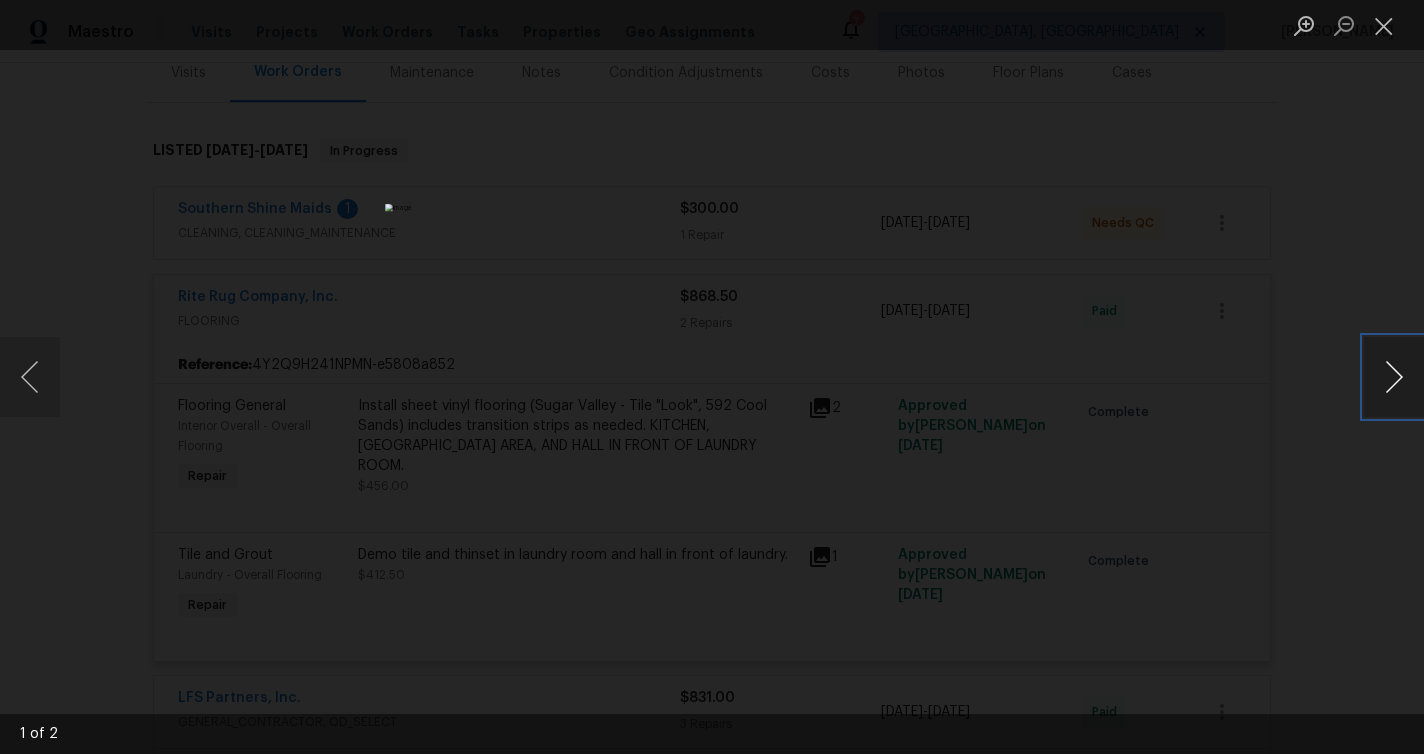 click at bounding box center [1394, 377] 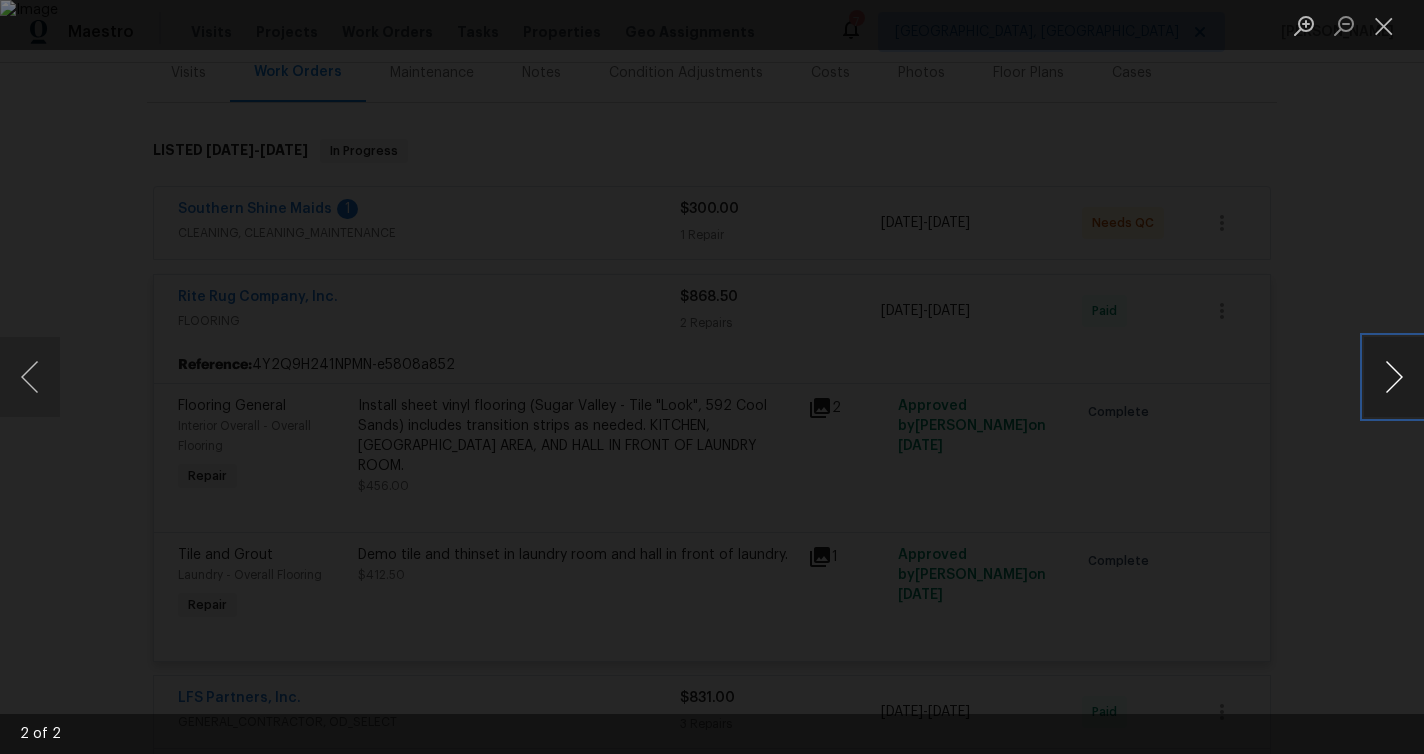 click at bounding box center [1394, 377] 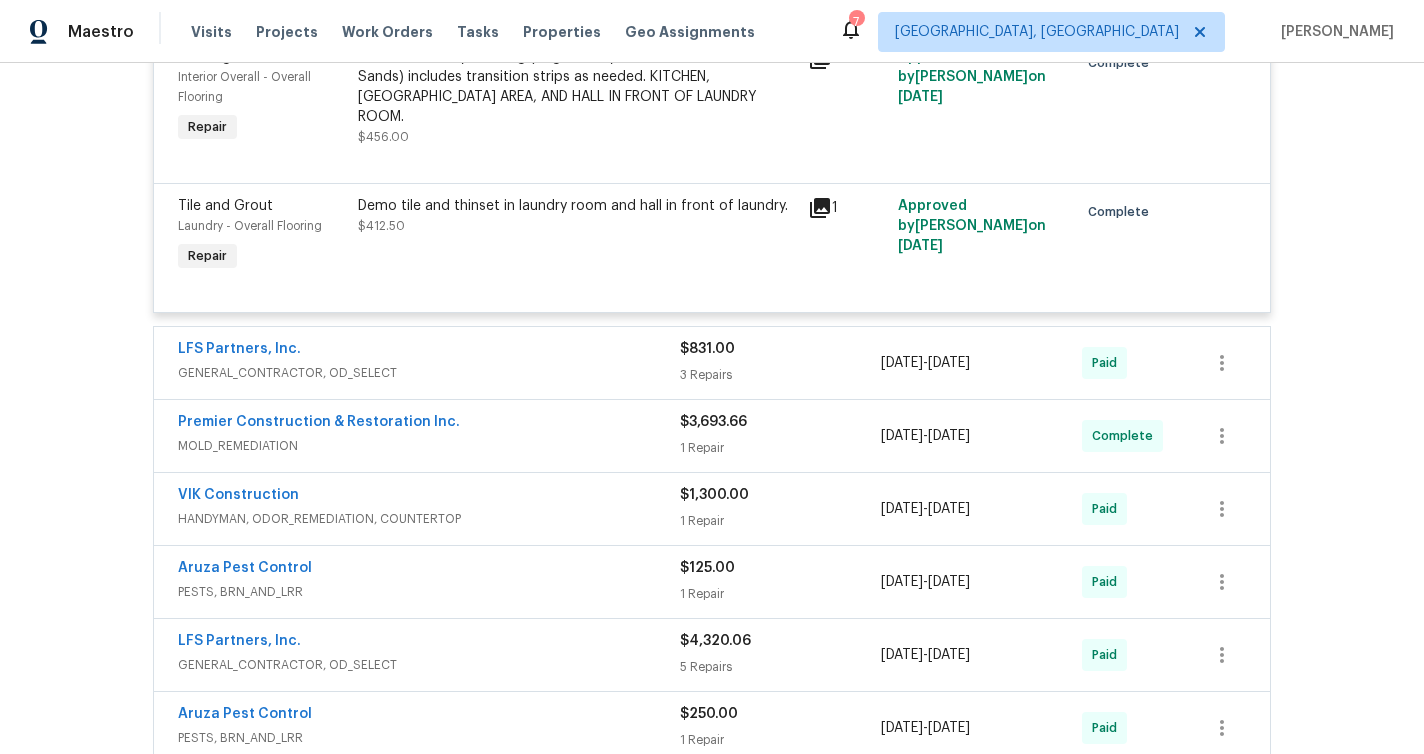 scroll, scrollTop: 613, scrollLeft: 0, axis: vertical 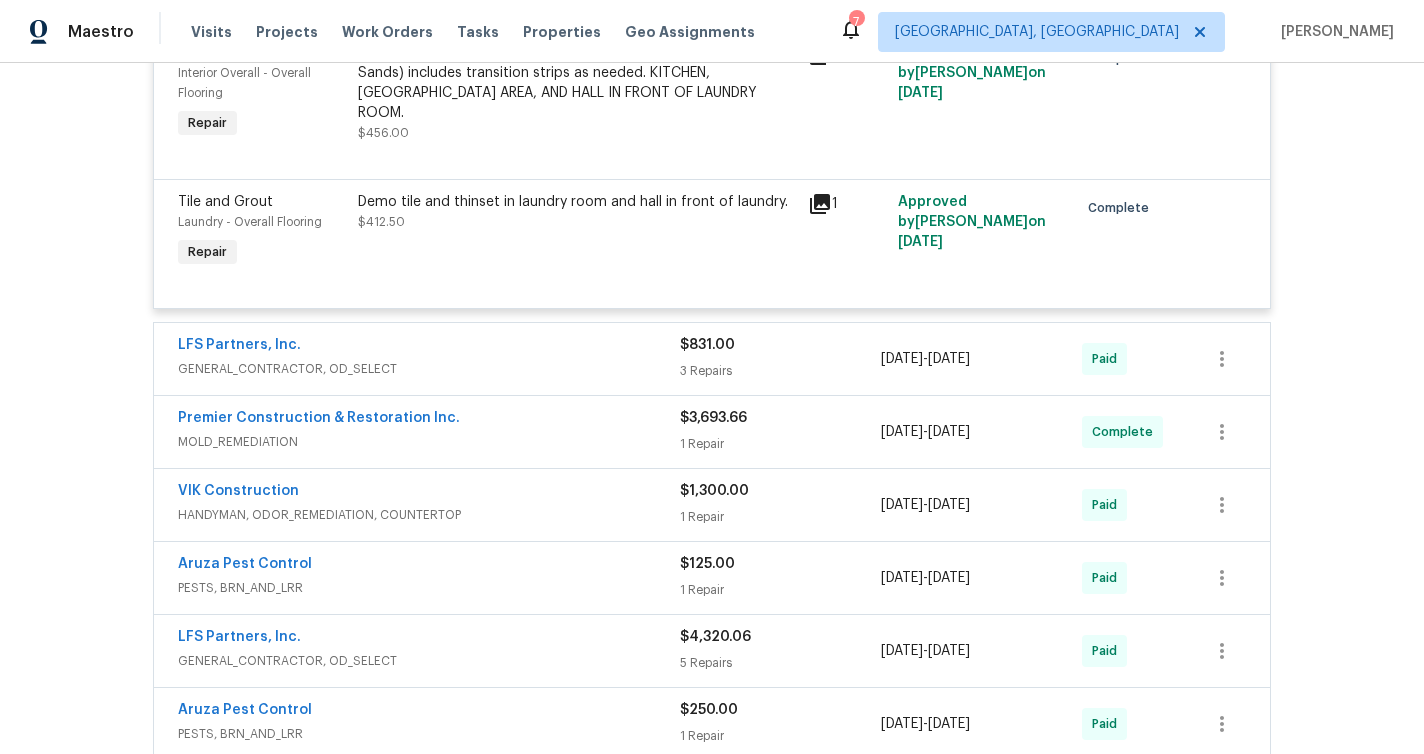 click on "HANDYMAN, ODOR_REMEDIATION, COUNTERTOP" at bounding box center (429, 515) 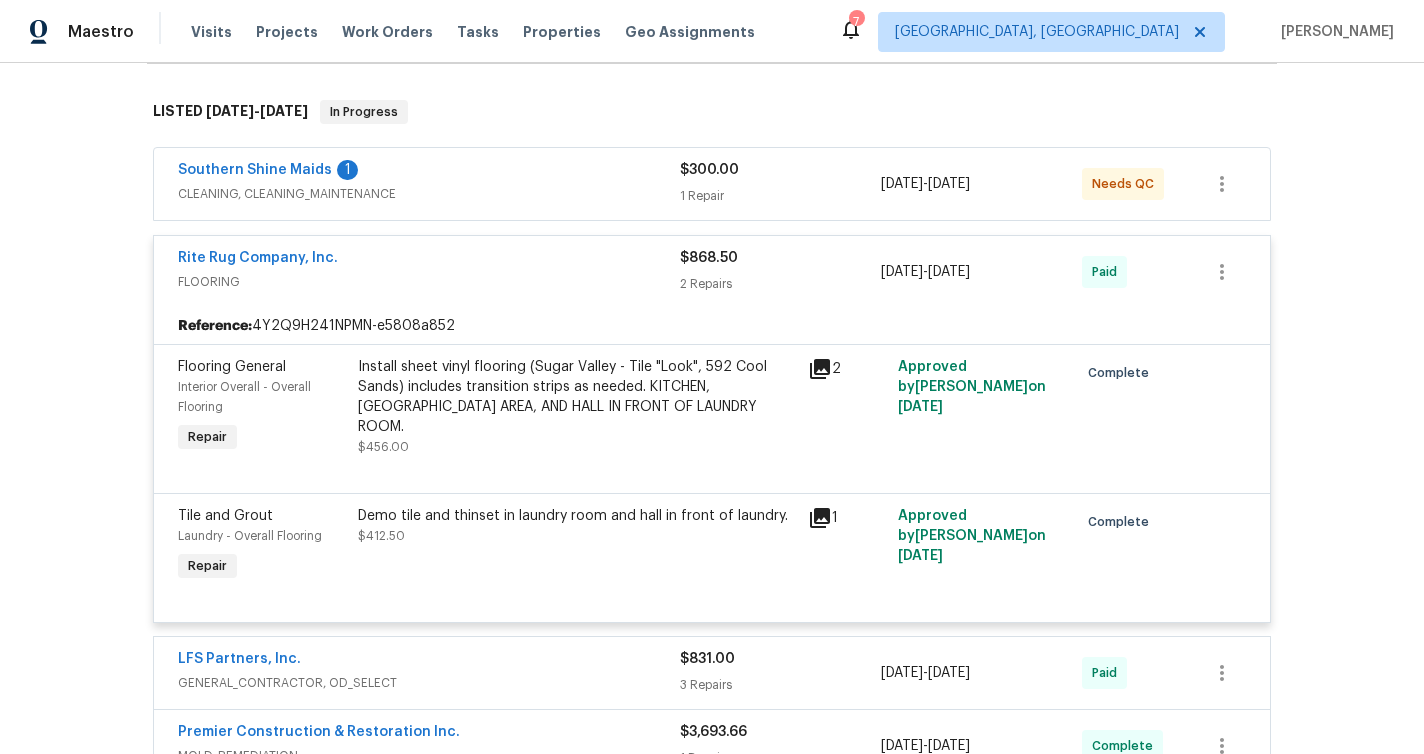 scroll, scrollTop: 683, scrollLeft: 0, axis: vertical 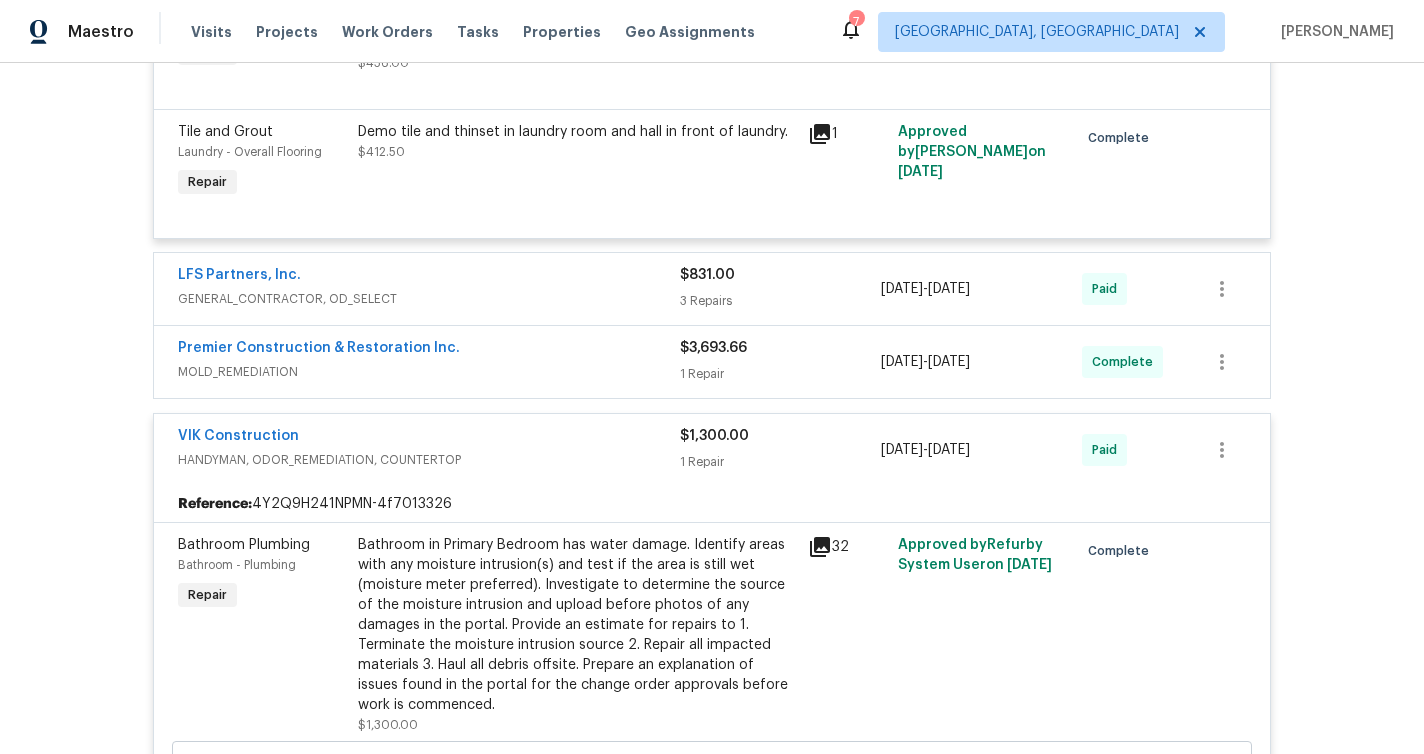 click on "GENERAL_CONTRACTOR, OD_SELECT" at bounding box center (429, 299) 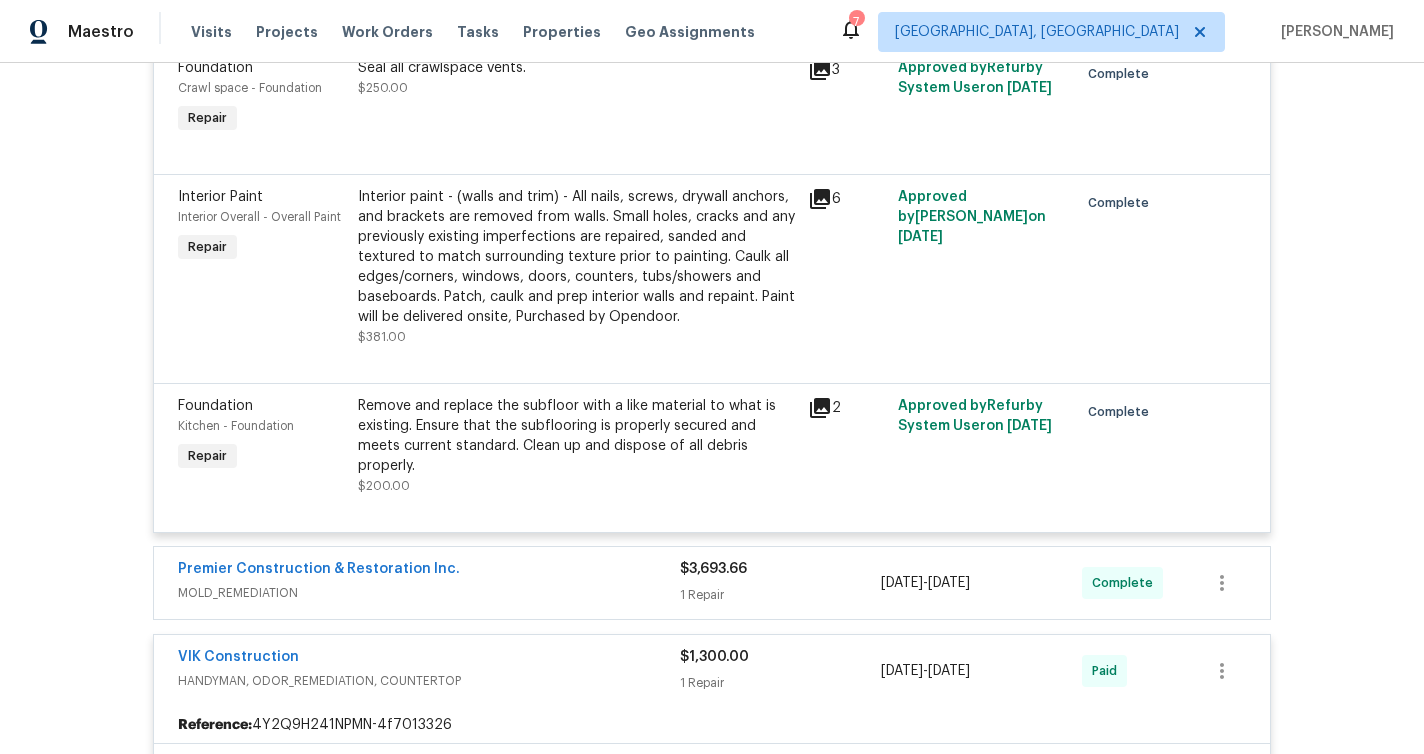 scroll, scrollTop: 1148, scrollLeft: 0, axis: vertical 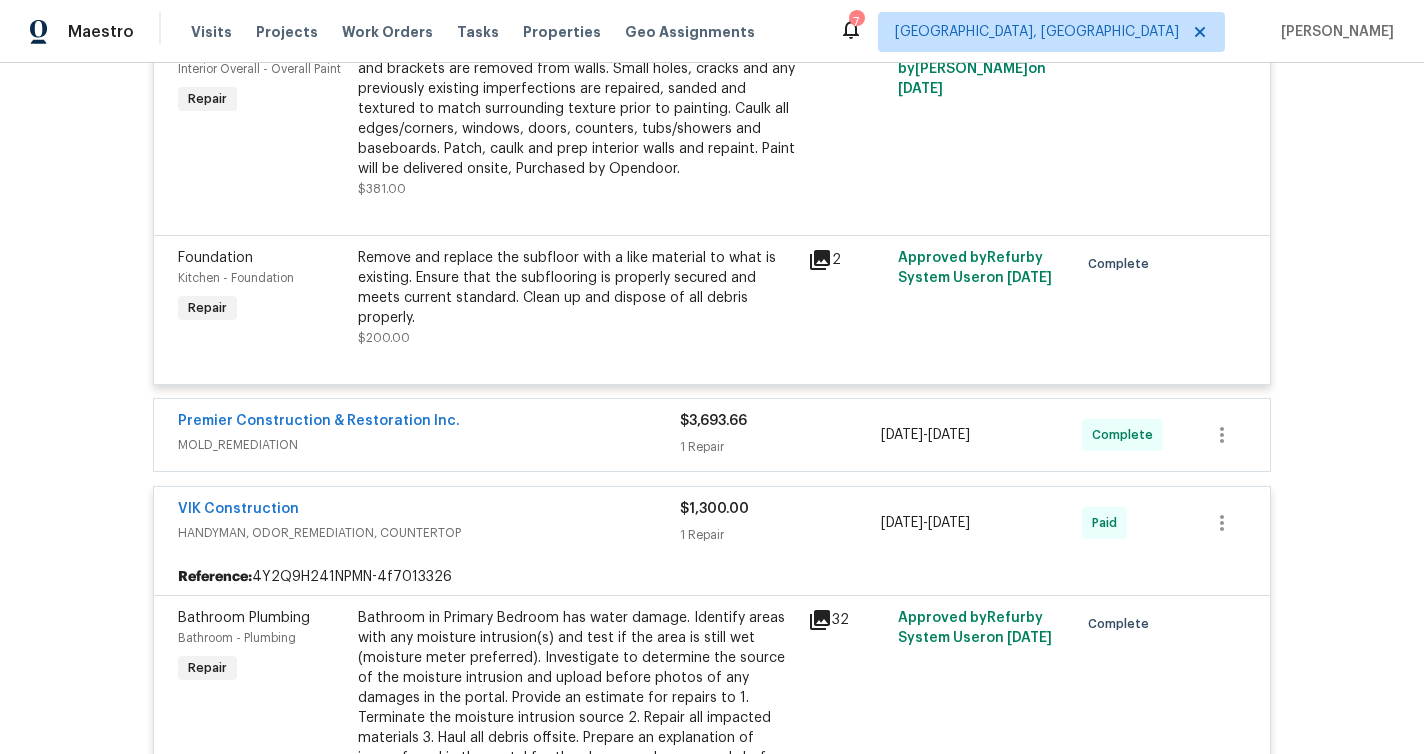 click on "MOLD_REMEDIATION" at bounding box center (429, 445) 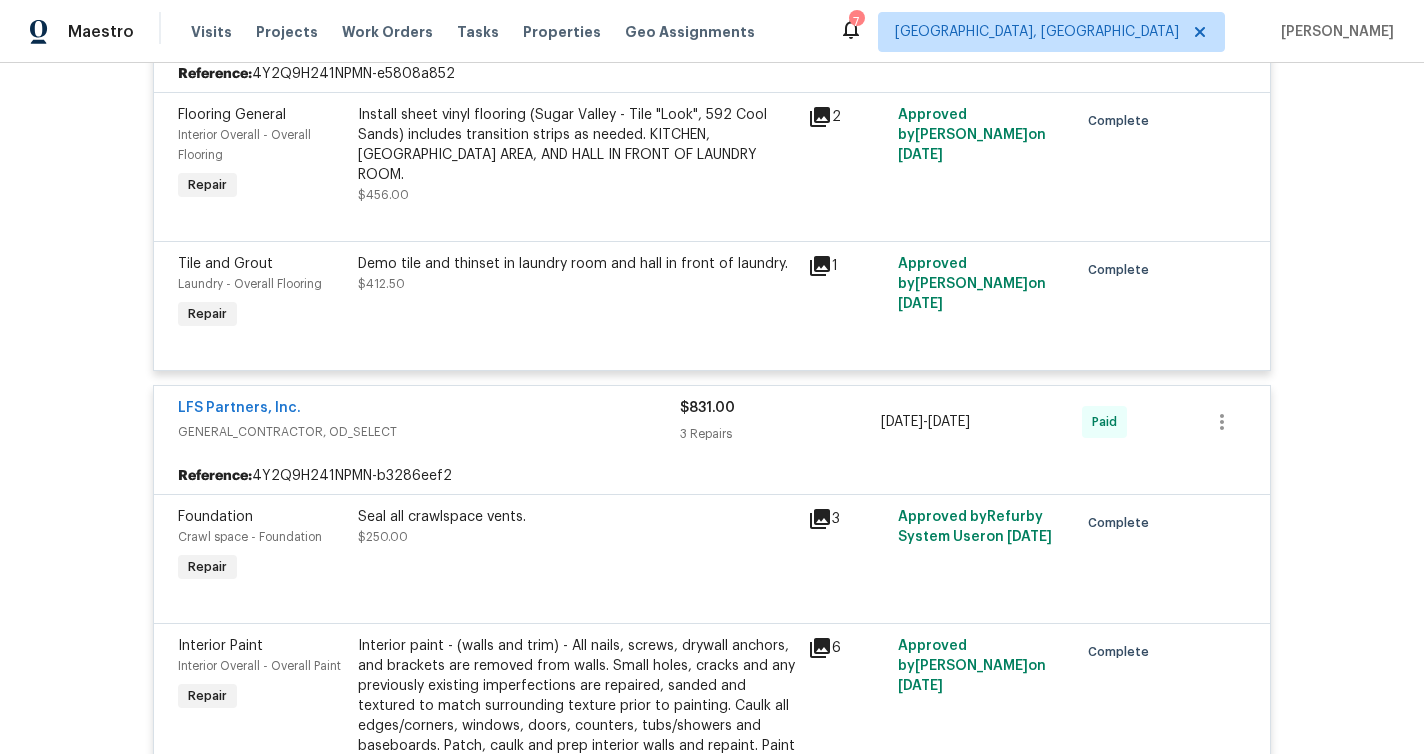 scroll, scrollTop: 0, scrollLeft: 0, axis: both 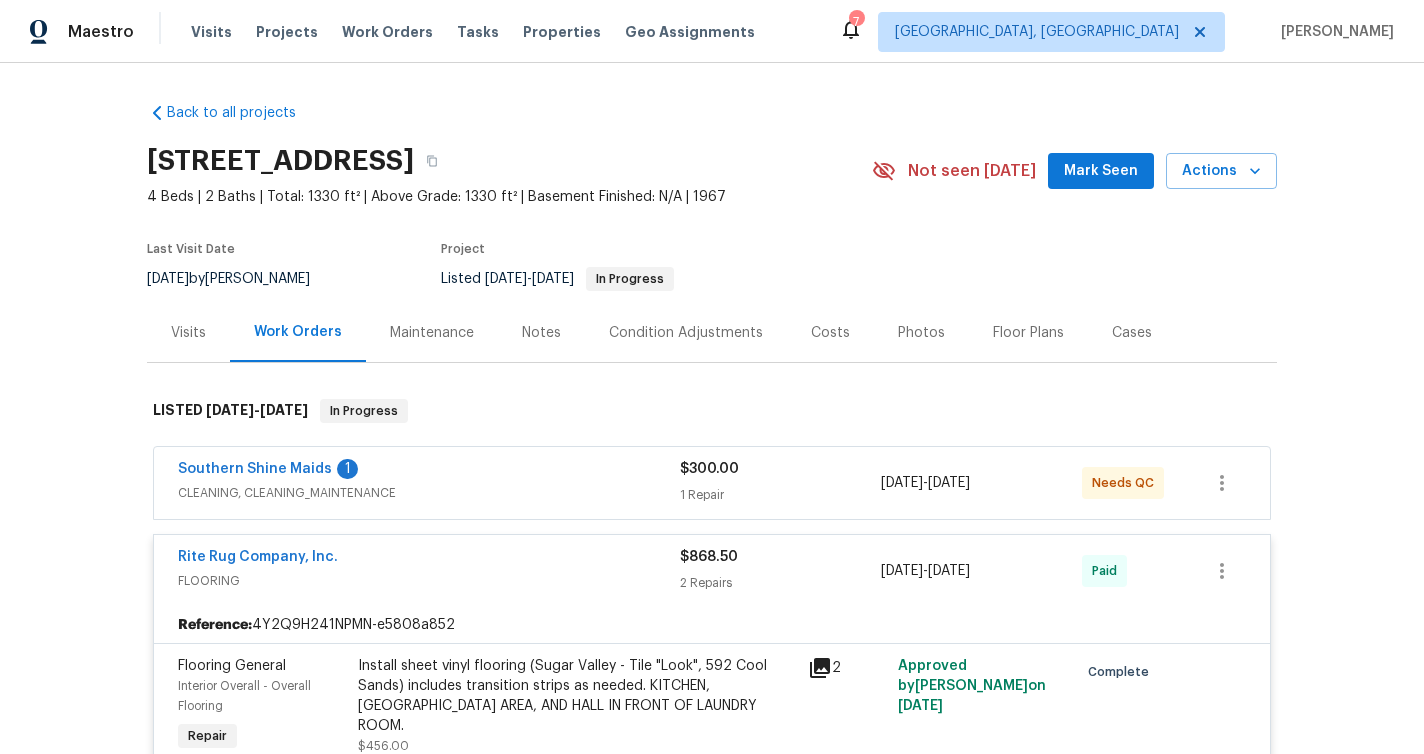 click on "CLEANING, CLEANING_MAINTENANCE" at bounding box center (429, 493) 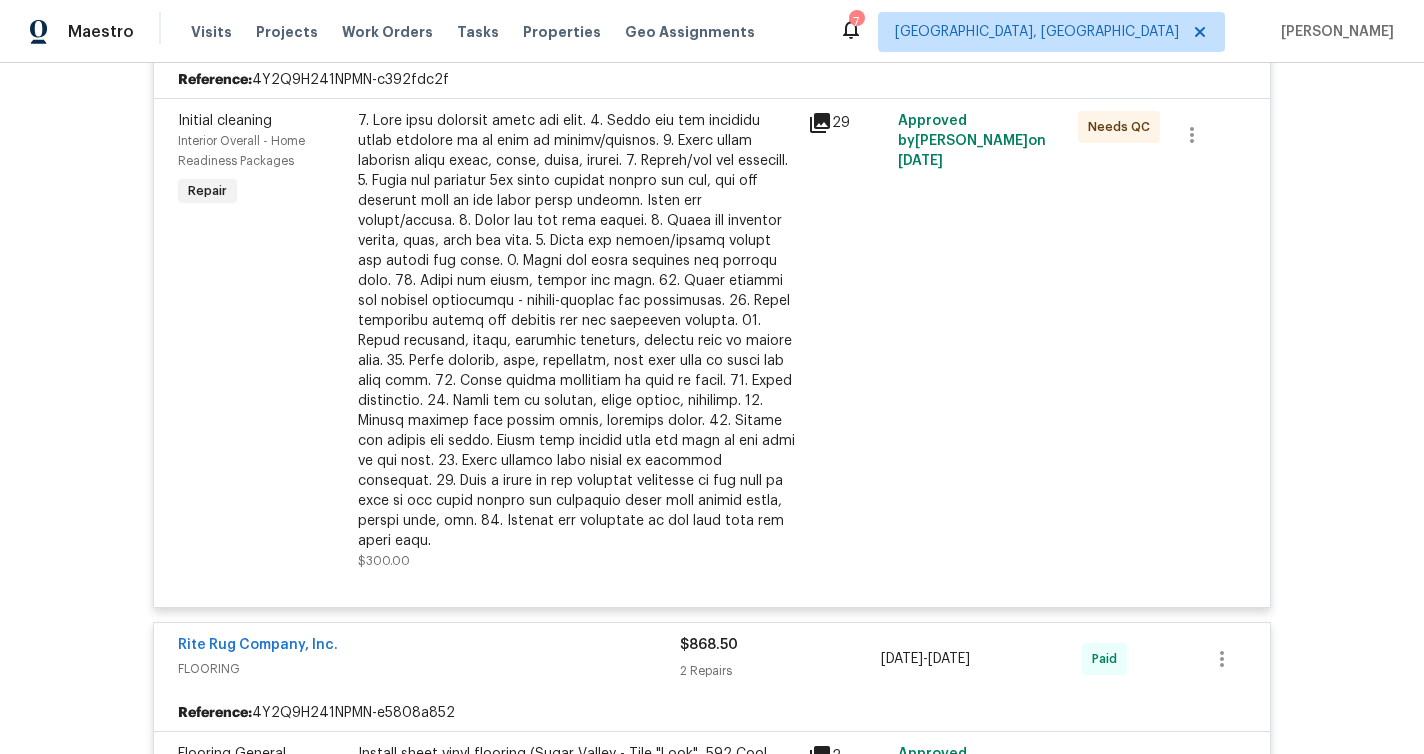 scroll, scrollTop: 559, scrollLeft: 0, axis: vertical 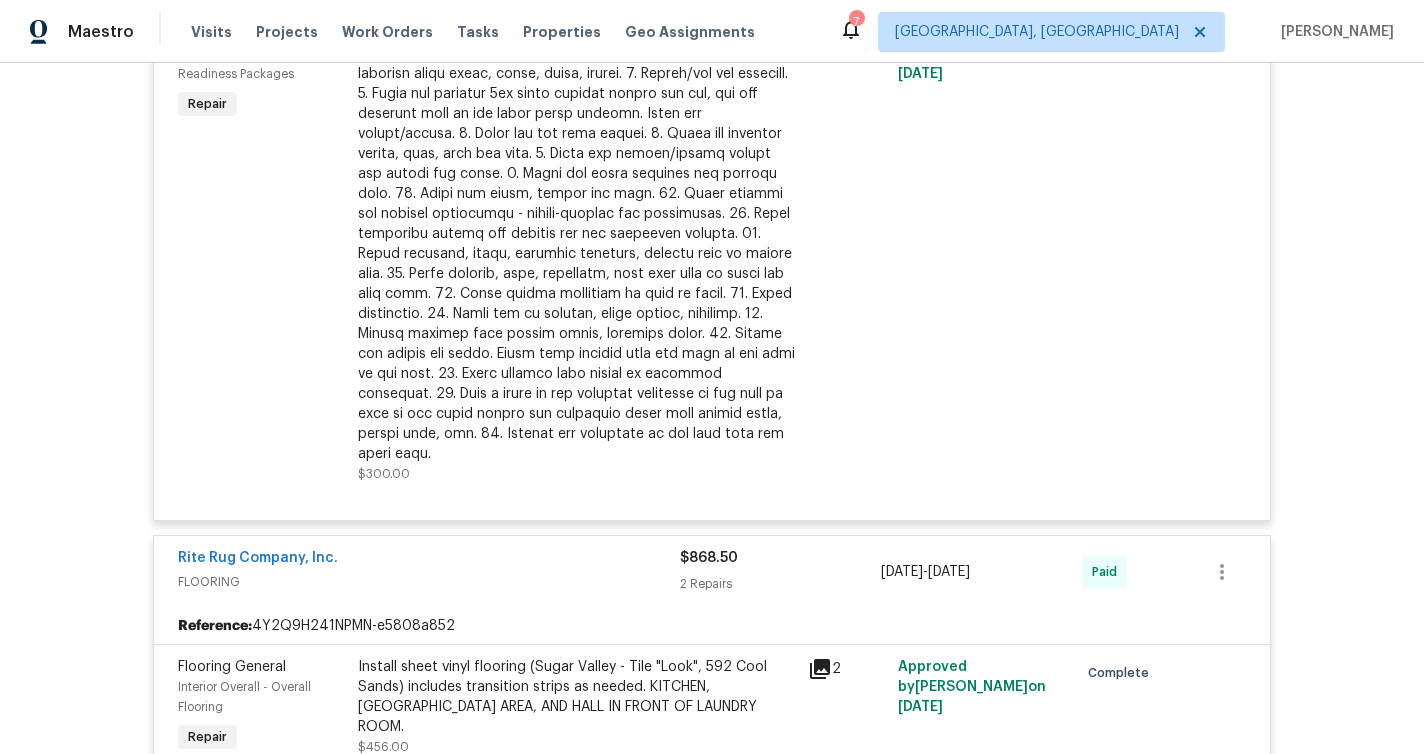 click on "Rite Rug Company, Inc." at bounding box center [429, 560] 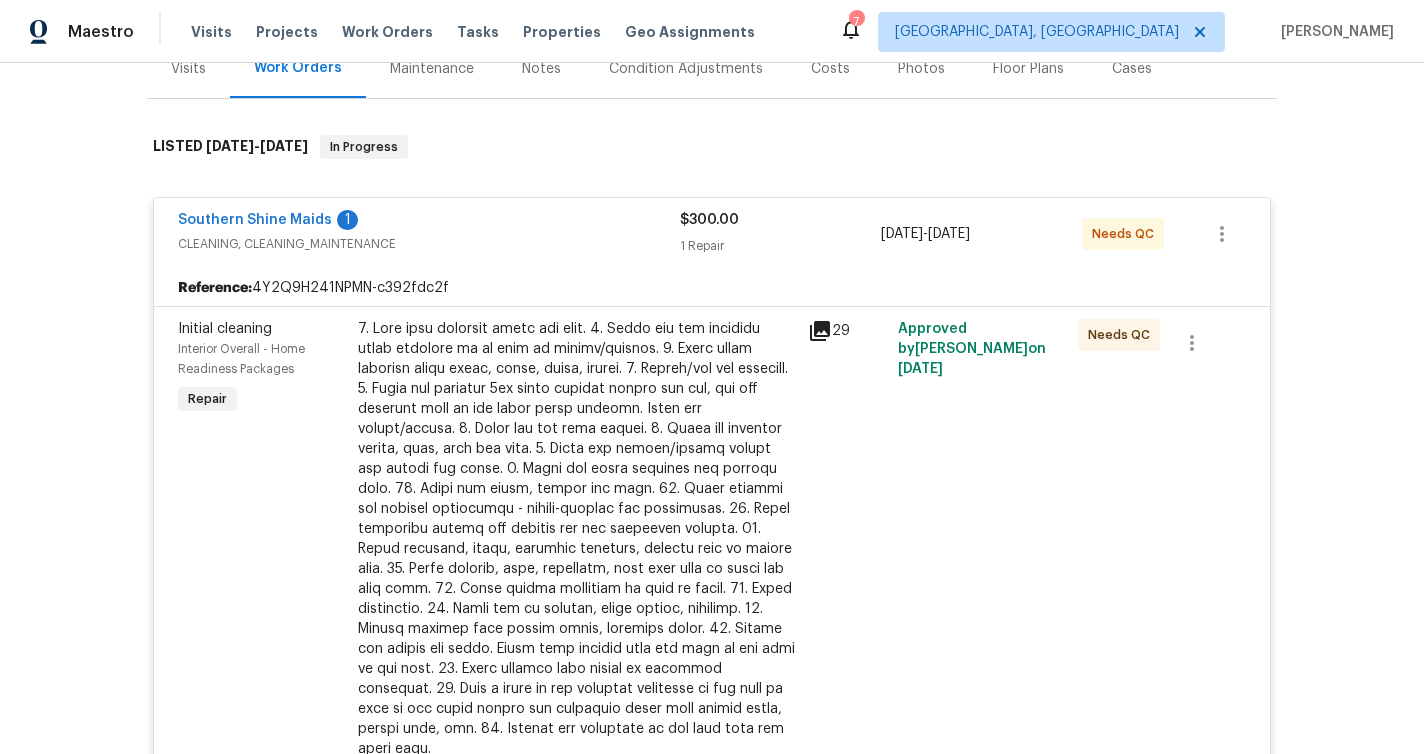 scroll, scrollTop: 209, scrollLeft: 0, axis: vertical 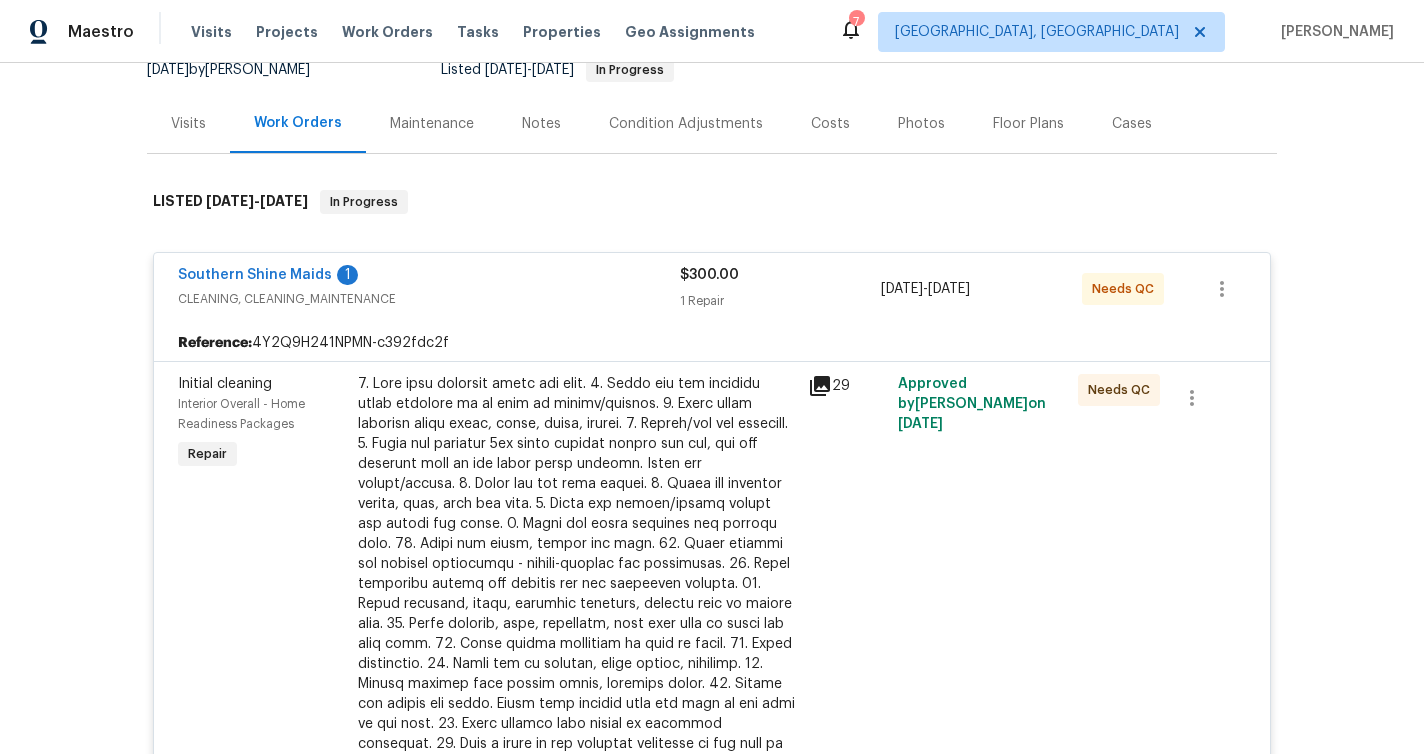 click on "Southern Shine Maids 1 CLEANING, CLEANING_MAINTENANCE $300.00 1 Repair 7/8/2025  -  7/10/2025 Needs QC" at bounding box center [712, 289] 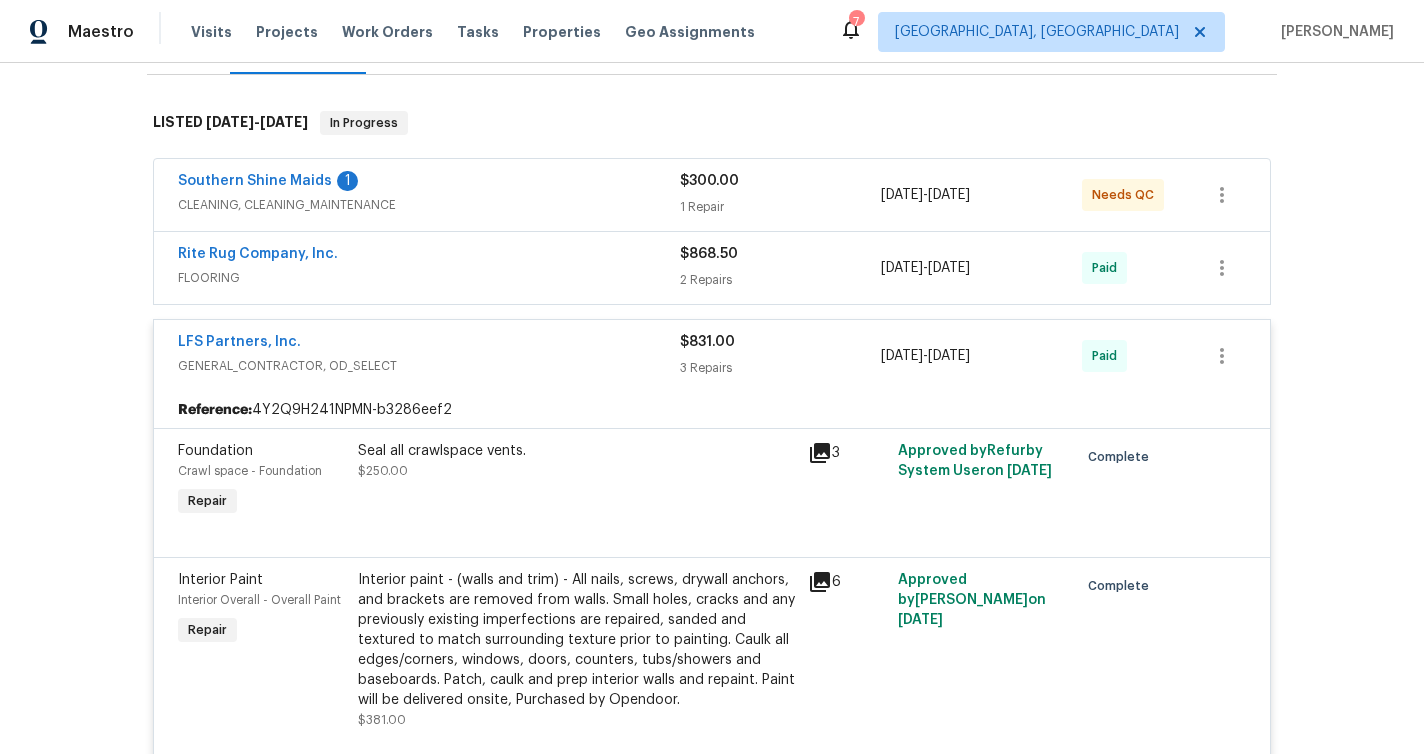 scroll, scrollTop: 301, scrollLeft: 0, axis: vertical 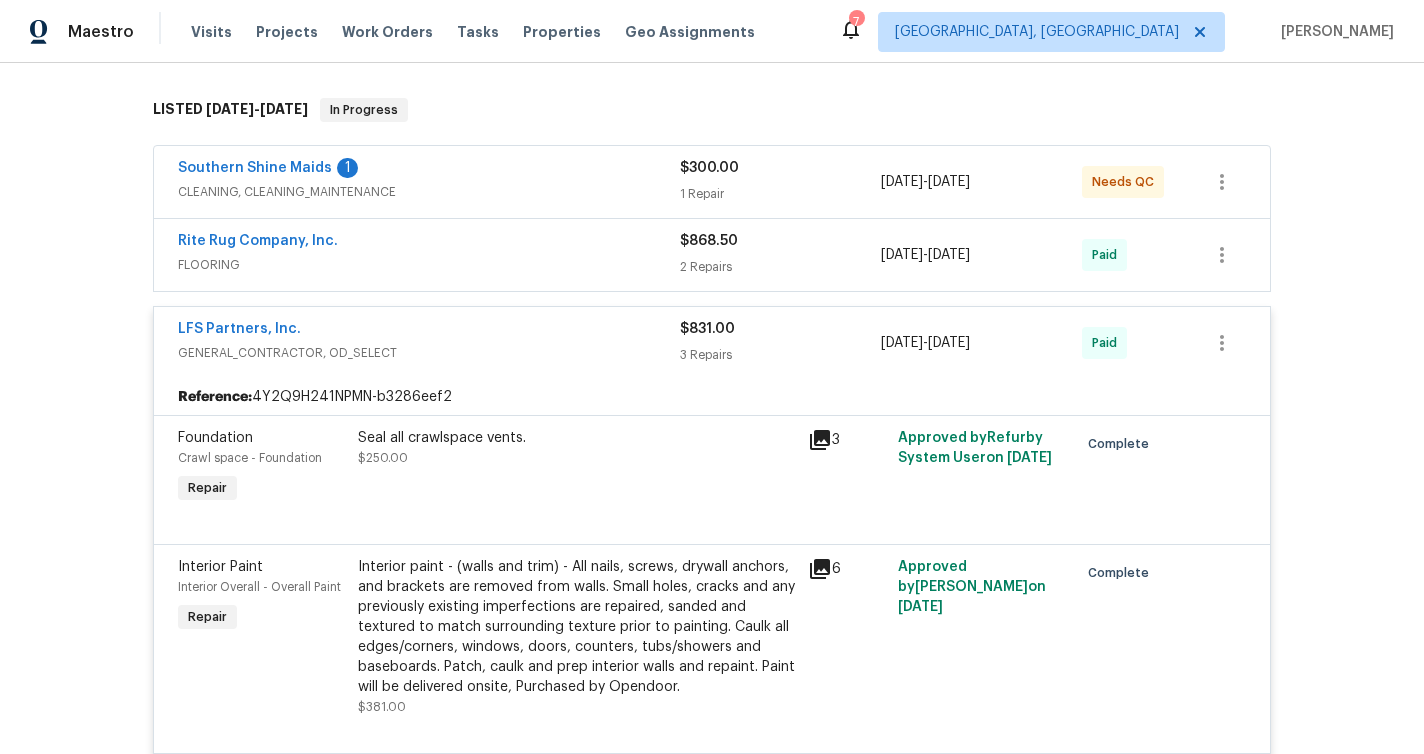 click on "LFS Partners, Inc." at bounding box center (429, 331) 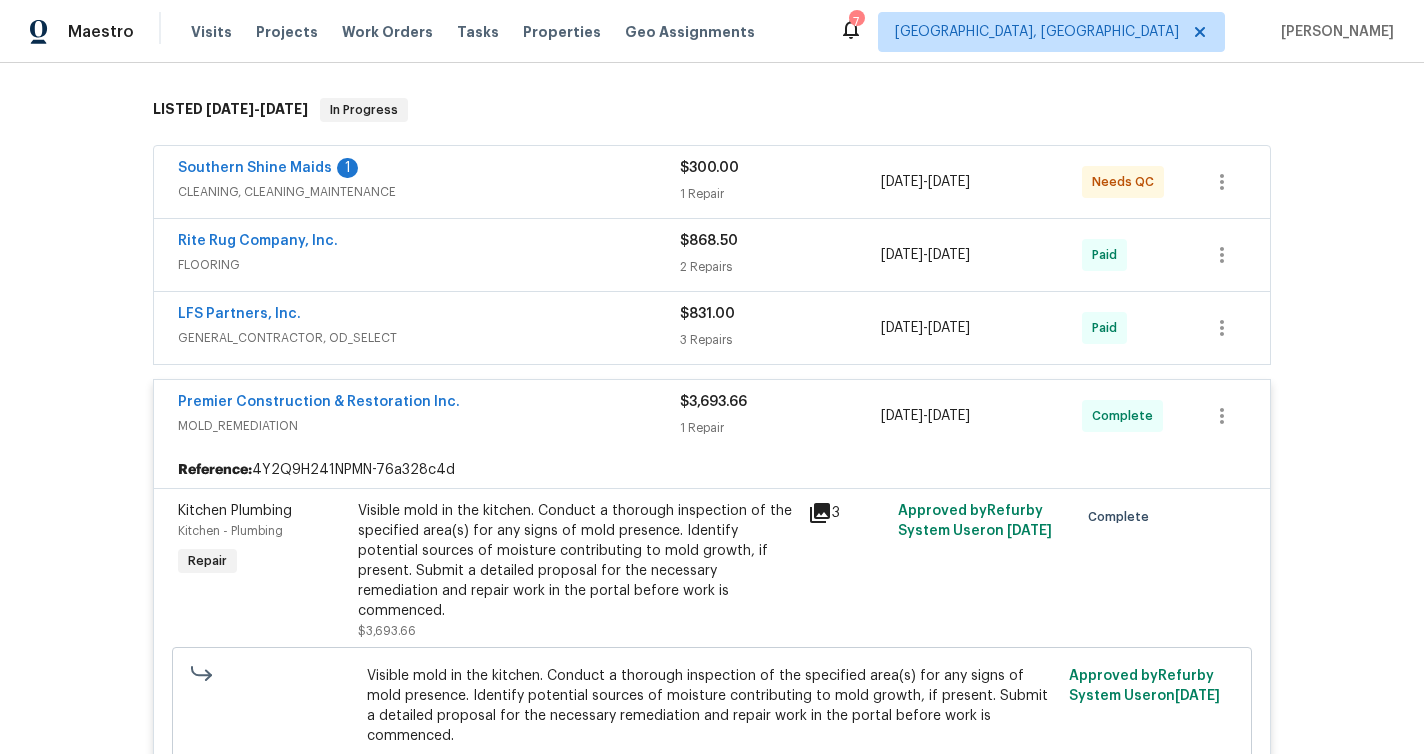 click on "Premier Construction & Restoration Inc." at bounding box center (429, 404) 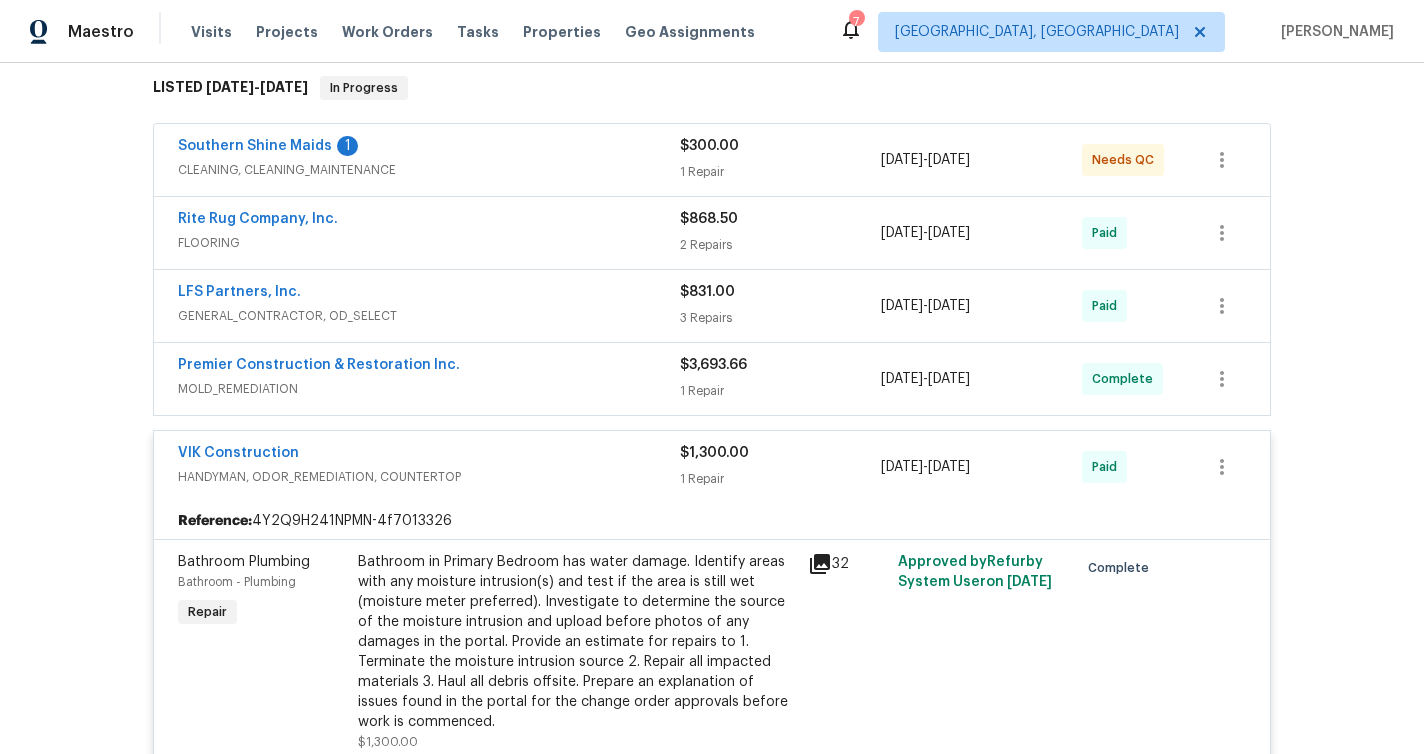 scroll, scrollTop: 328, scrollLeft: 0, axis: vertical 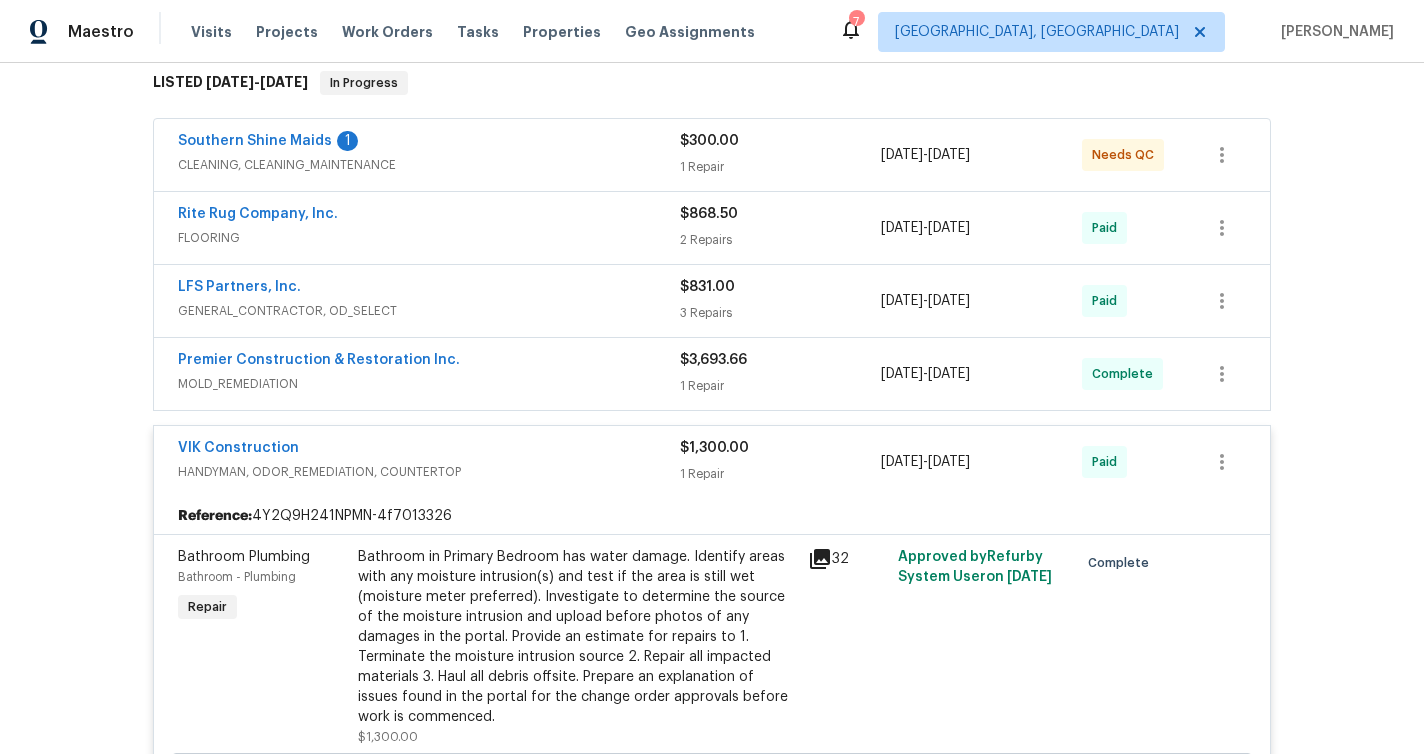 click on "HANDYMAN, ODOR_REMEDIATION, COUNTERTOP" at bounding box center [429, 472] 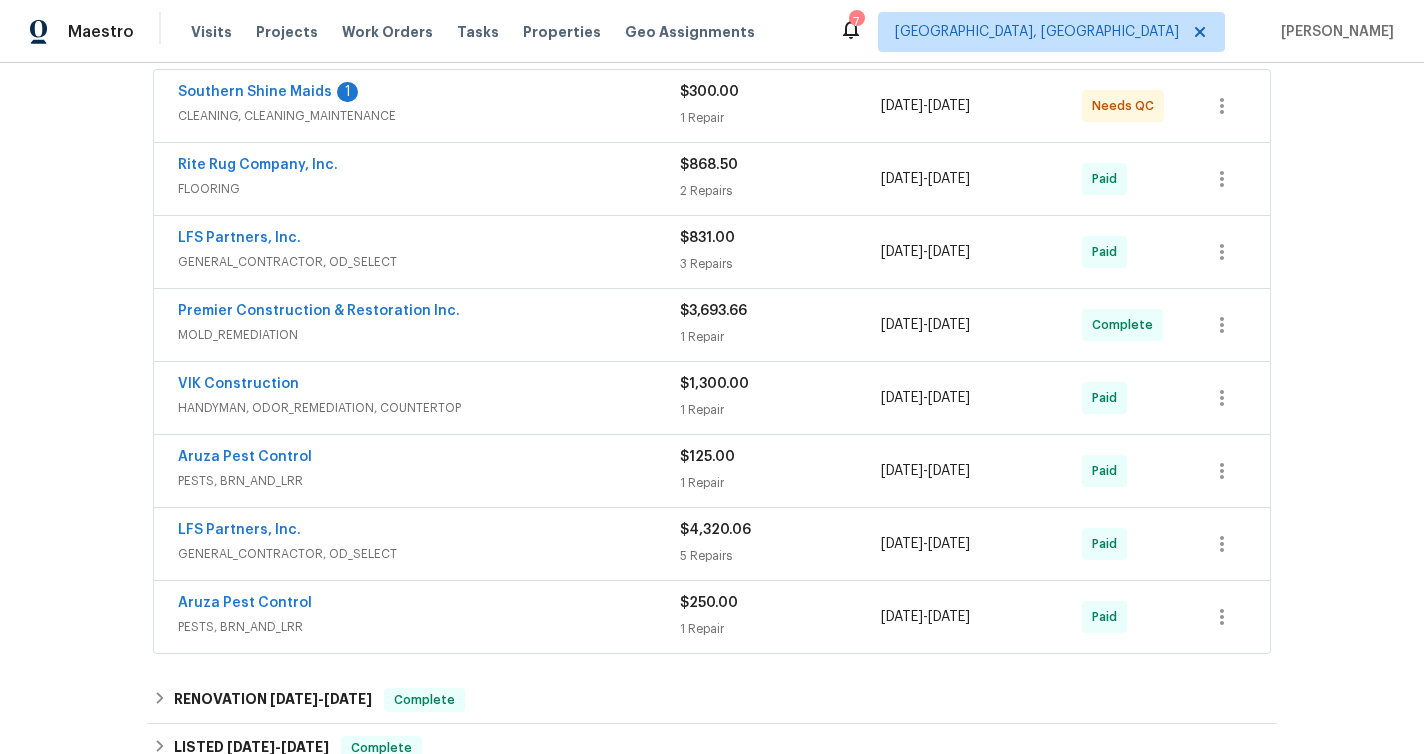 scroll, scrollTop: 347, scrollLeft: 0, axis: vertical 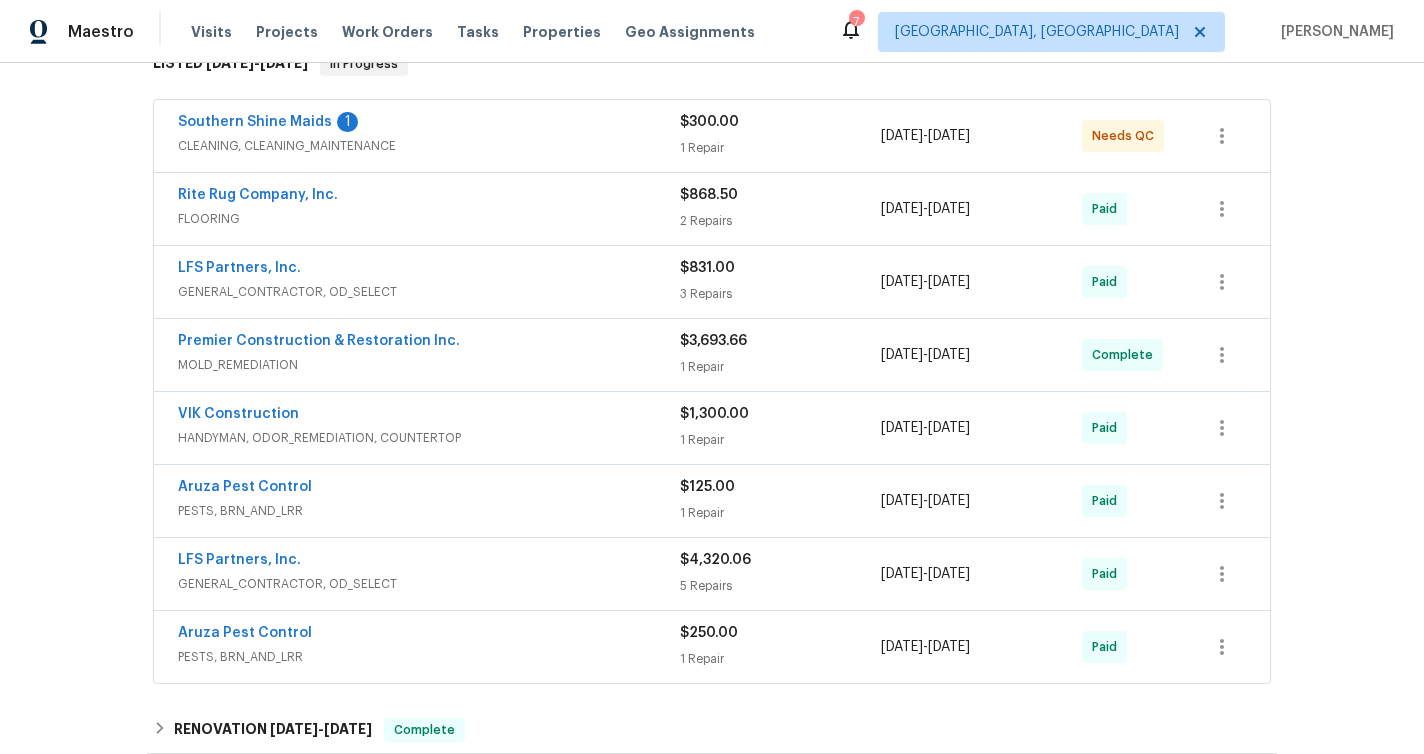 click on "GENERAL_CONTRACTOR, OD_SELECT" at bounding box center (429, 292) 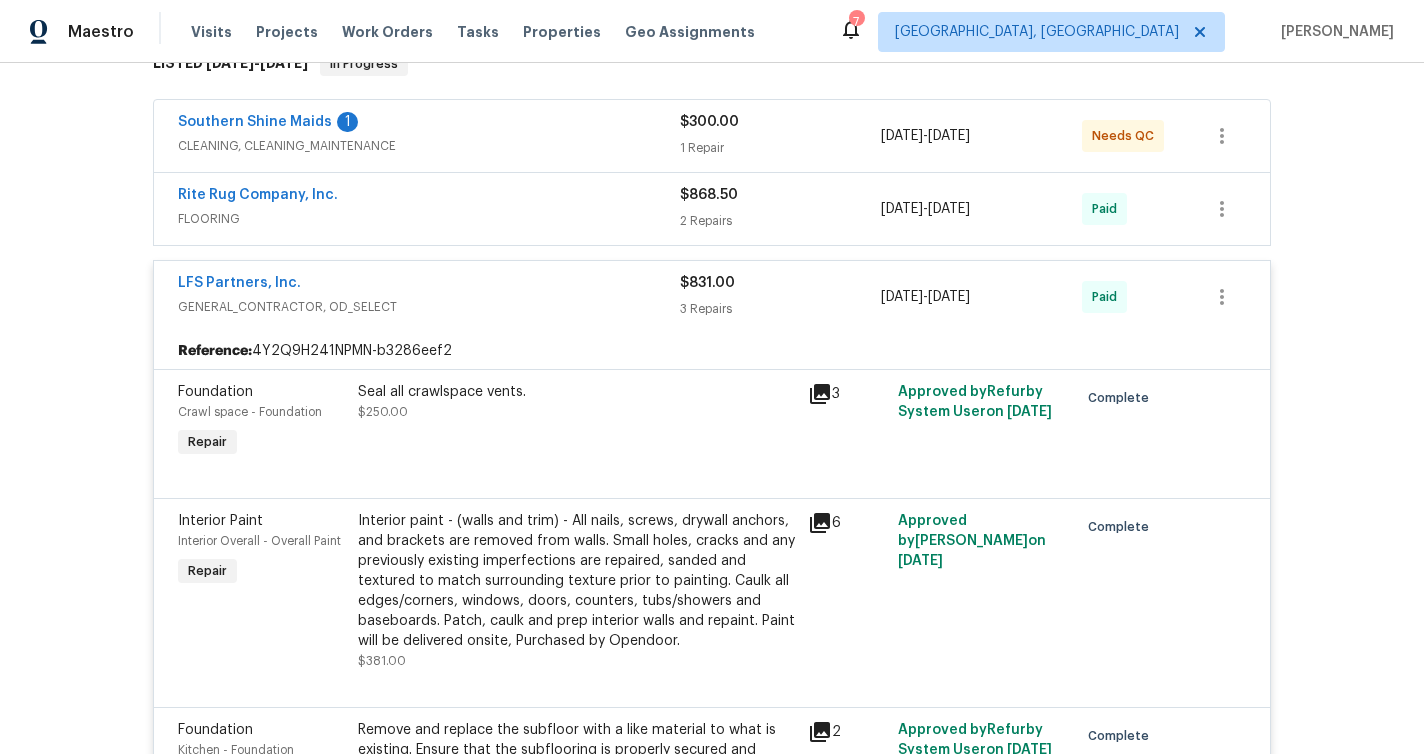 click on "LFS Partners, Inc." at bounding box center [429, 285] 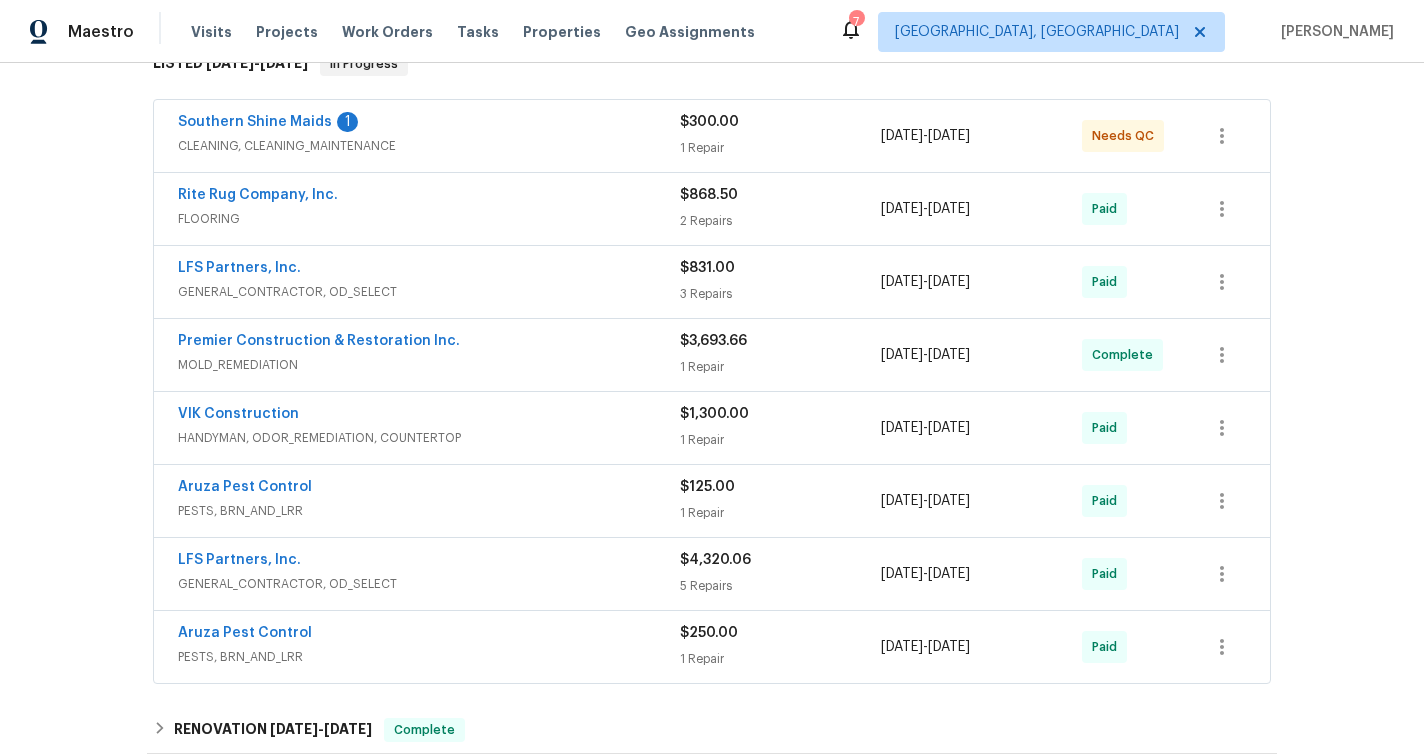 click on "GENERAL_CONTRACTOR, OD_SELECT" at bounding box center (429, 292) 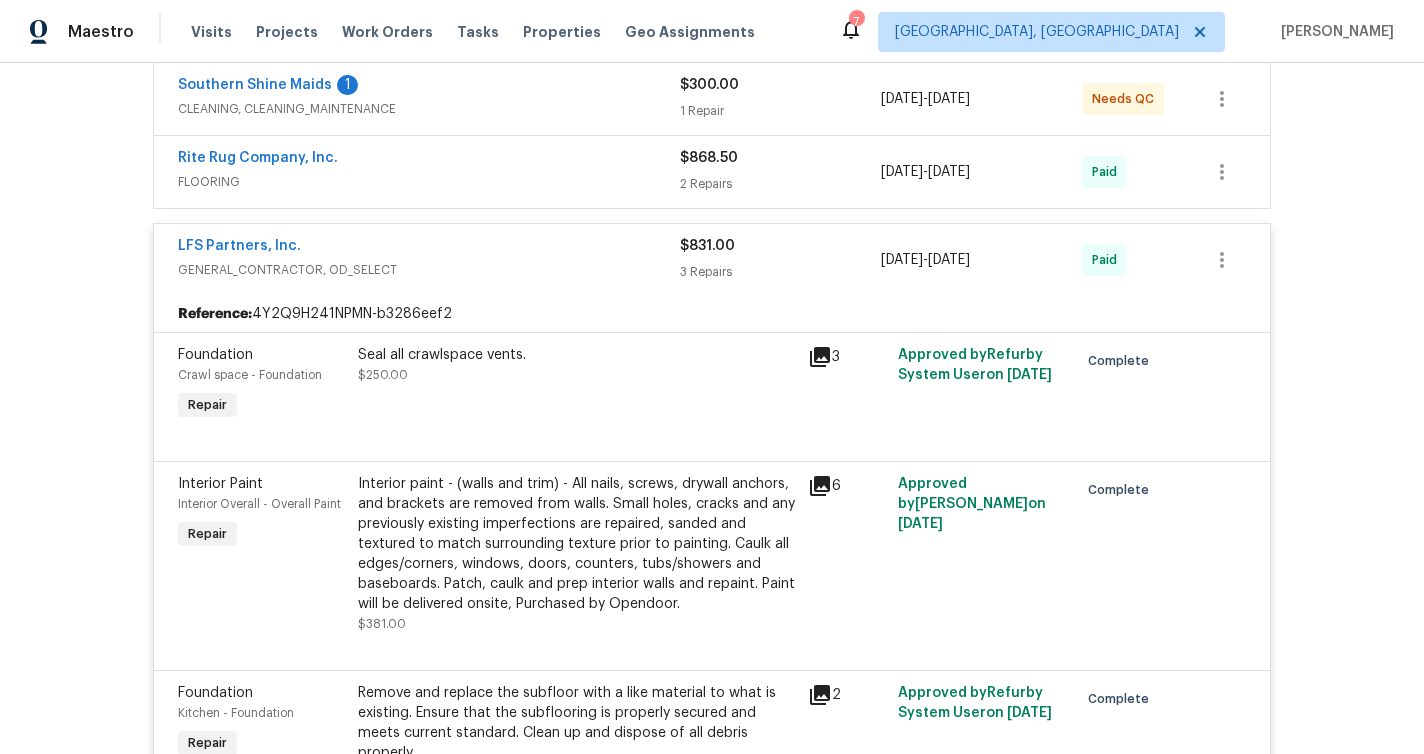 scroll, scrollTop: 327, scrollLeft: 0, axis: vertical 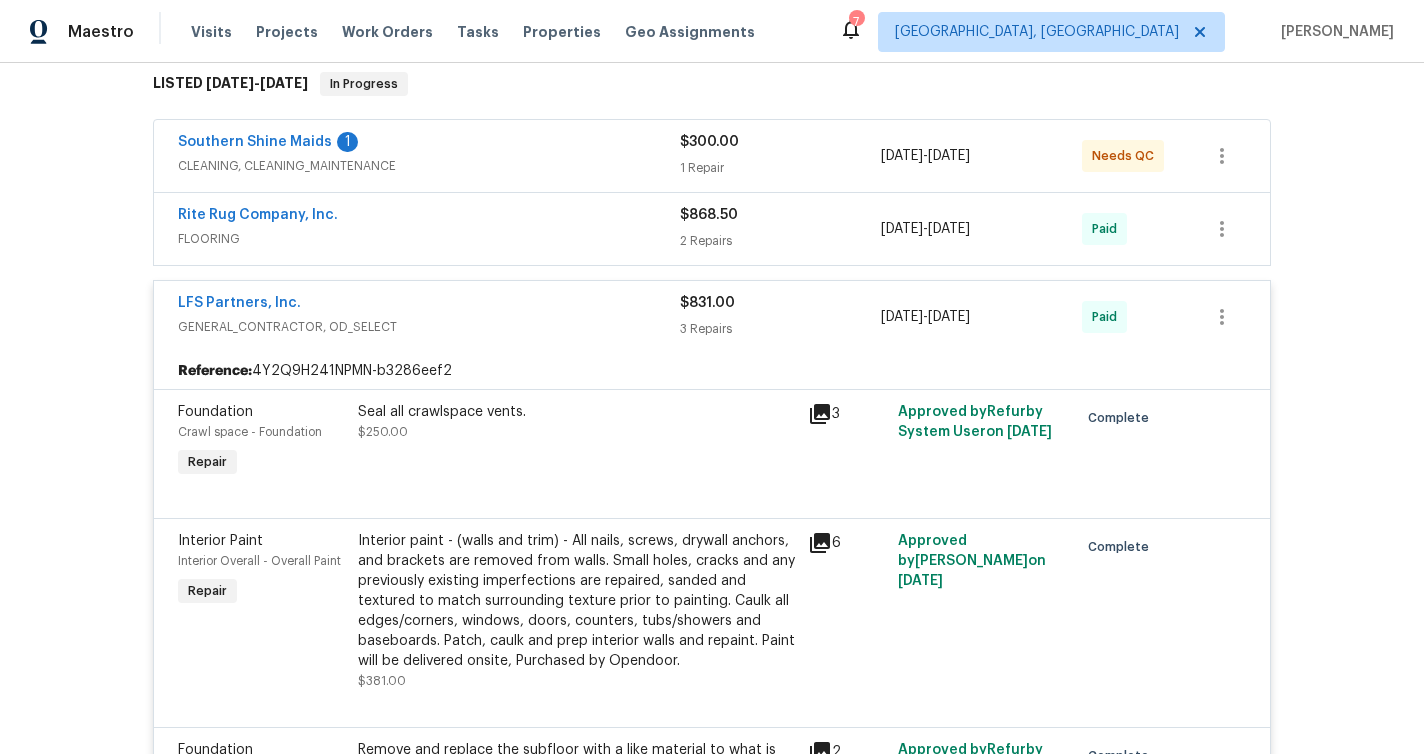 click on "LFS Partners, Inc." at bounding box center [429, 305] 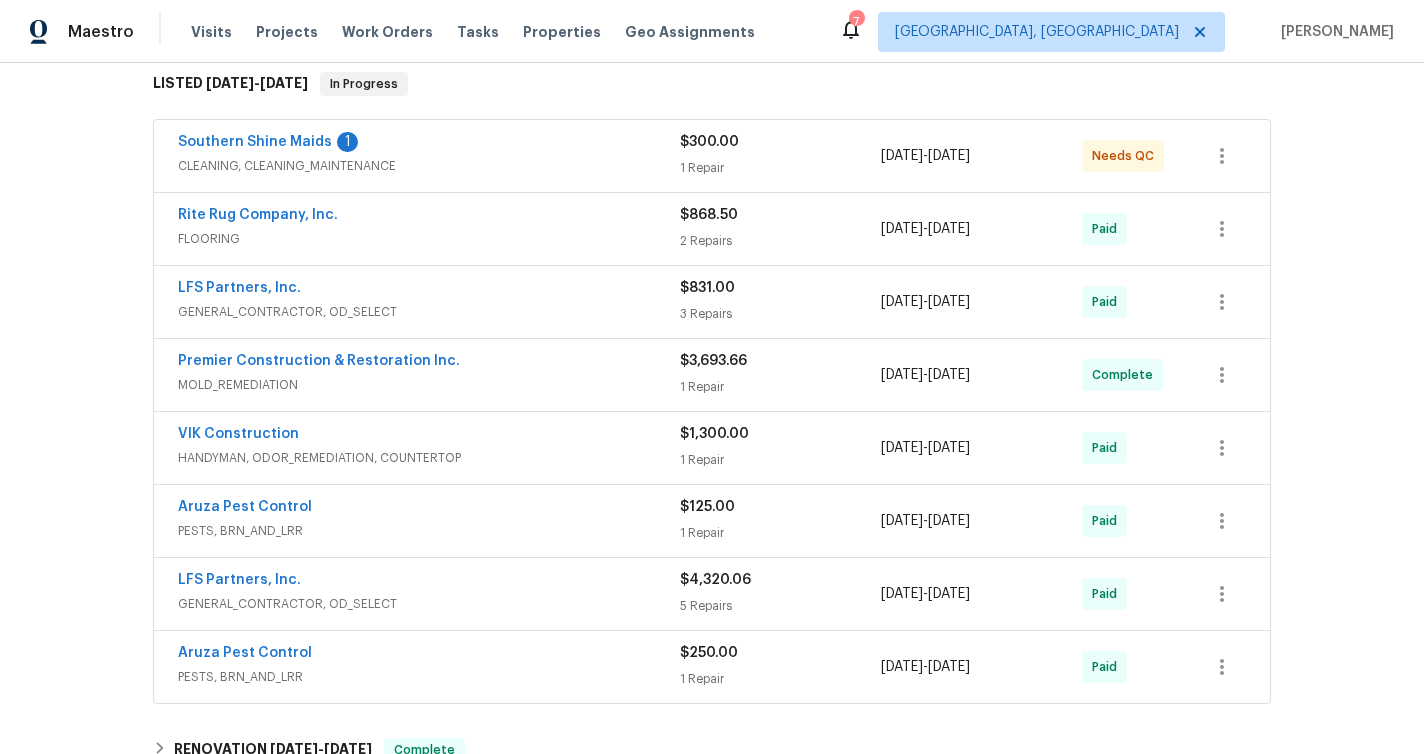click on "FLOORING" at bounding box center [429, 239] 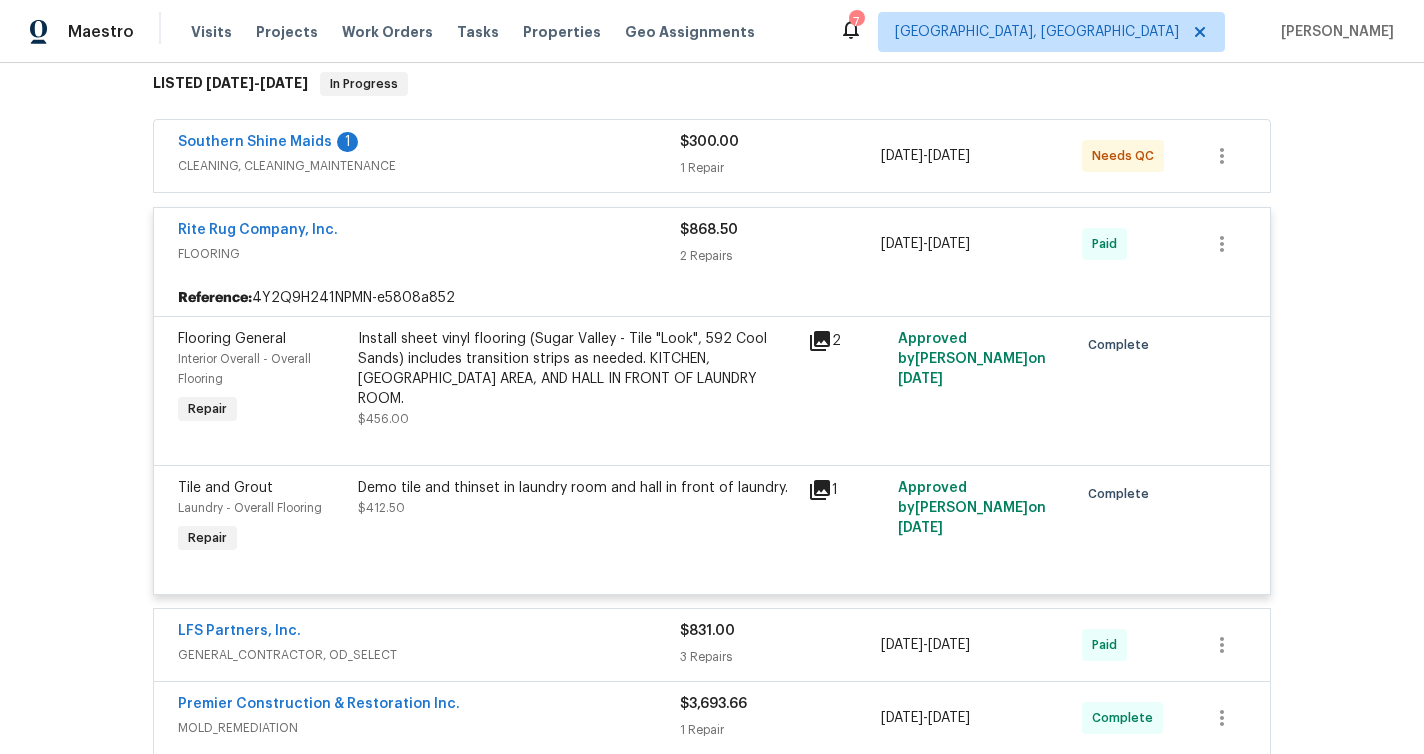 click on "CLEANING, CLEANING_MAINTENANCE" at bounding box center [429, 166] 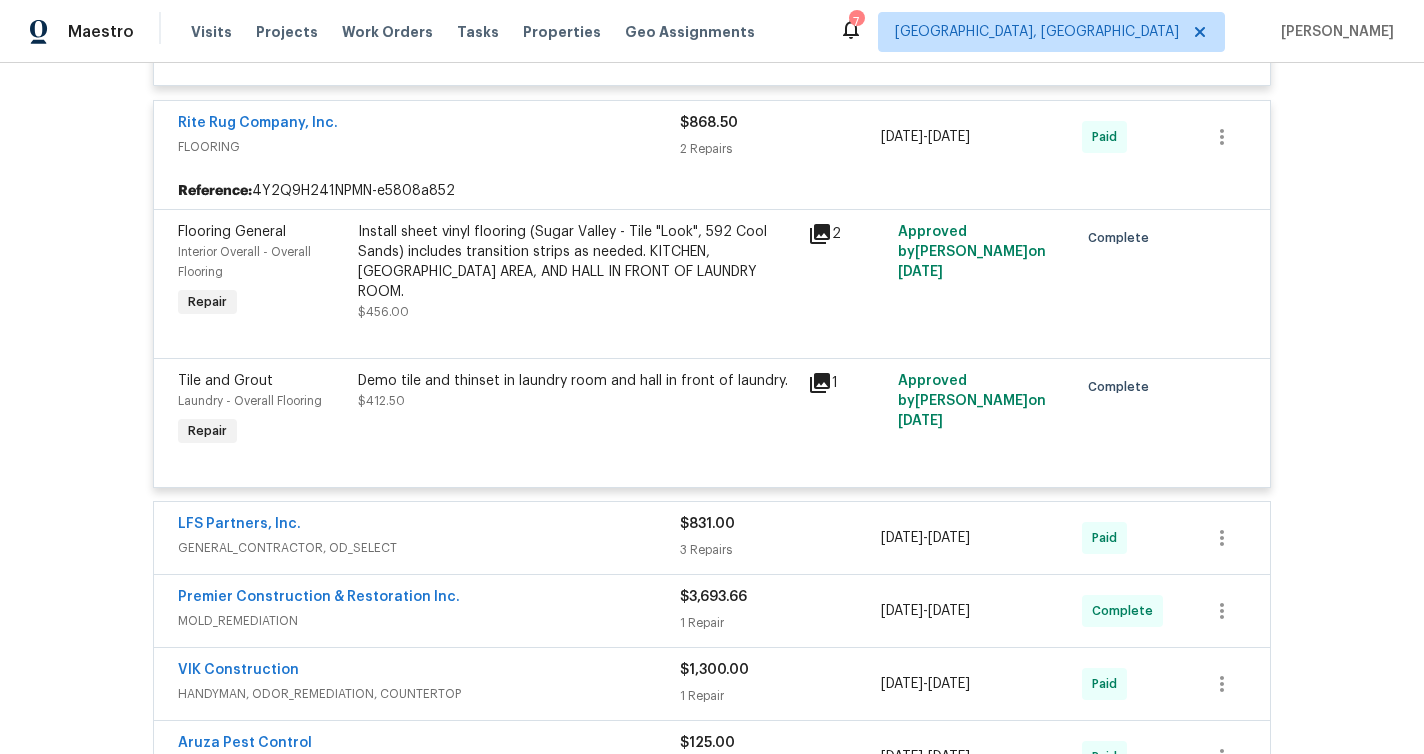 scroll, scrollTop: 1001, scrollLeft: 0, axis: vertical 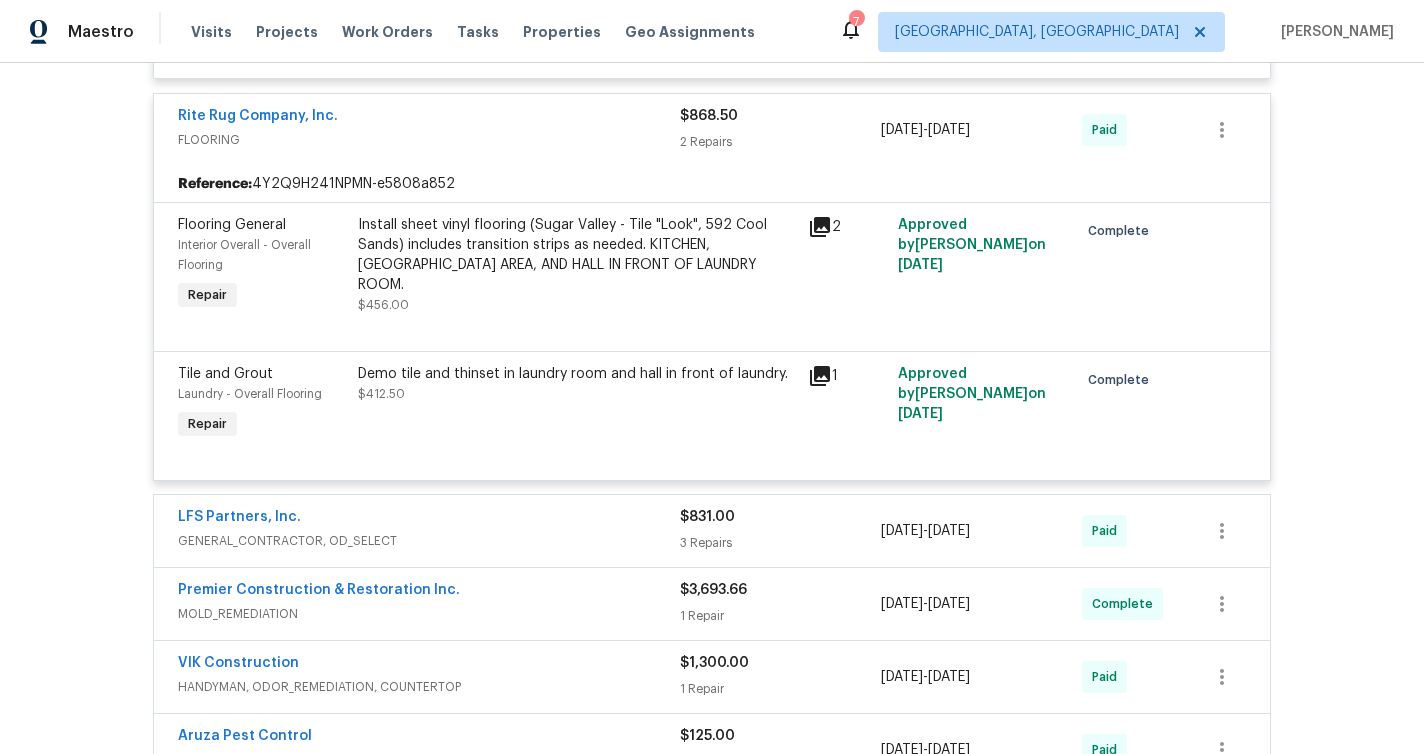 click on "GENERAL_CONTRACTOR, OD_SELECT" at bounding box center [429, 541] 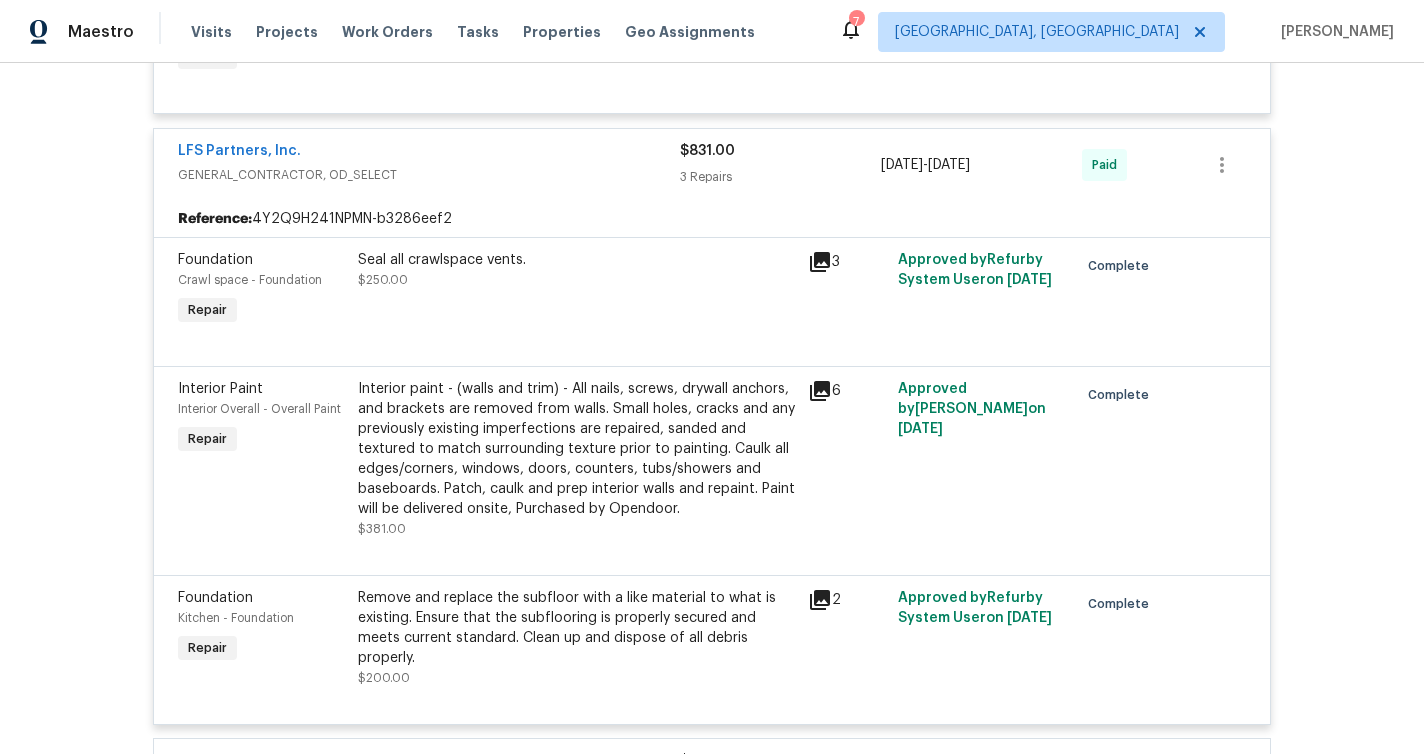scroll, scrollTop: 1373, scrollLeft: 0, axis: vertical 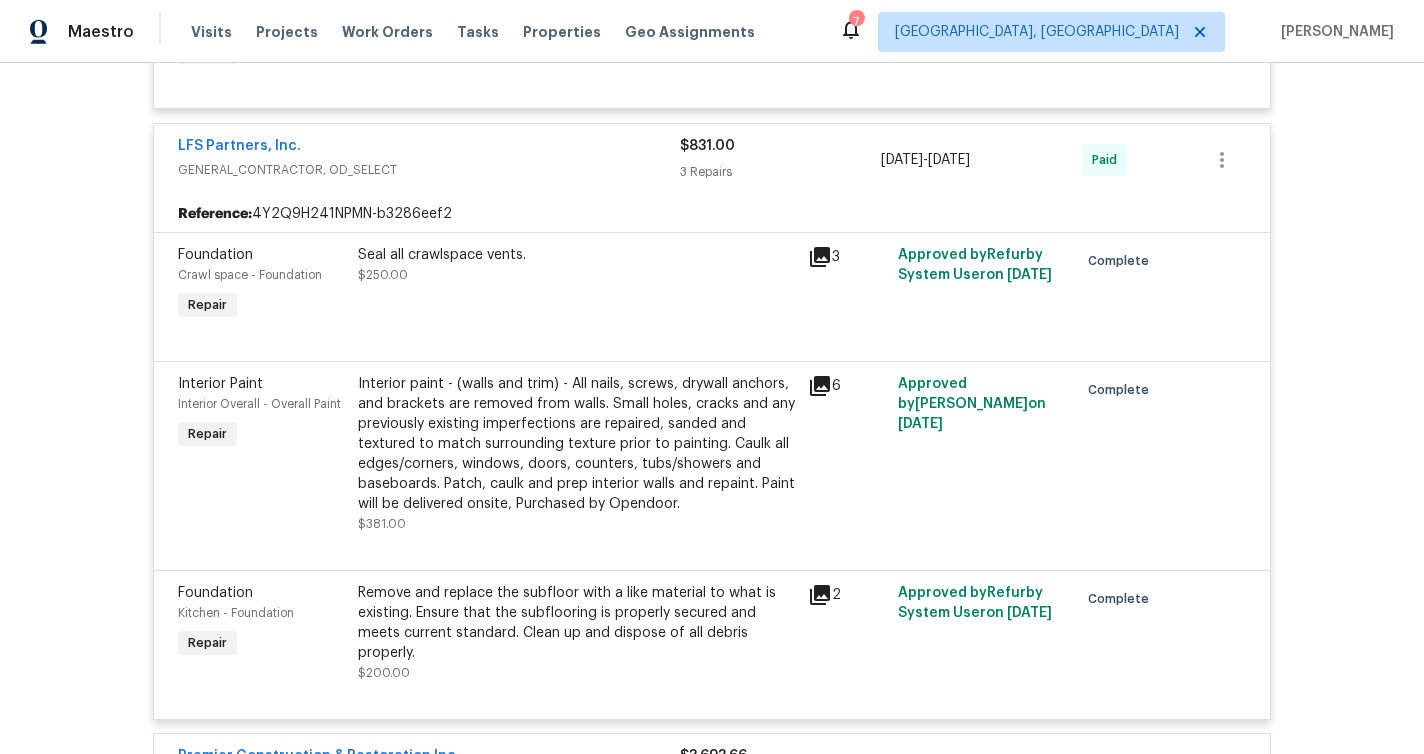 click on "Interior paint - (walls and trim) - All nails, screws, drywall anchors, and brackets are removed from walls. Small holes, cracks and any previously existing imperfections are repaired, sanded and textured to match surrounding texture prior to painting. Caulk all edges/corners, windows, doors, counters, tubs/showers and baseboards. Patch, caulk and prep interior walls and repaint. Paint will be delivered onsite, Purchased by Opendoor." at bounding box center (577, 444) 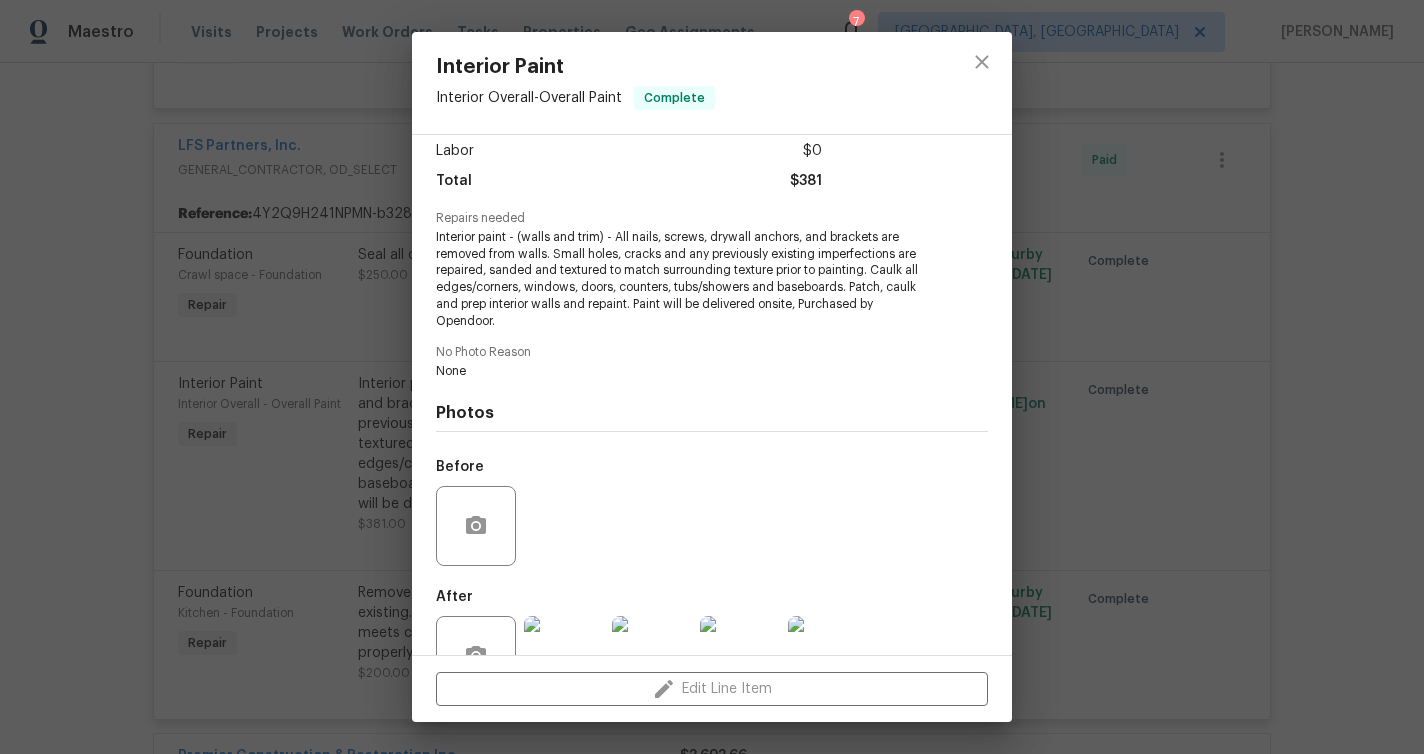 scroll, scrollTop: 200, scrollLeft: 0, axis: vertical 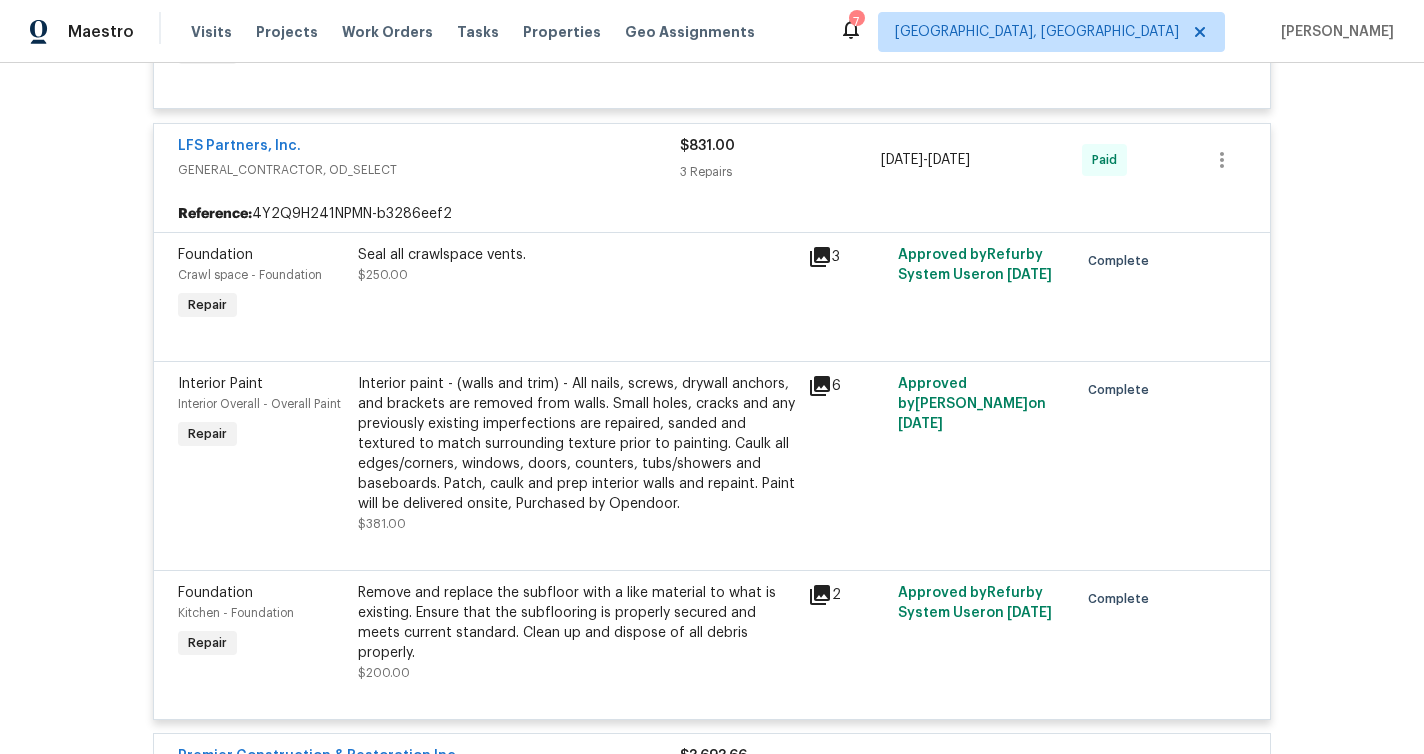 click 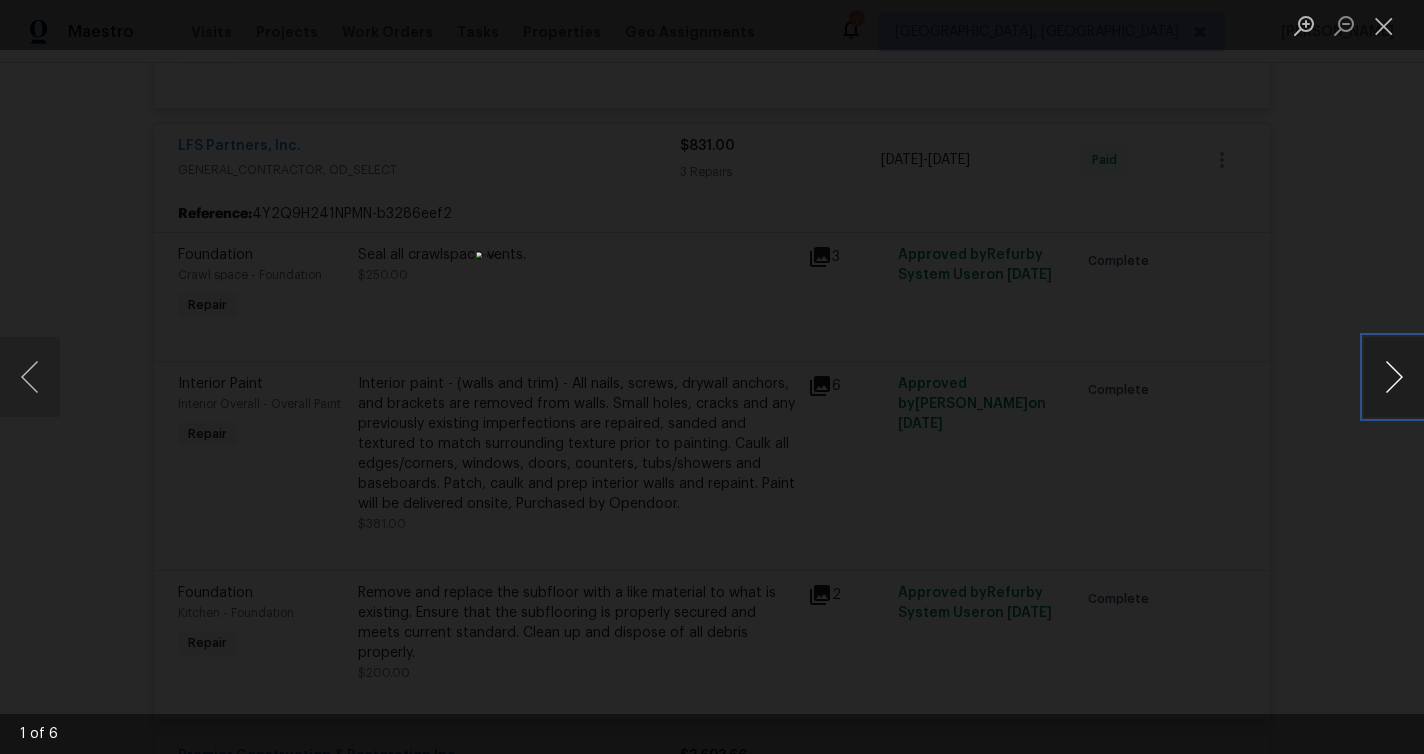 click at bounding box center (1394, 377) 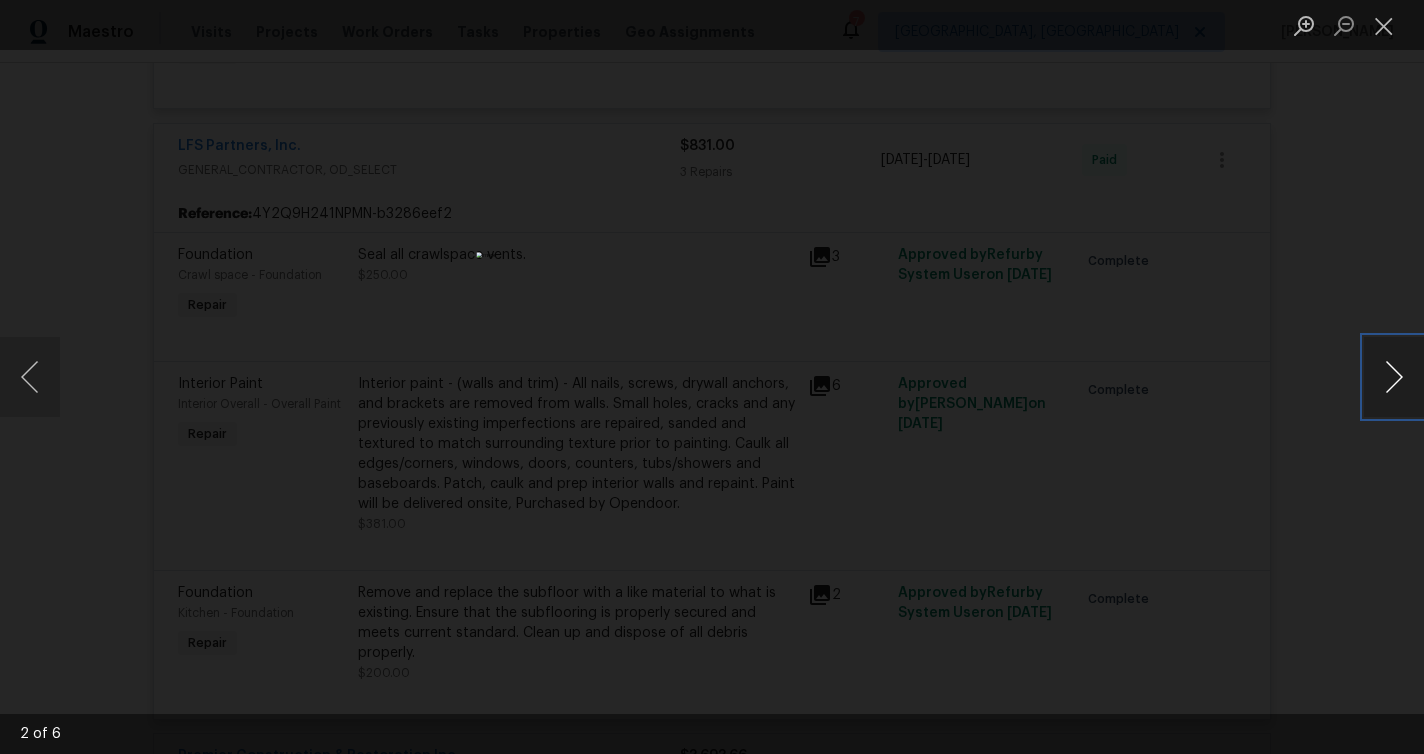 click at bounding box center [1394, 377] 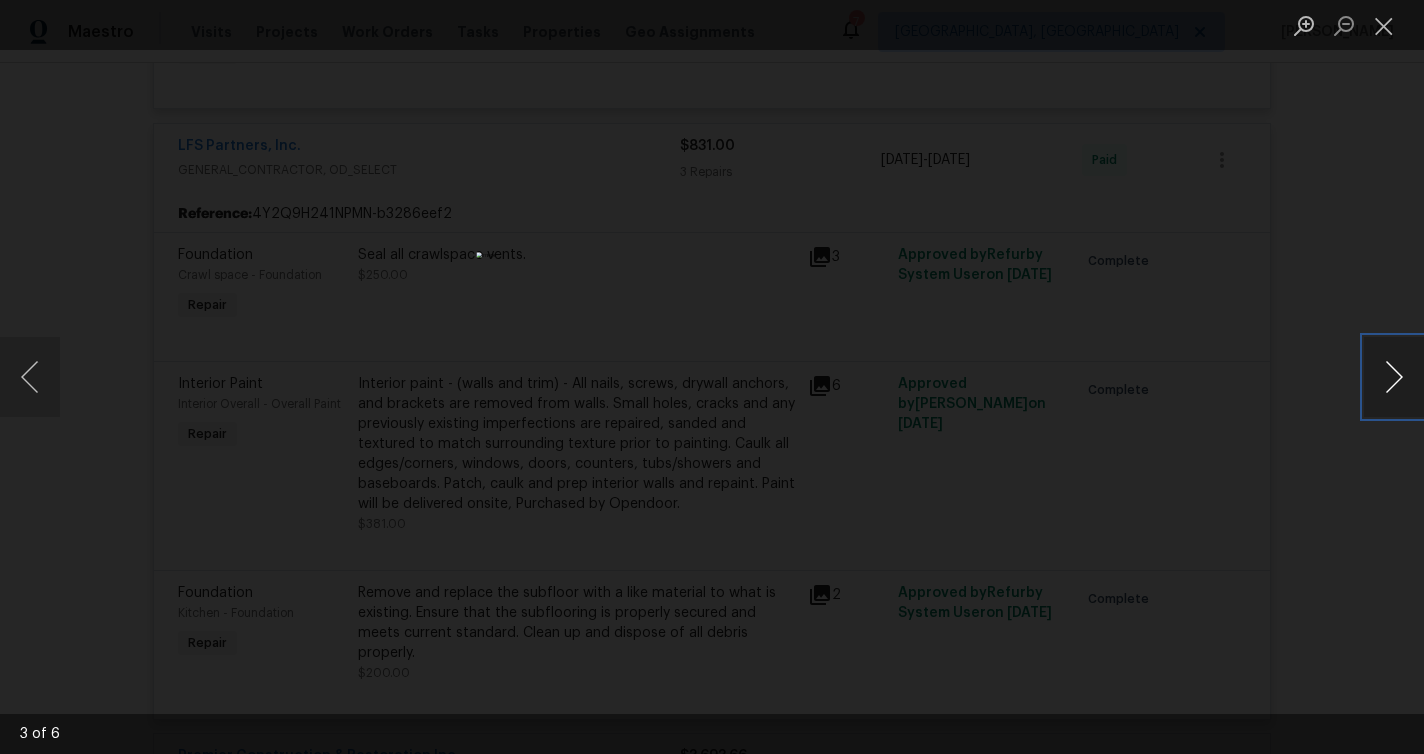 click at bounding box center (1394, 377) 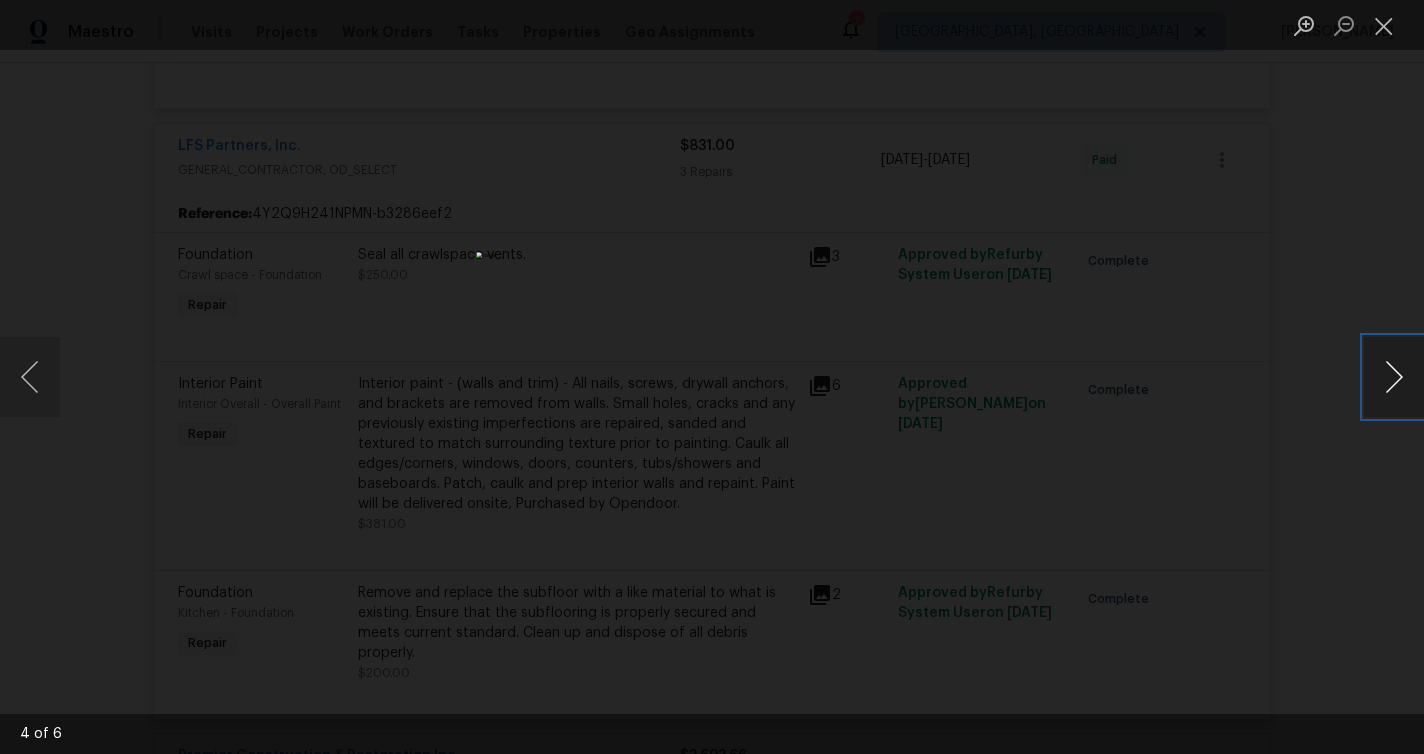 click at bounding box center (1394, 377) 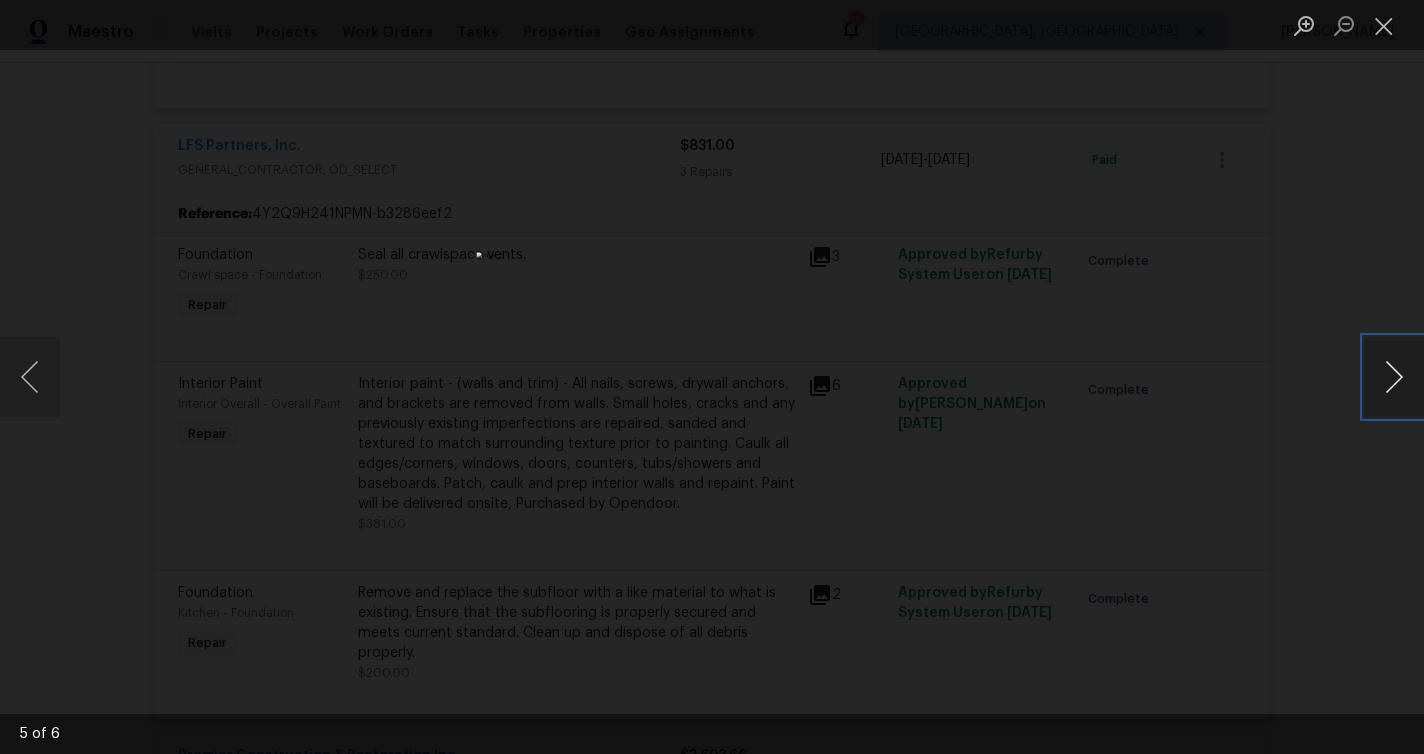 click at bounding box center [1394, 377] 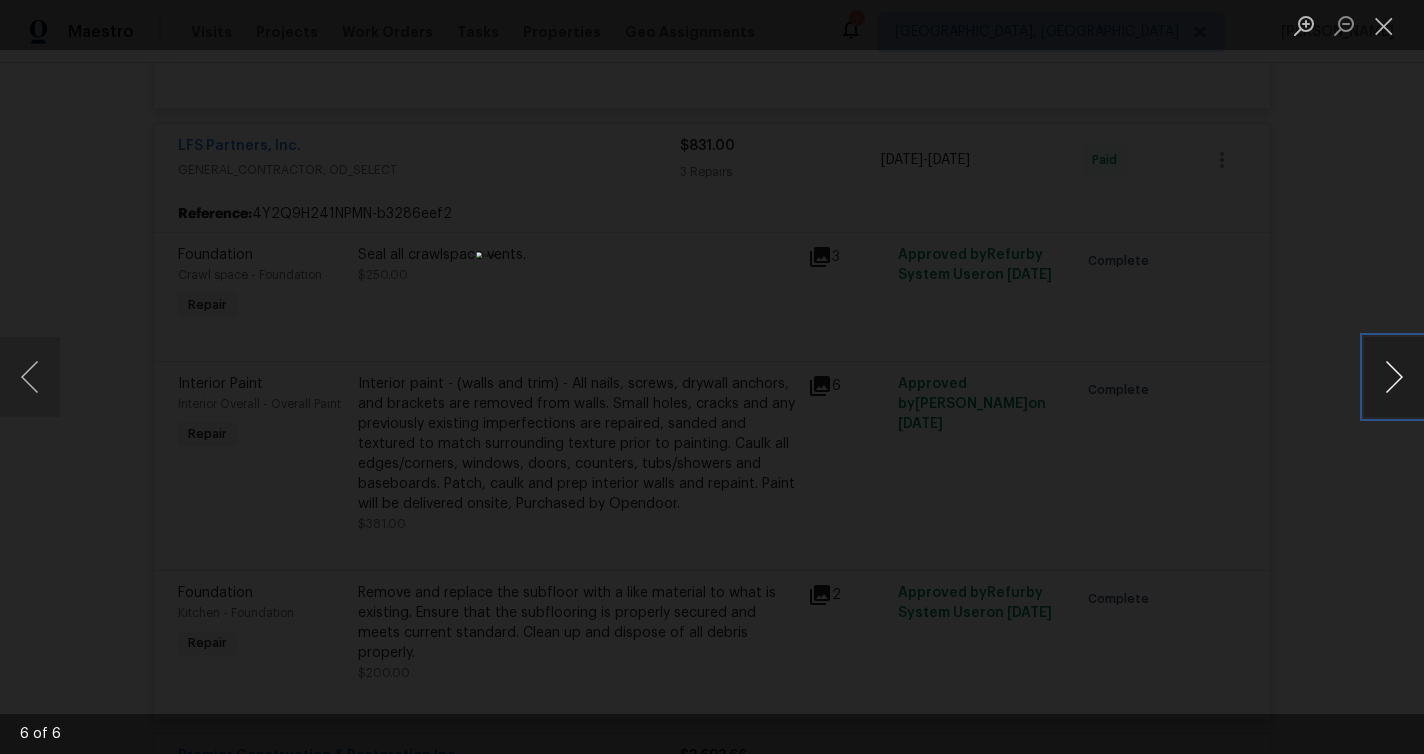 click at bounding box center [1394, 377] 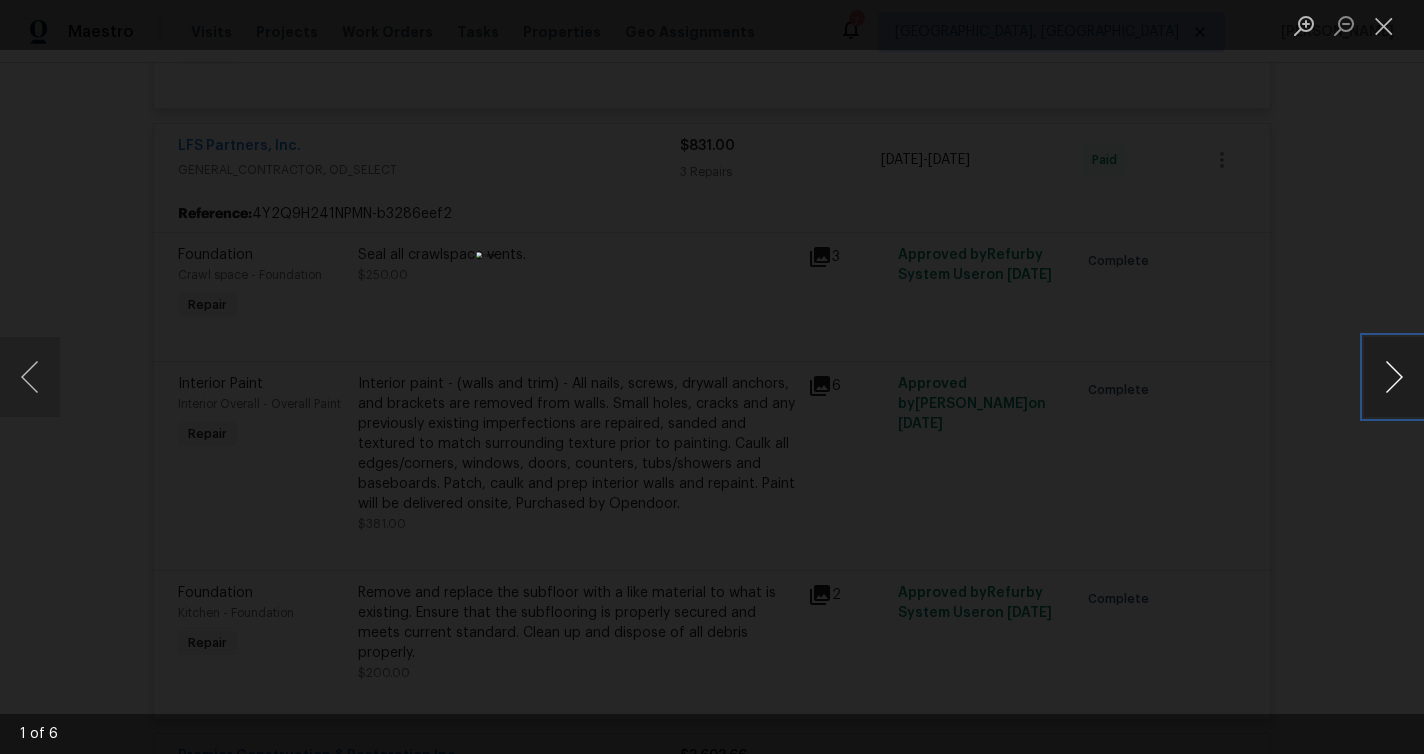 click at bounding box center [1394, 377] 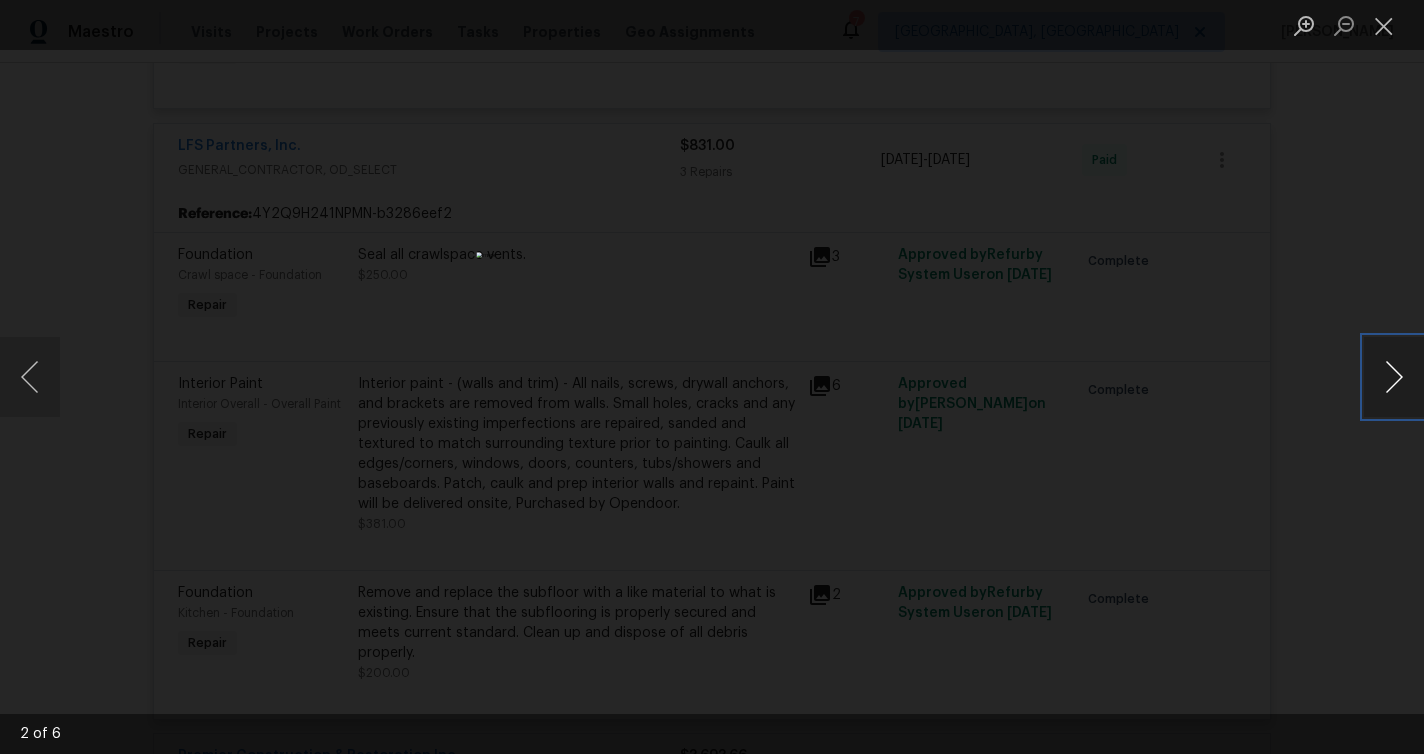 click at bounding box center (1394, 377) 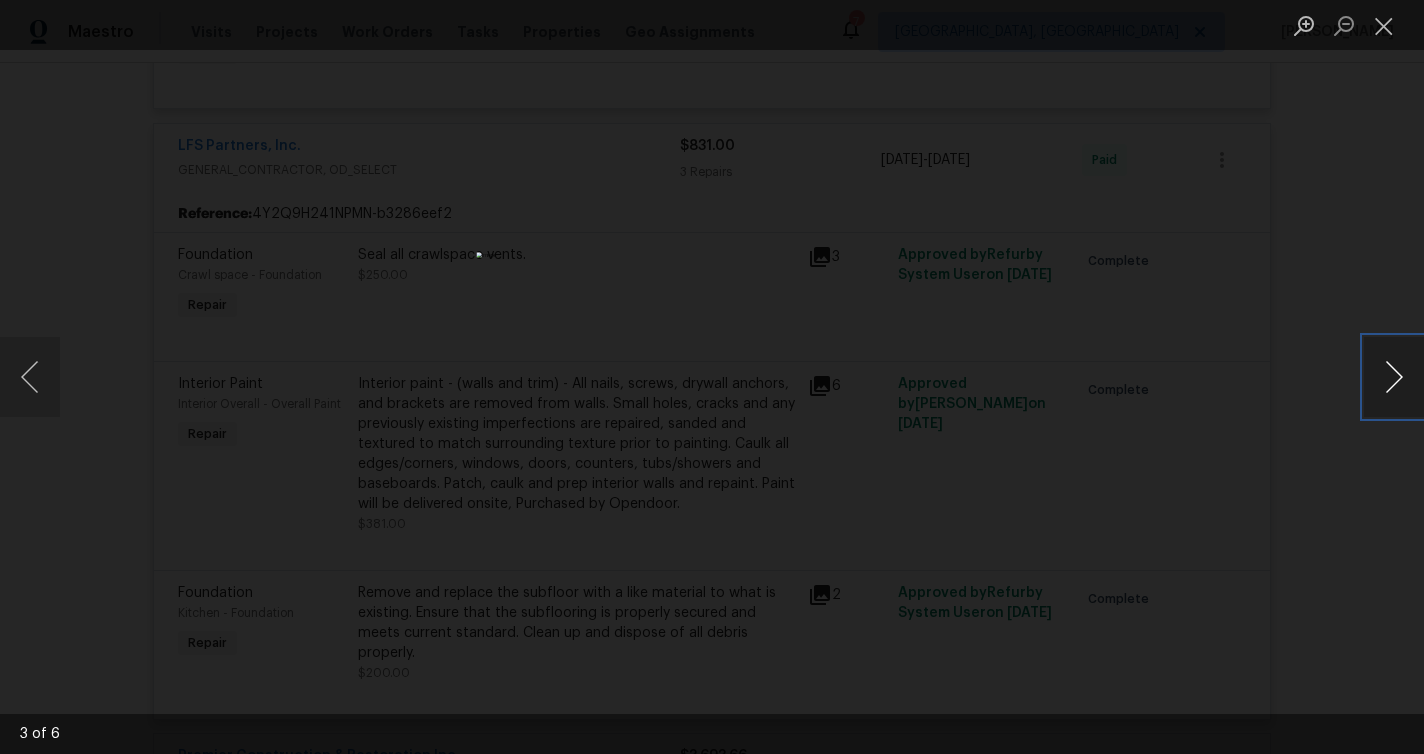 click at bounding box center [1394, 377] 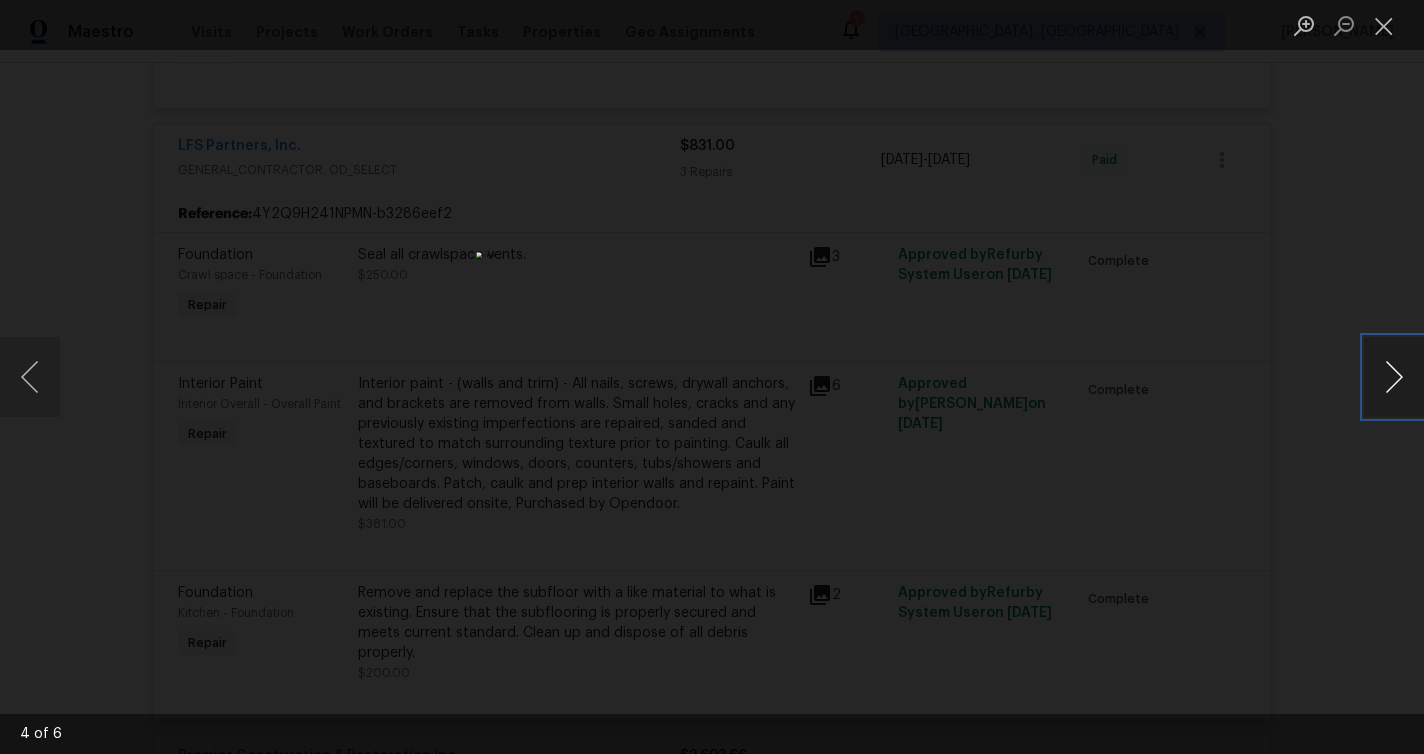 click at bounding box center [1394, 377] 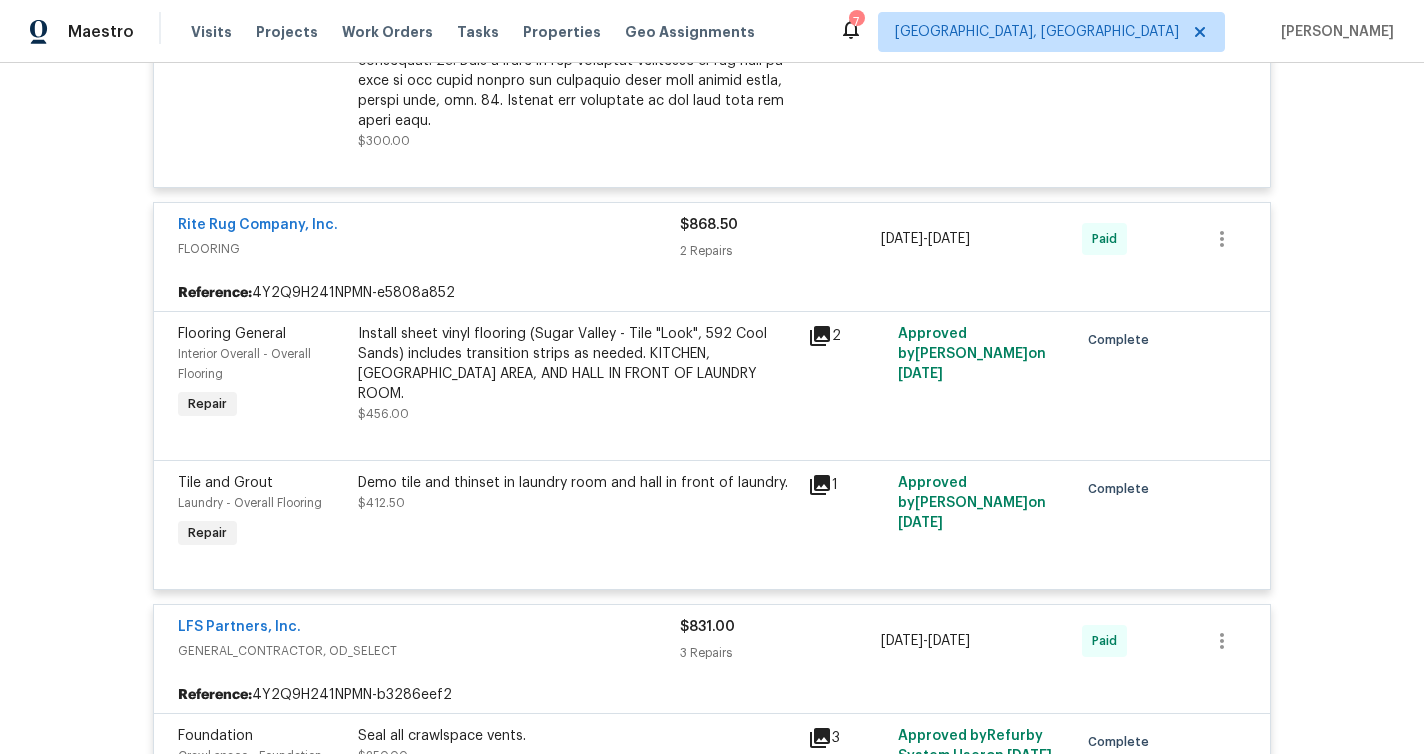 scroll, scrollTop: 891, scrollLeft: 0, axis: vertical 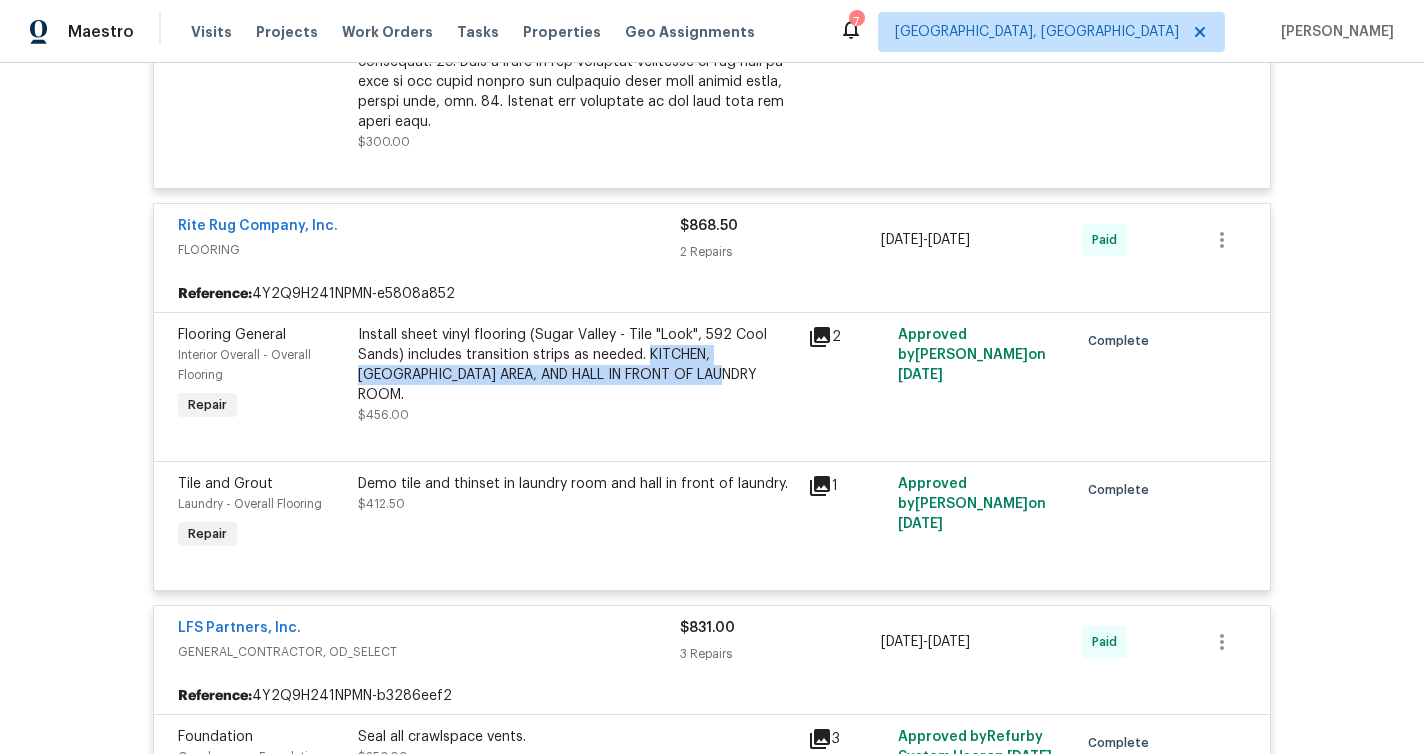 drag, startPoint x: 644, startPoint y: 332, endPoint x: 697, endPoint y: 349, distance: 55.65968 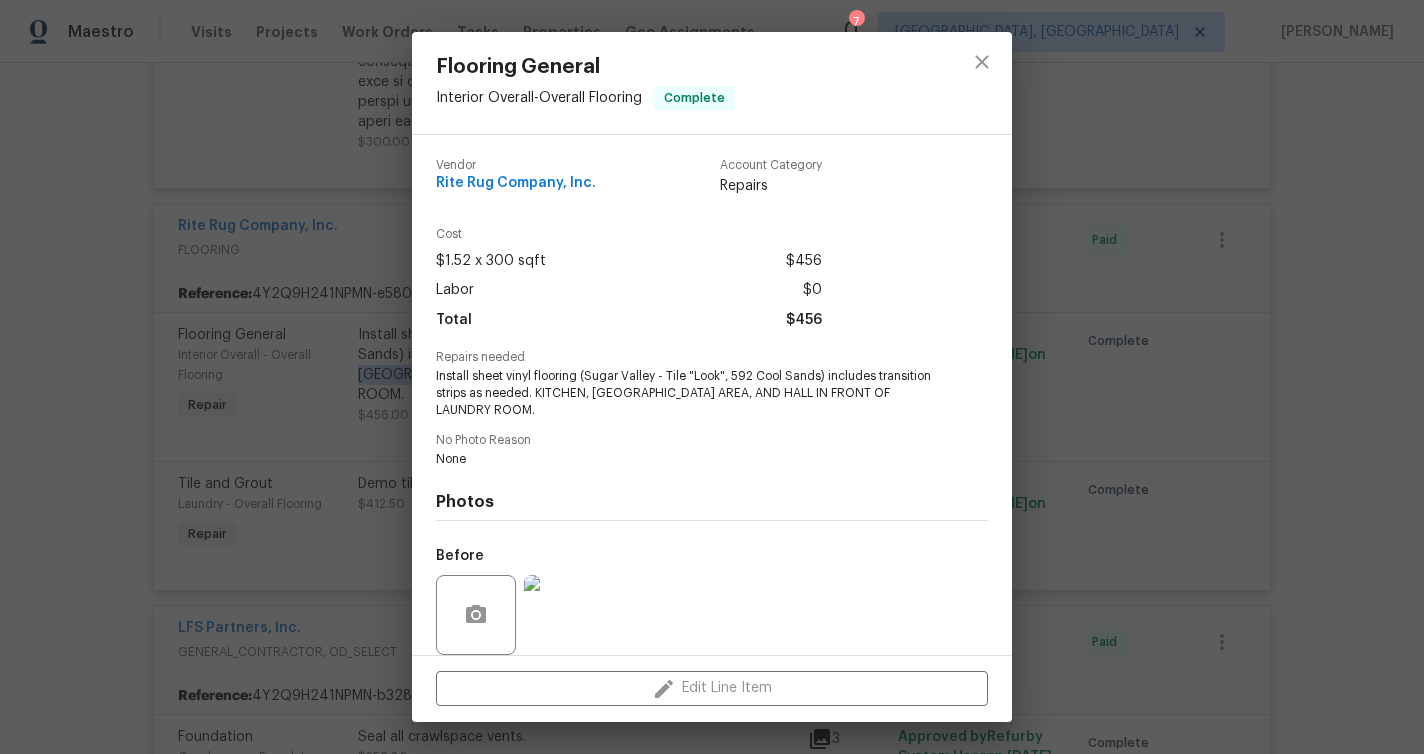copy on "KITCHEN, LAUNDRY AREA, AND HALL IN FRONT OF LAUNDRY ROOM." 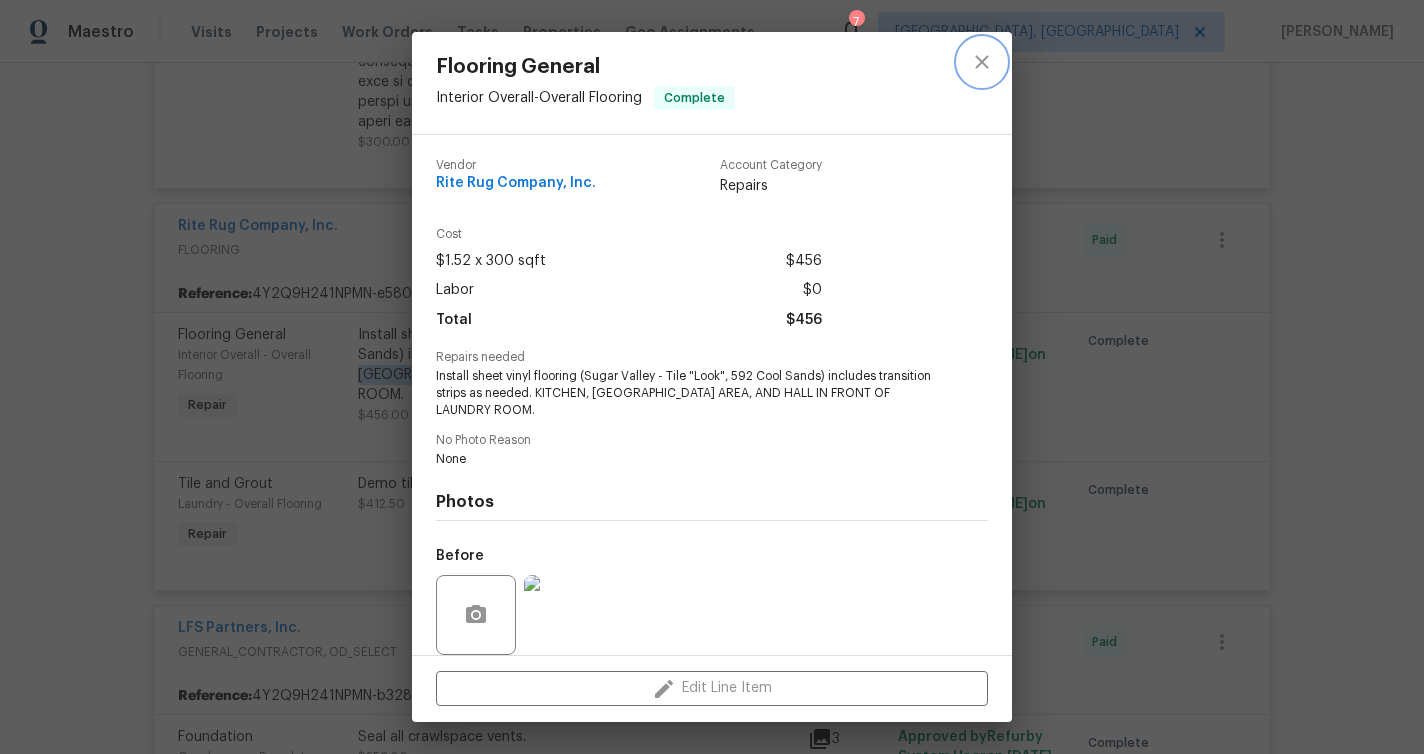click 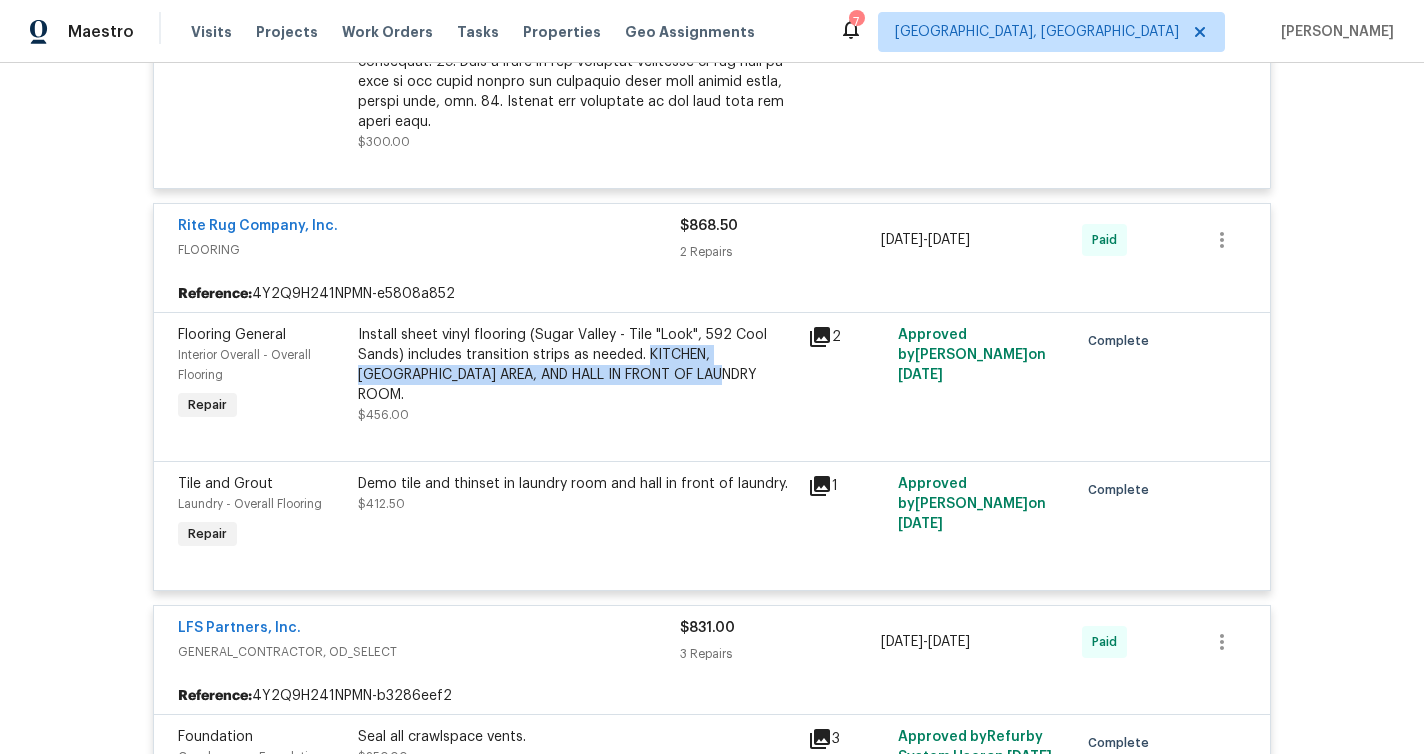 copy on "KITCHEN, LAUNDRY AREA, AND HALL IN FRONT OF LAUNDRY ROOM." 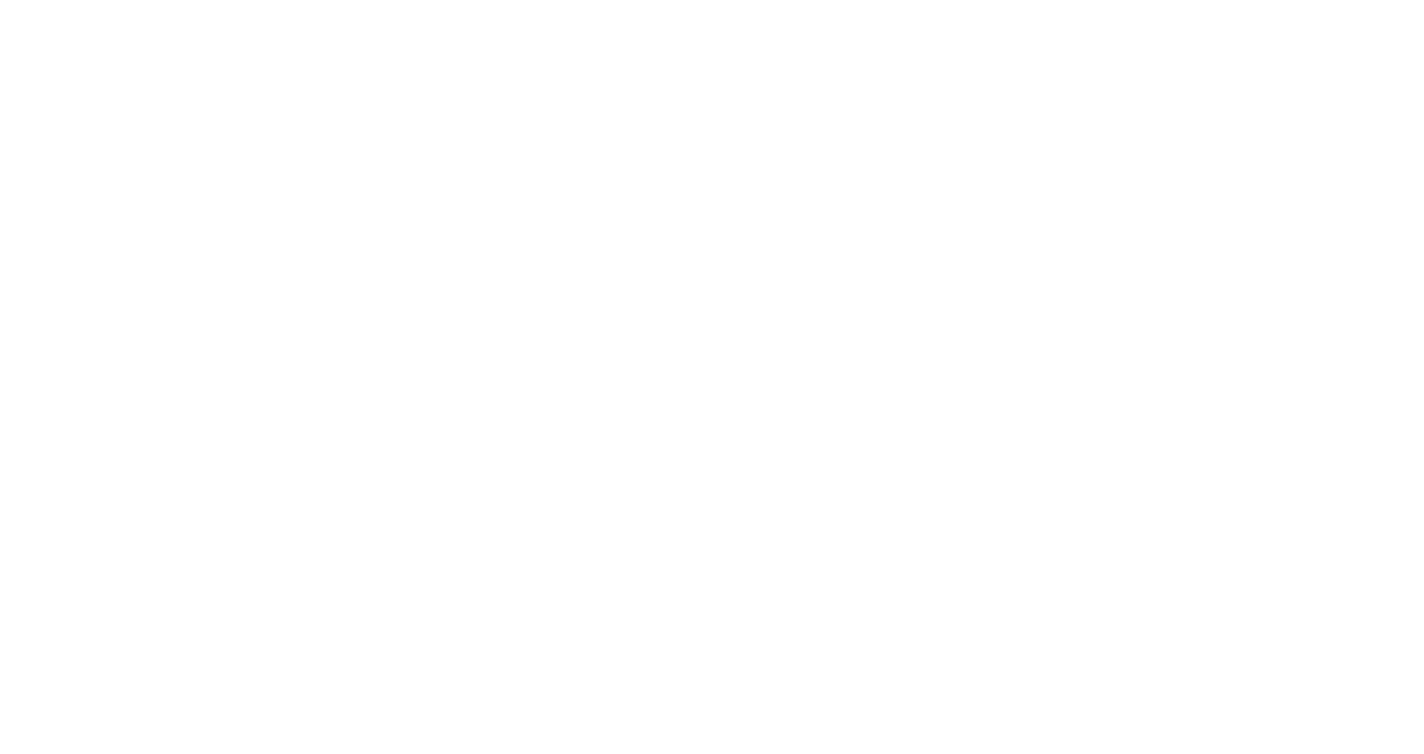 scroll, scrollTop: 0, scrollLeft: 0, axis: both 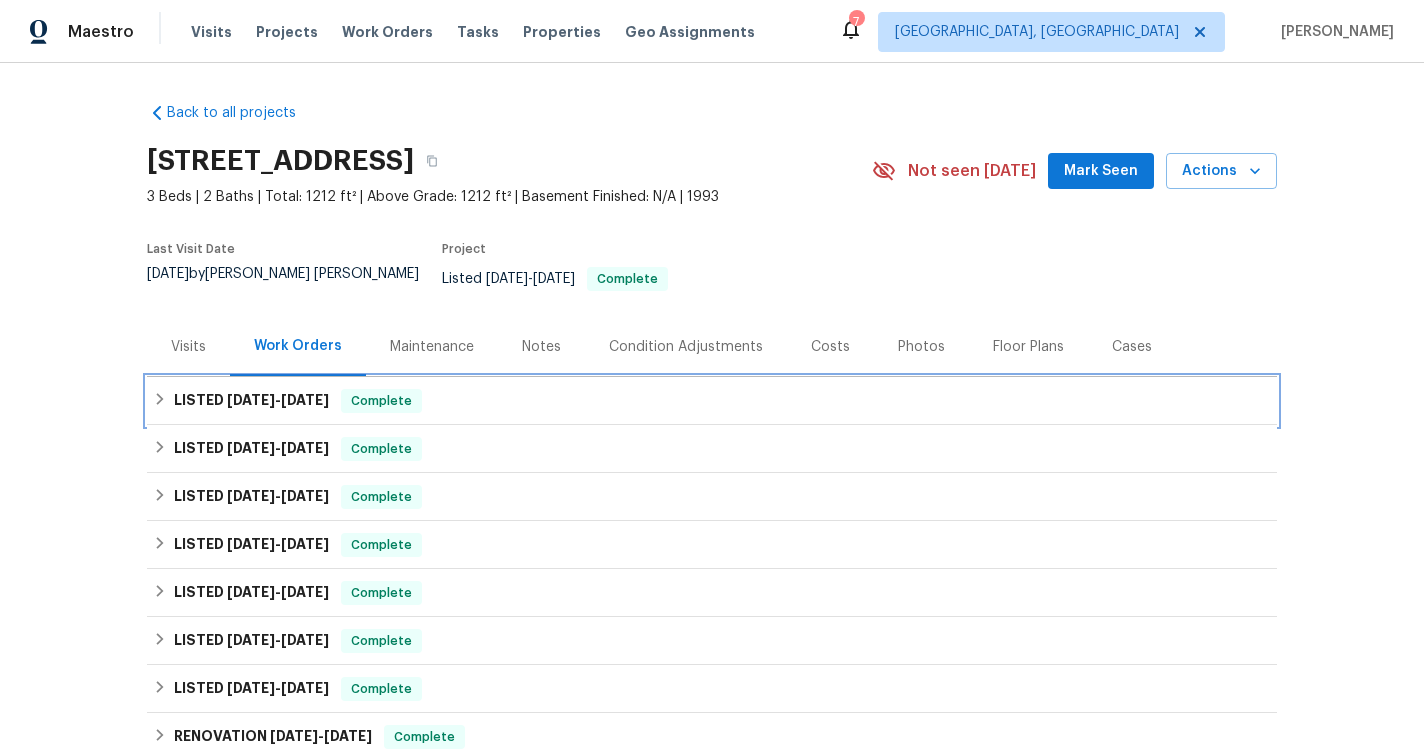 click on "LISTED   7/17/25  -  7/19/25 Complete" at bounding box center [712, 401] 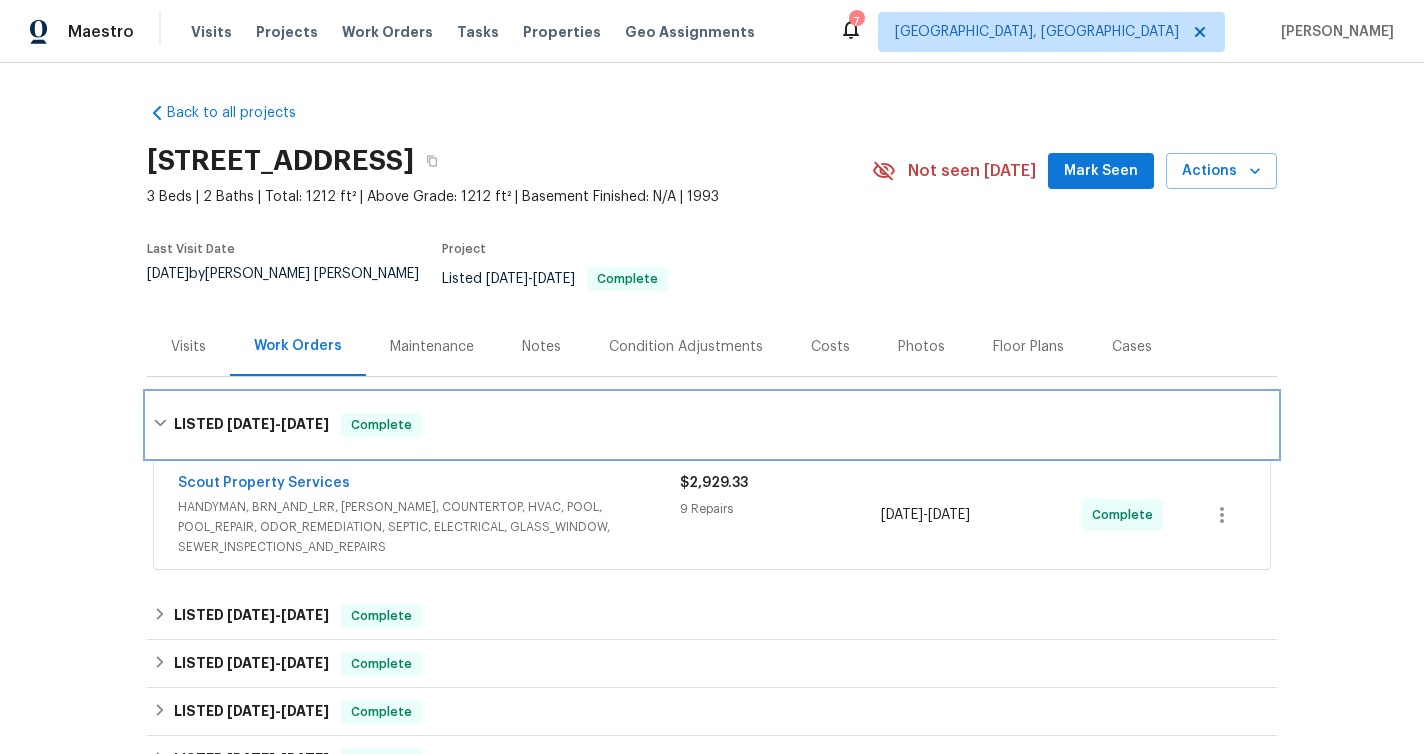 scroll, scrollTop: 31, scrollLeft: 0, axis: vertical 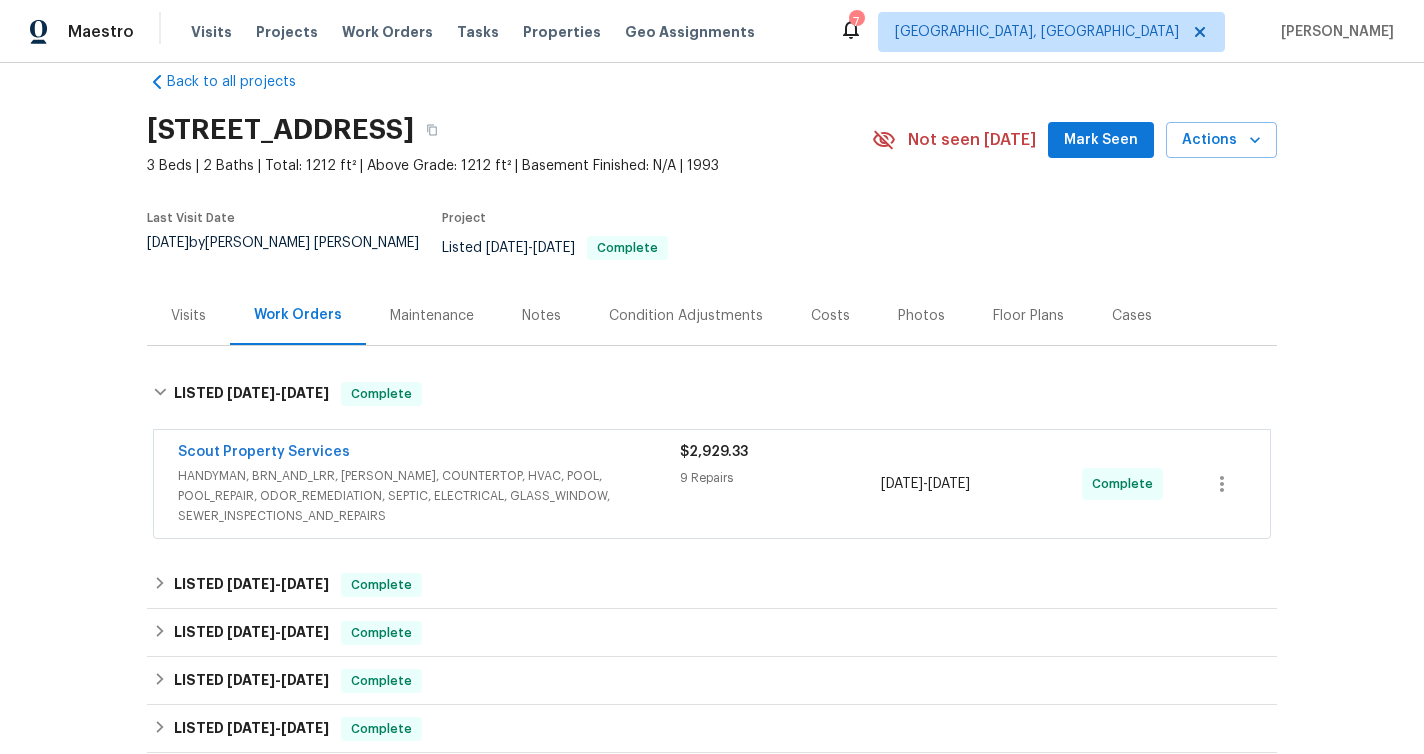 click on "HANDYMAN, BRN_AND_LRR, WELLS, COUNTERTOP, HVAC, POOL, POOL_REPAIR, ODOR_REMEDIATION, SEPTIC, ELECTRICAL, GLASS_WINDOW, SEWER_INSPECTIONS_AND_REPAIRS" at bounding box center [429, 496] 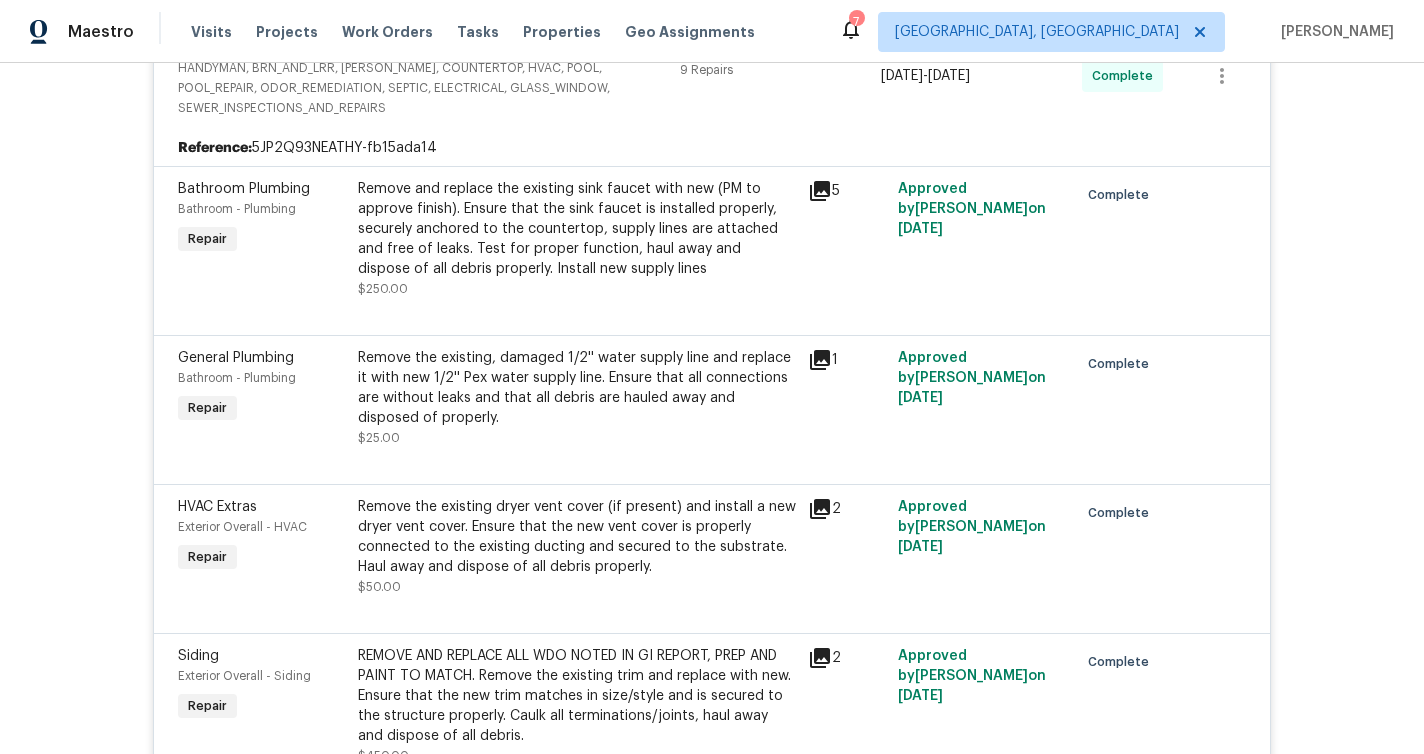 scroll, scrollTop: 455, scrollLeft: 0, axis: vertical 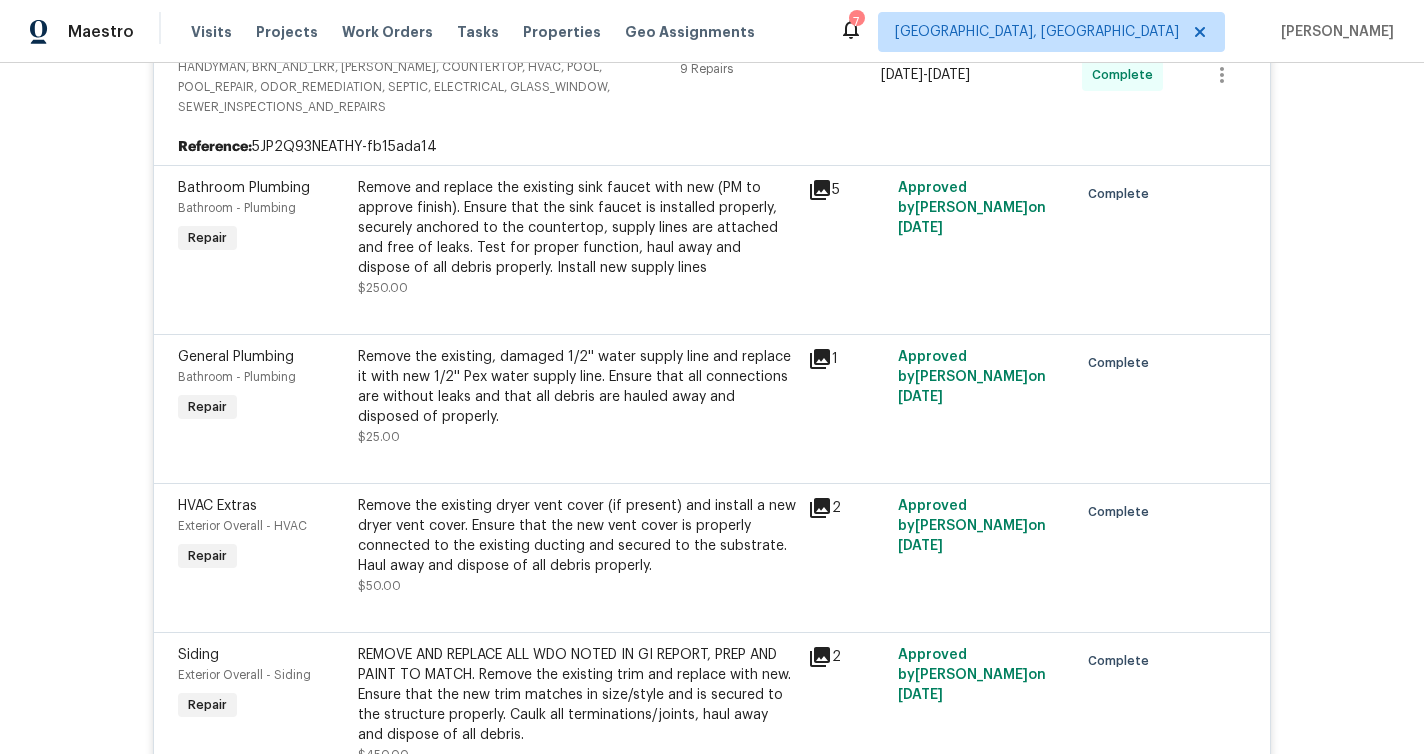 click 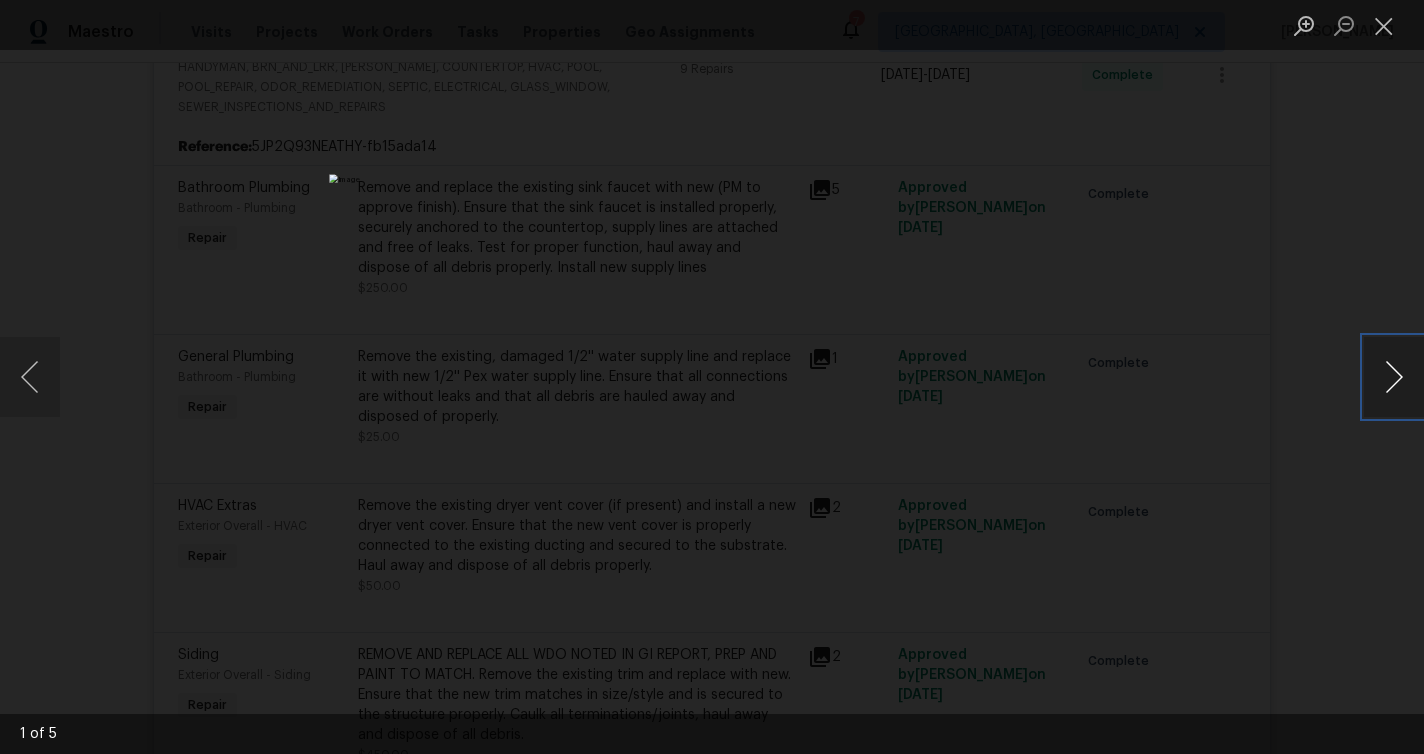 click at bounding box center [1394, 377] 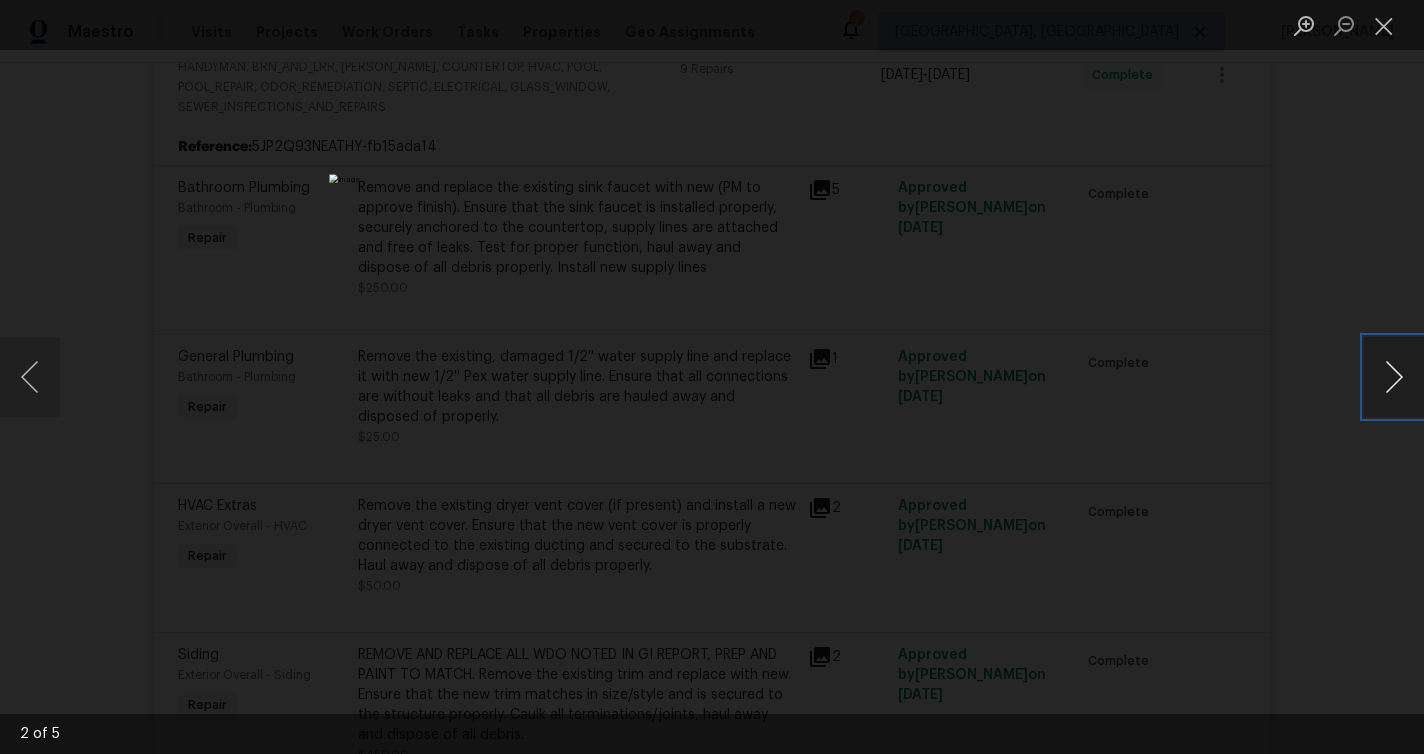 click at bounding box center [1394, 377] 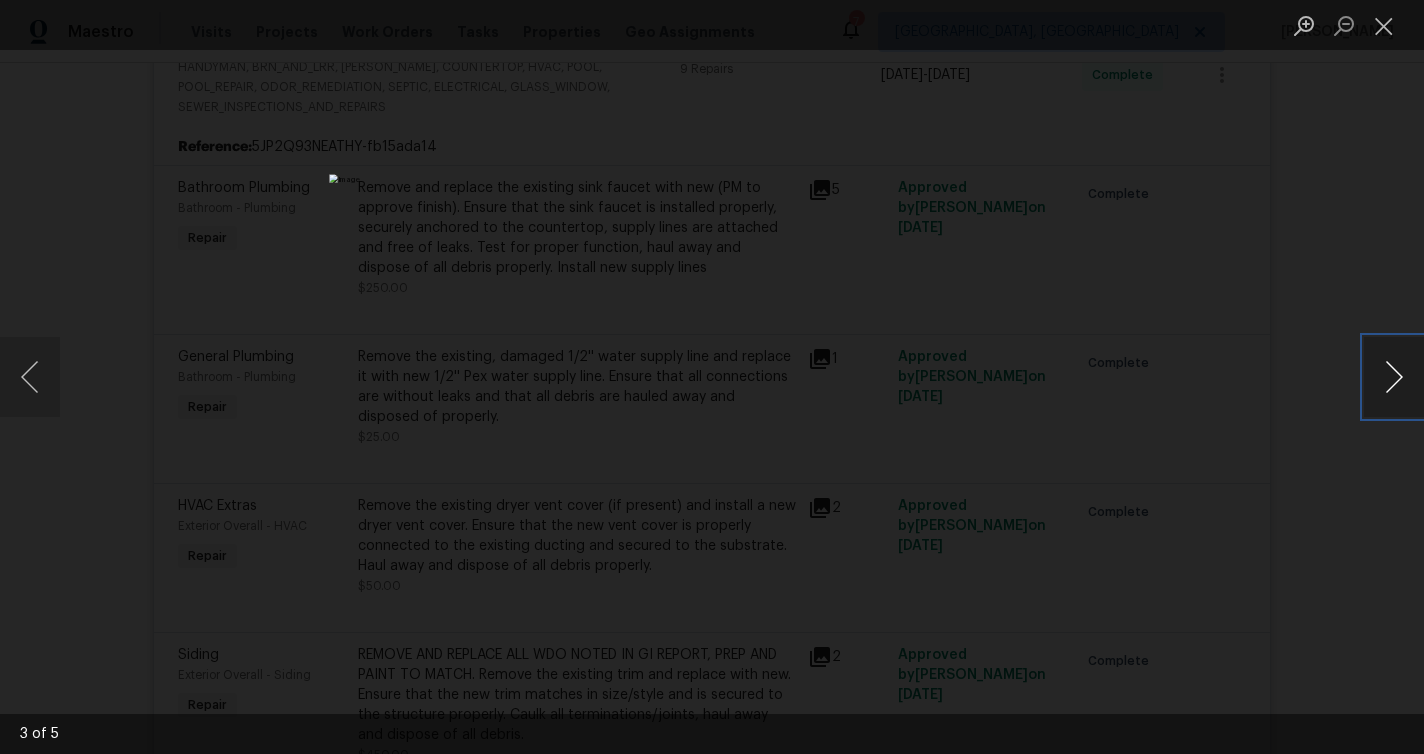 click at bounding box center [1394, 377] 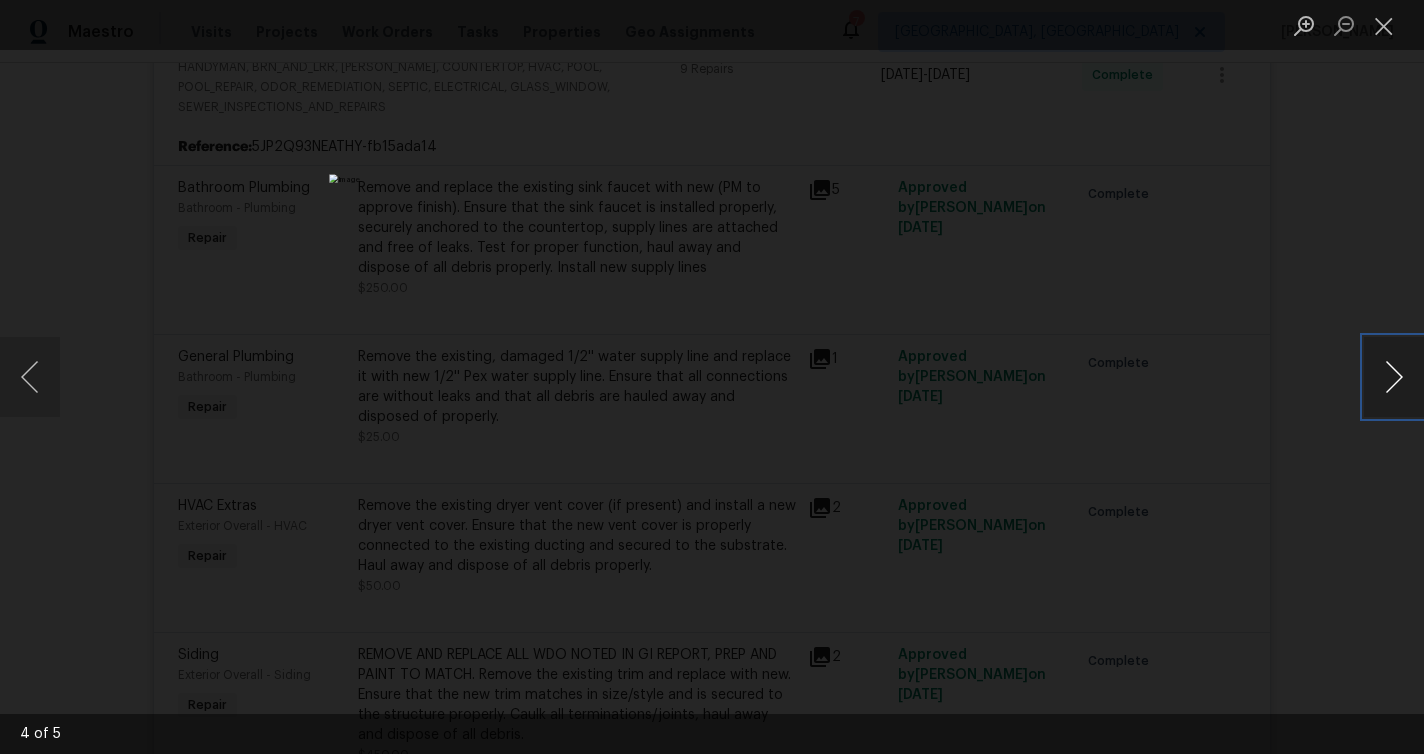 click at bounding box center (1394, 377) 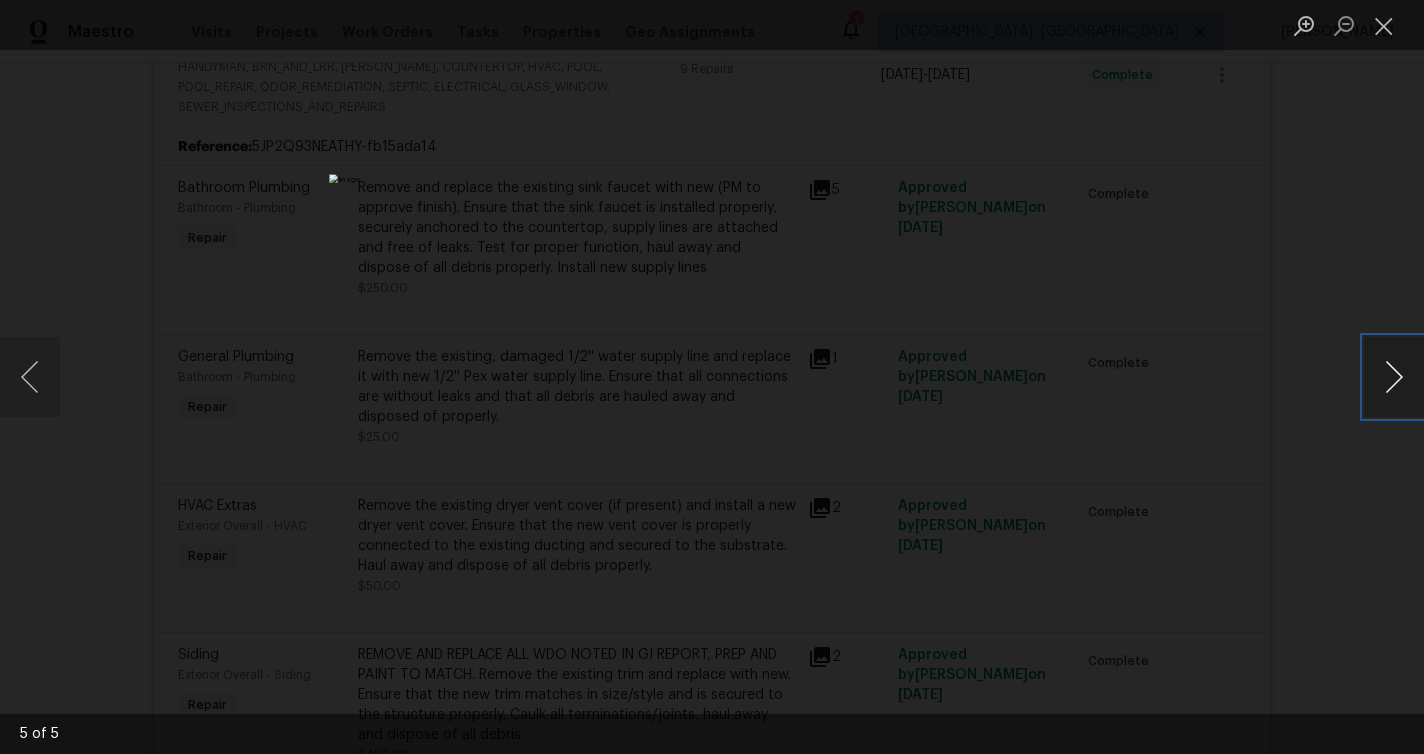 click at bounding box center [1394, 377] 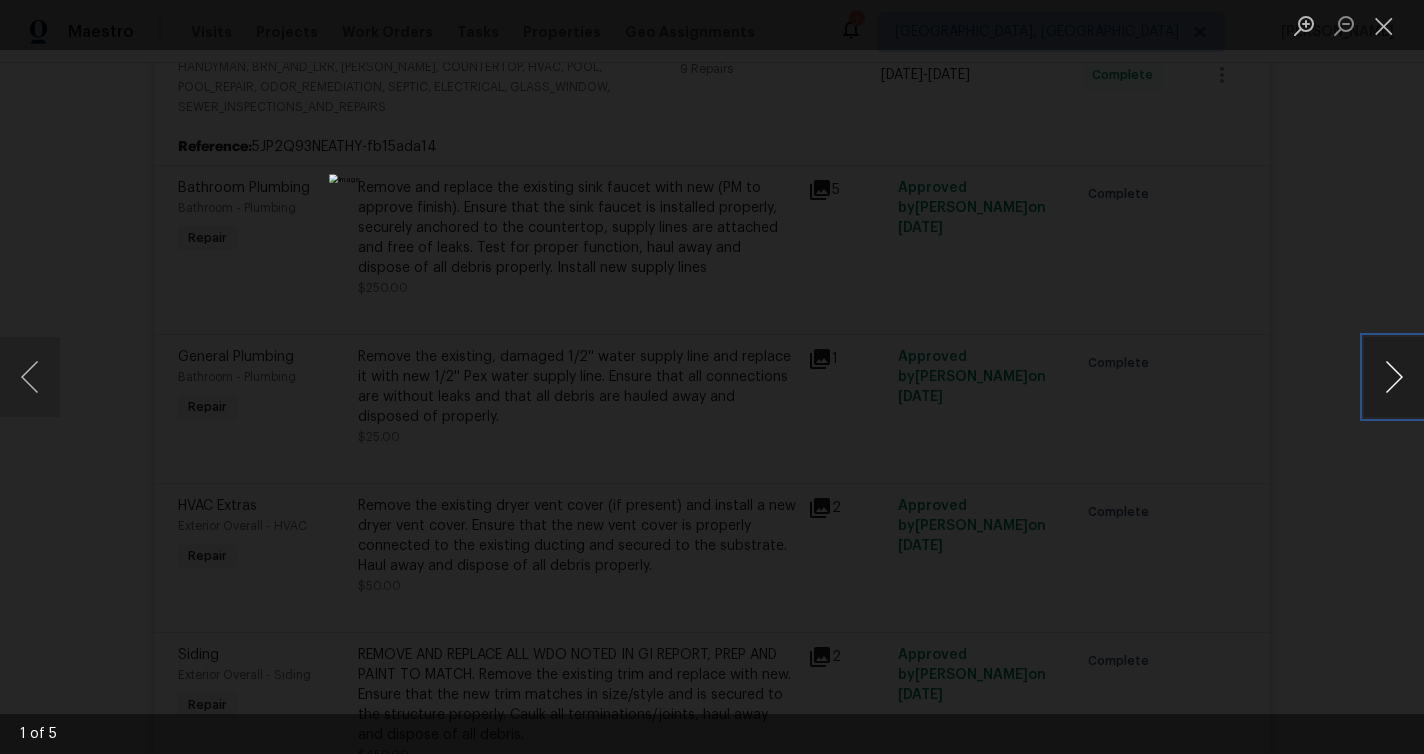 click at bounding box center (1394, 377) 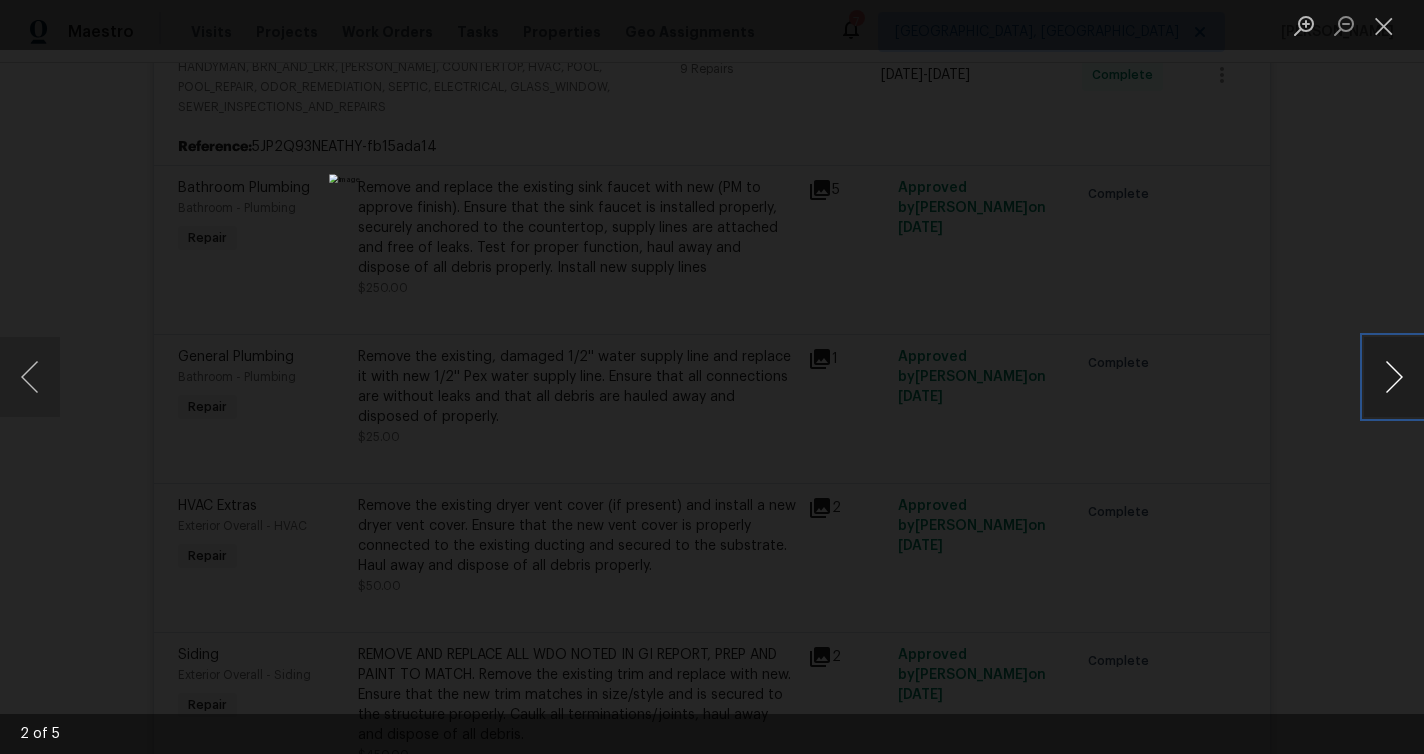 click at bounding box center (1394, 377) 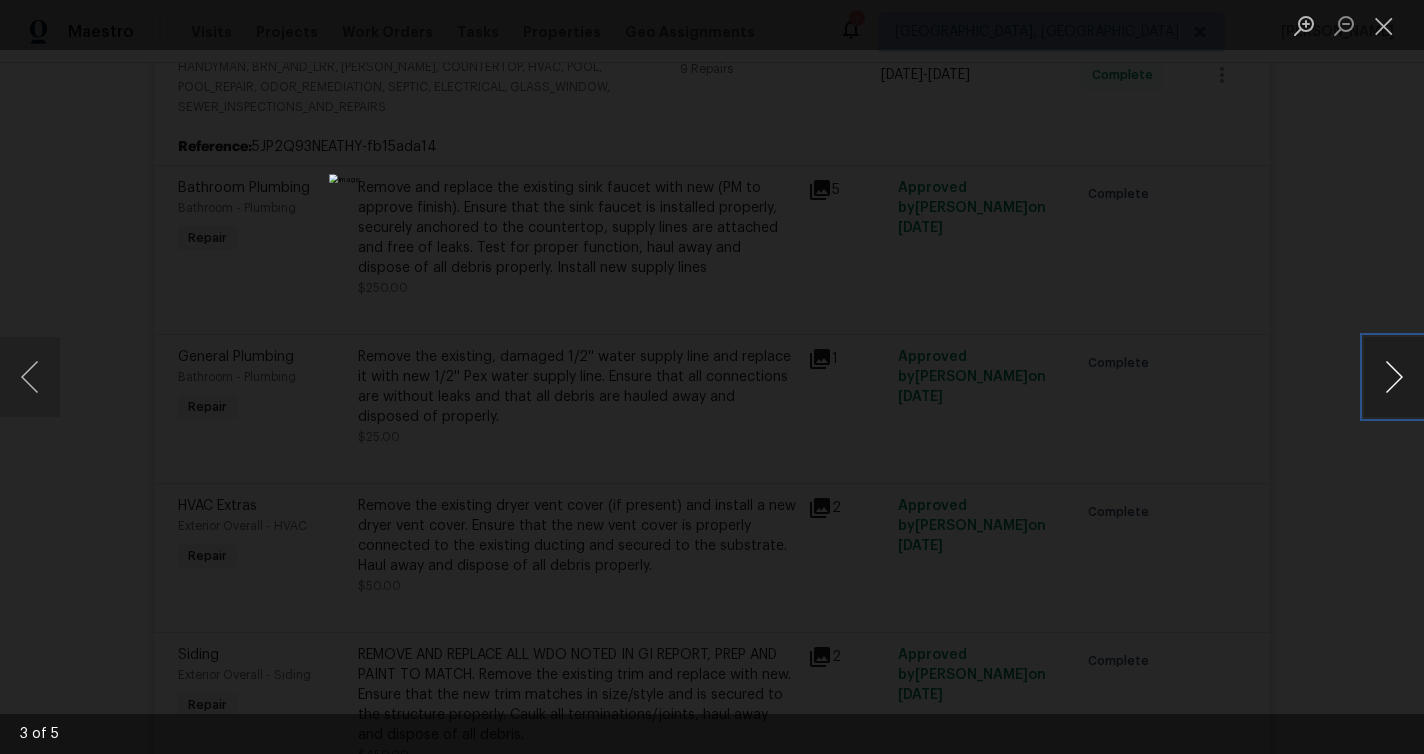 type 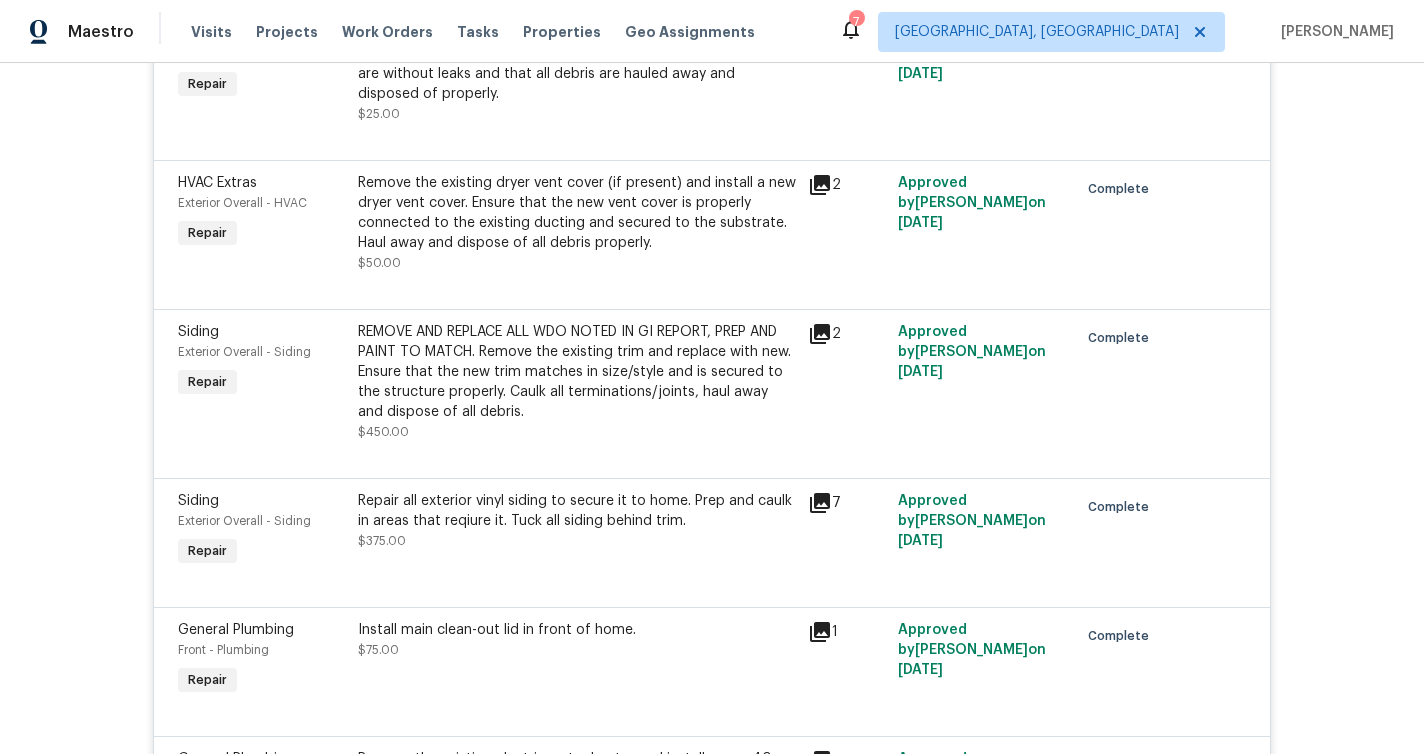 scroll, scrollTop: 788, scrollLeft: 0, axis: vertical 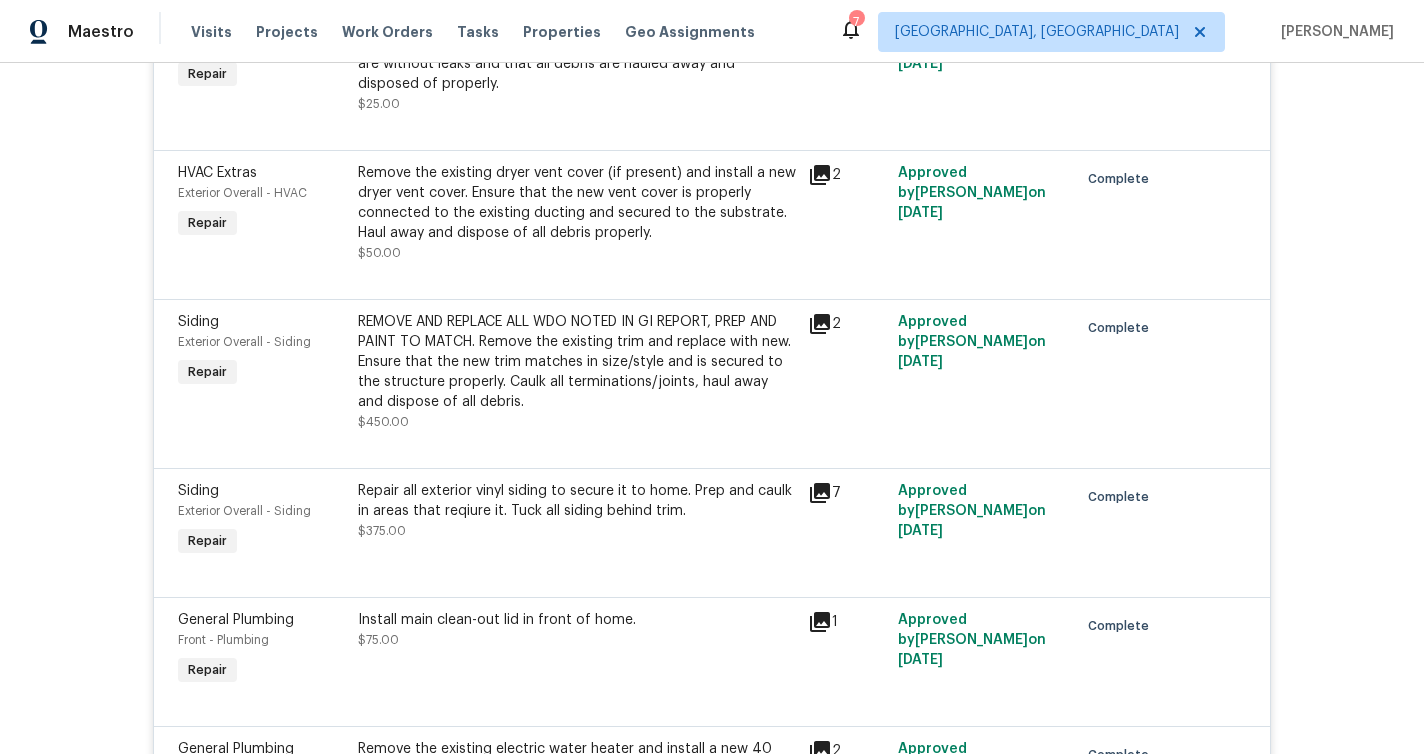 click 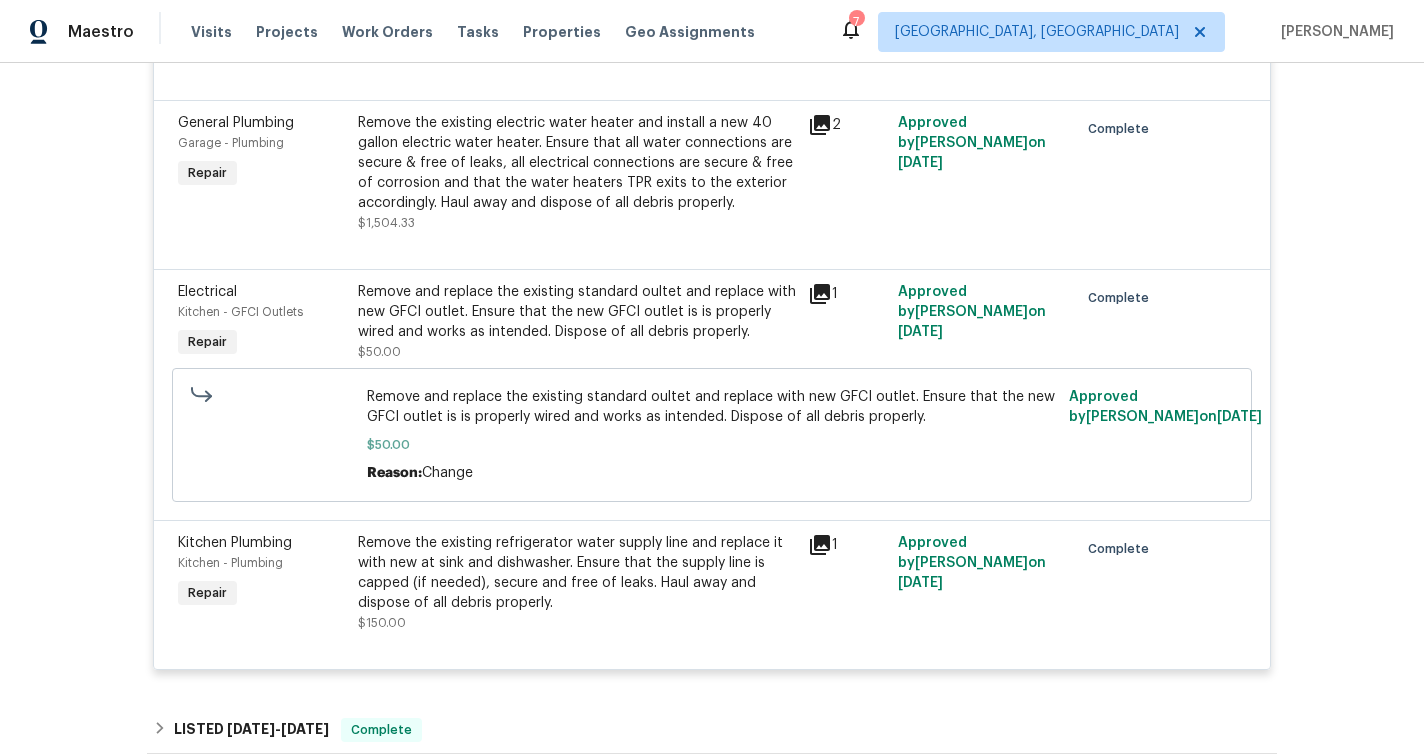 scroll, scrollTop: 1431, scrollLeft: 0, axis: vertical 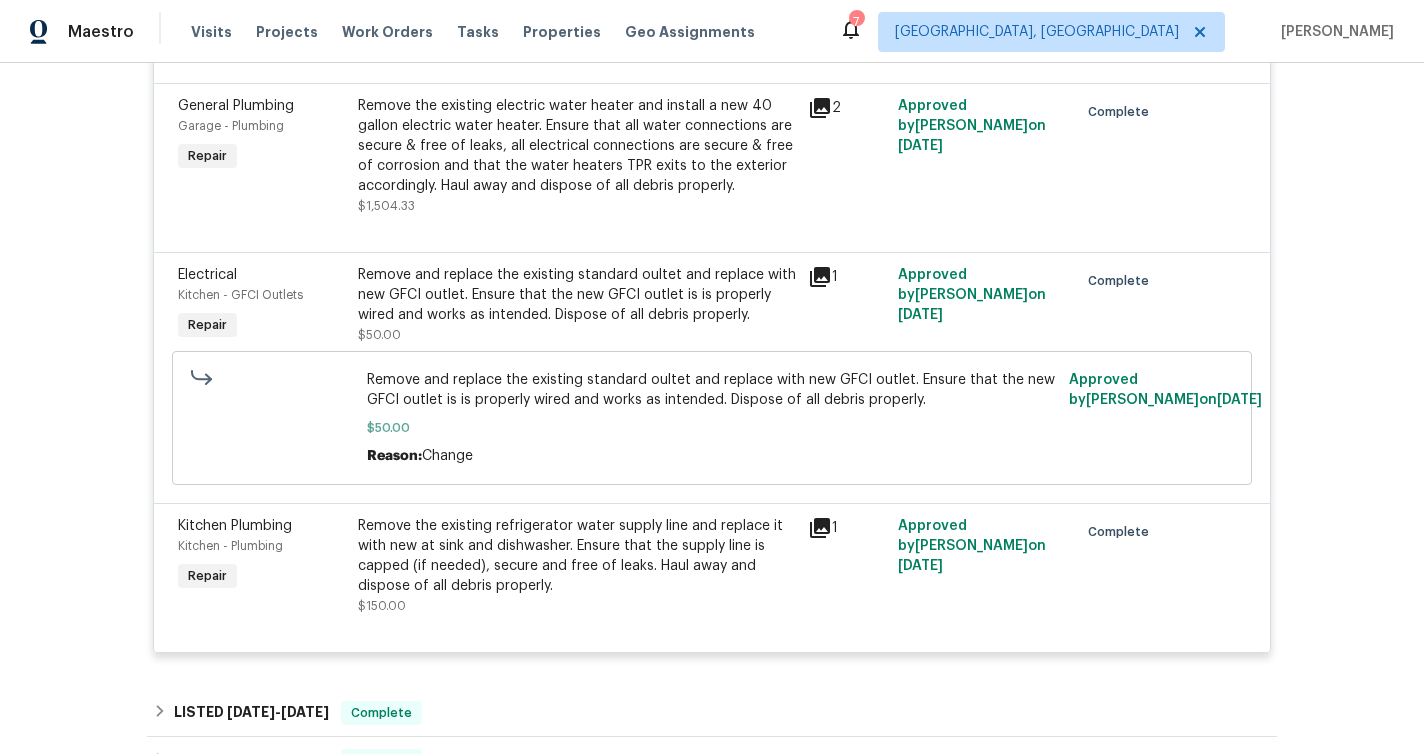 click 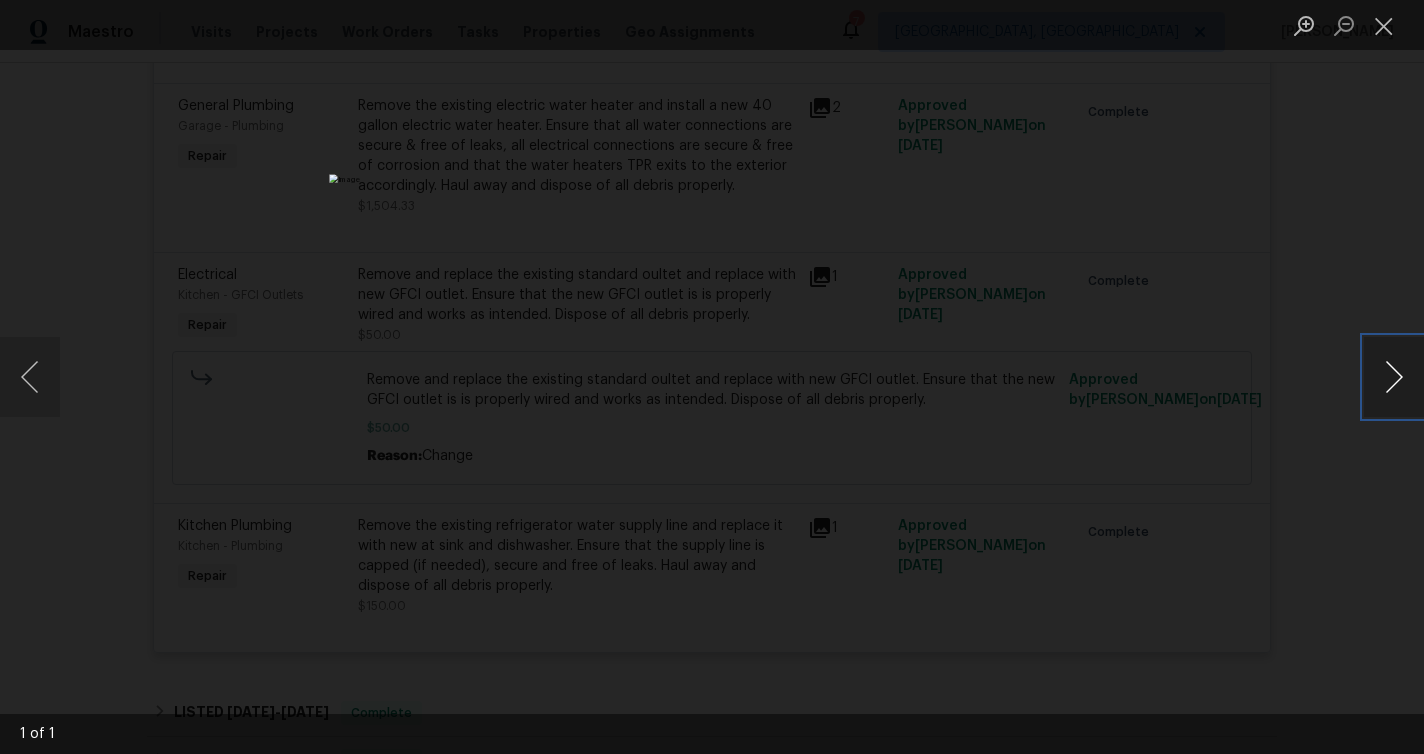 click at bounding box center [1394, 377] 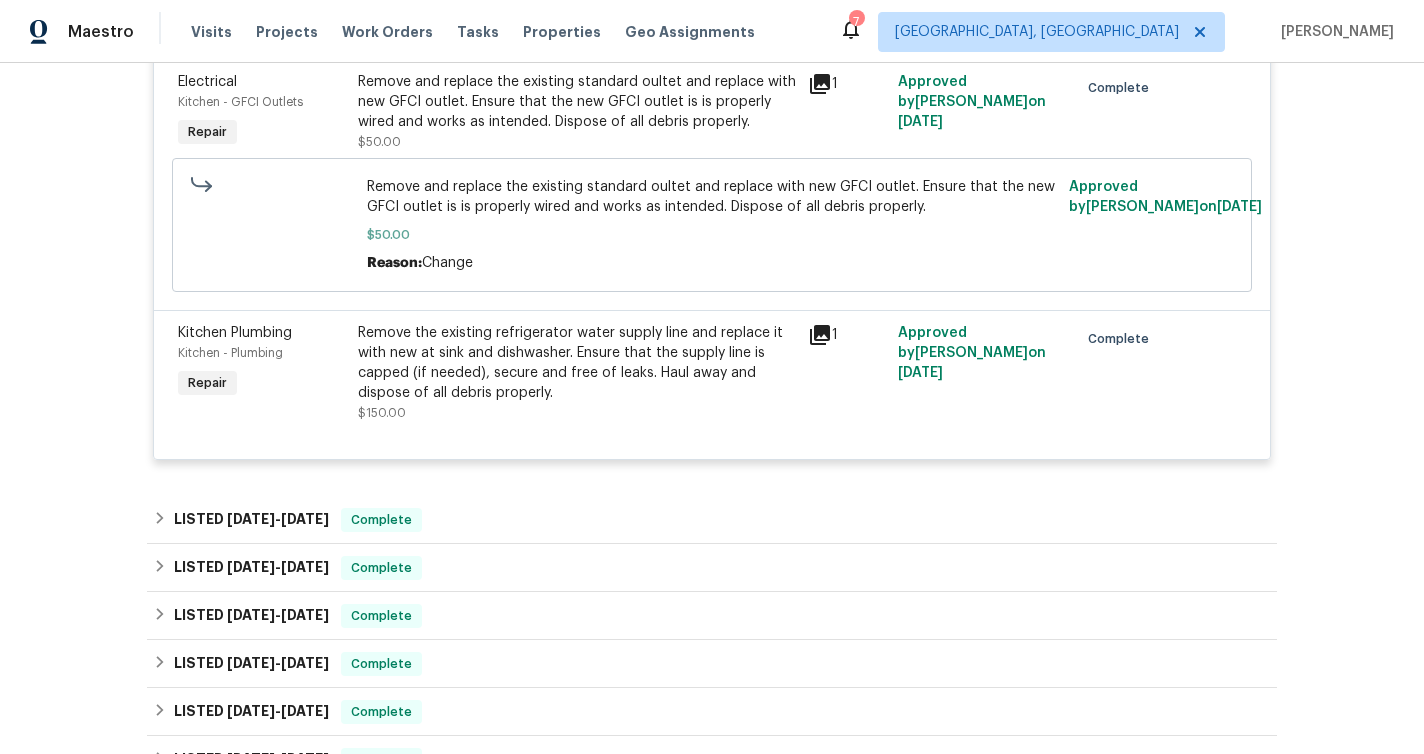 scroll, scrollTop: 1630, scrollLeft: 0, axis: vertical 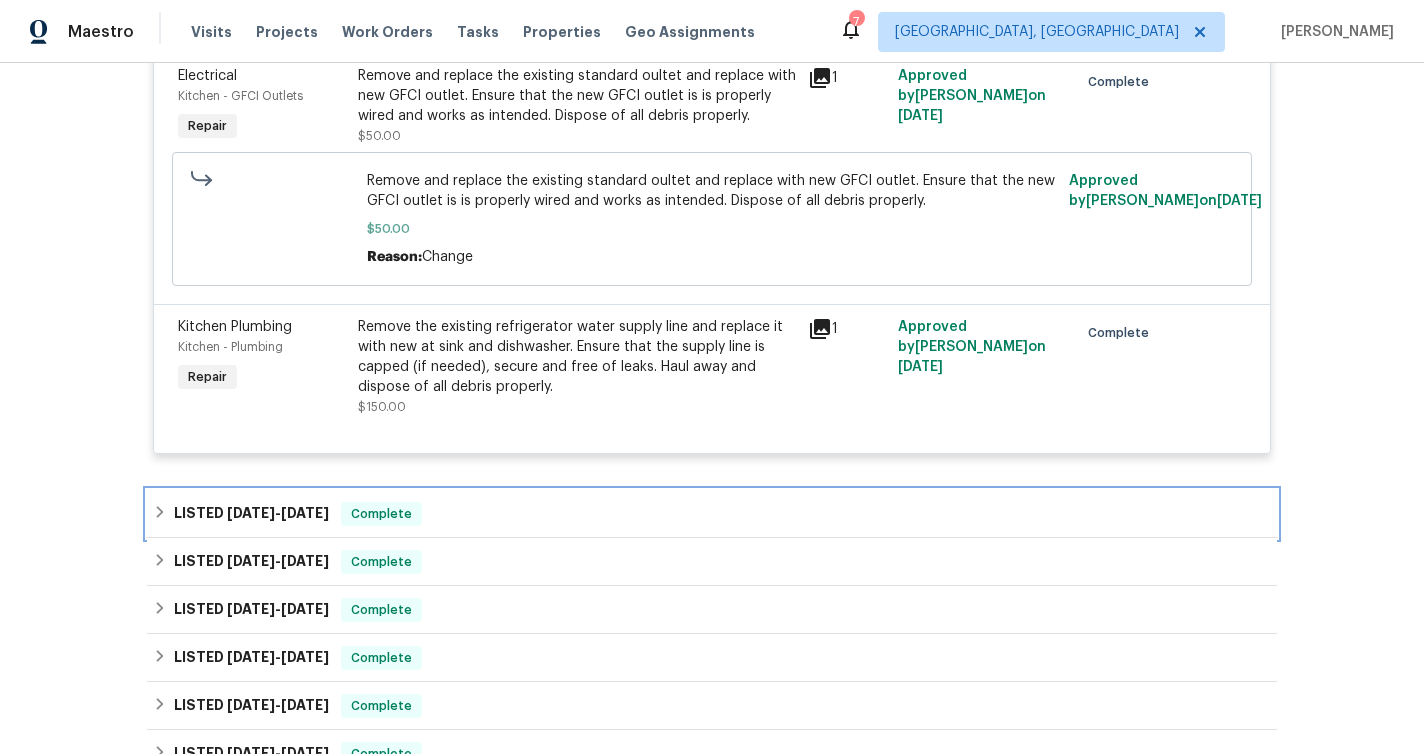 click on "LISTED   6/26/25  -  6/26/25 Complete" at bounding box center (712, 514) 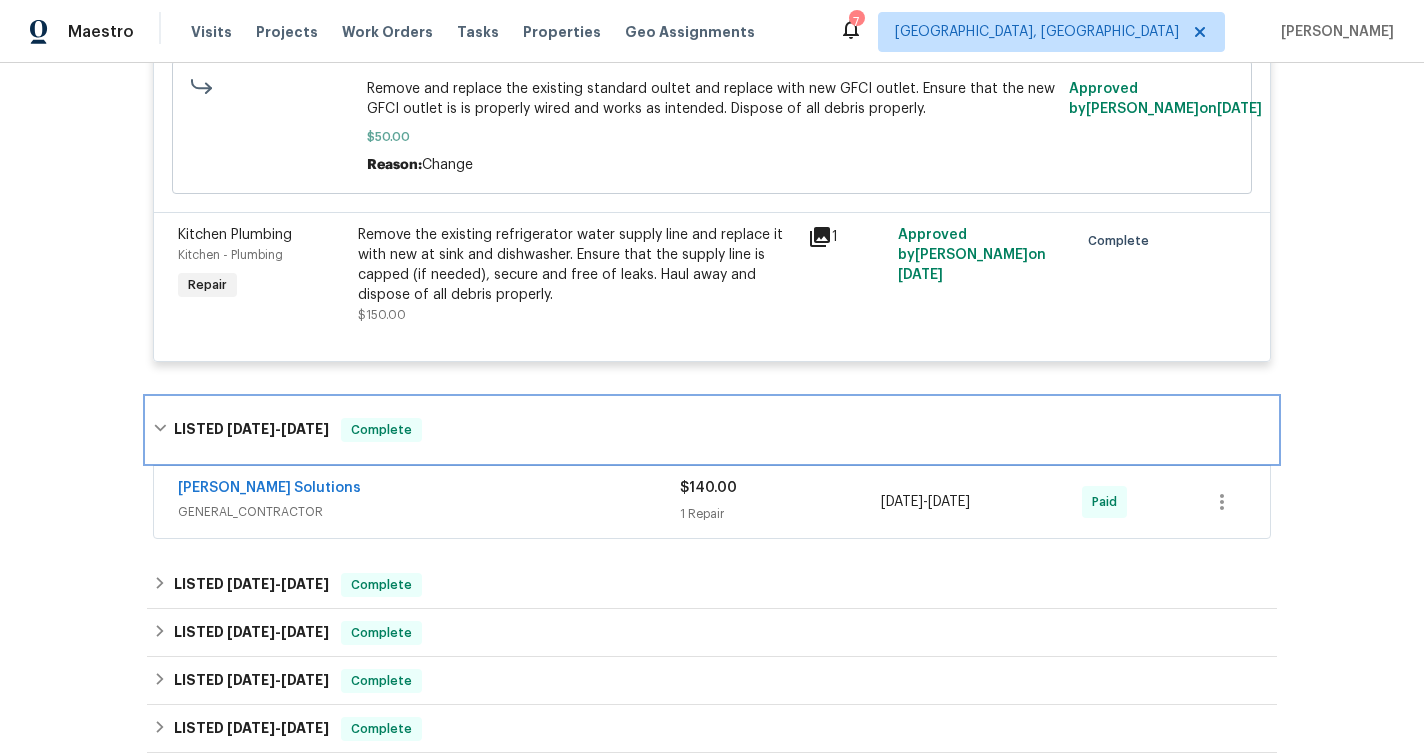 scroll, scrollTop: 1740, scrollLeft: 0, axis: vertical 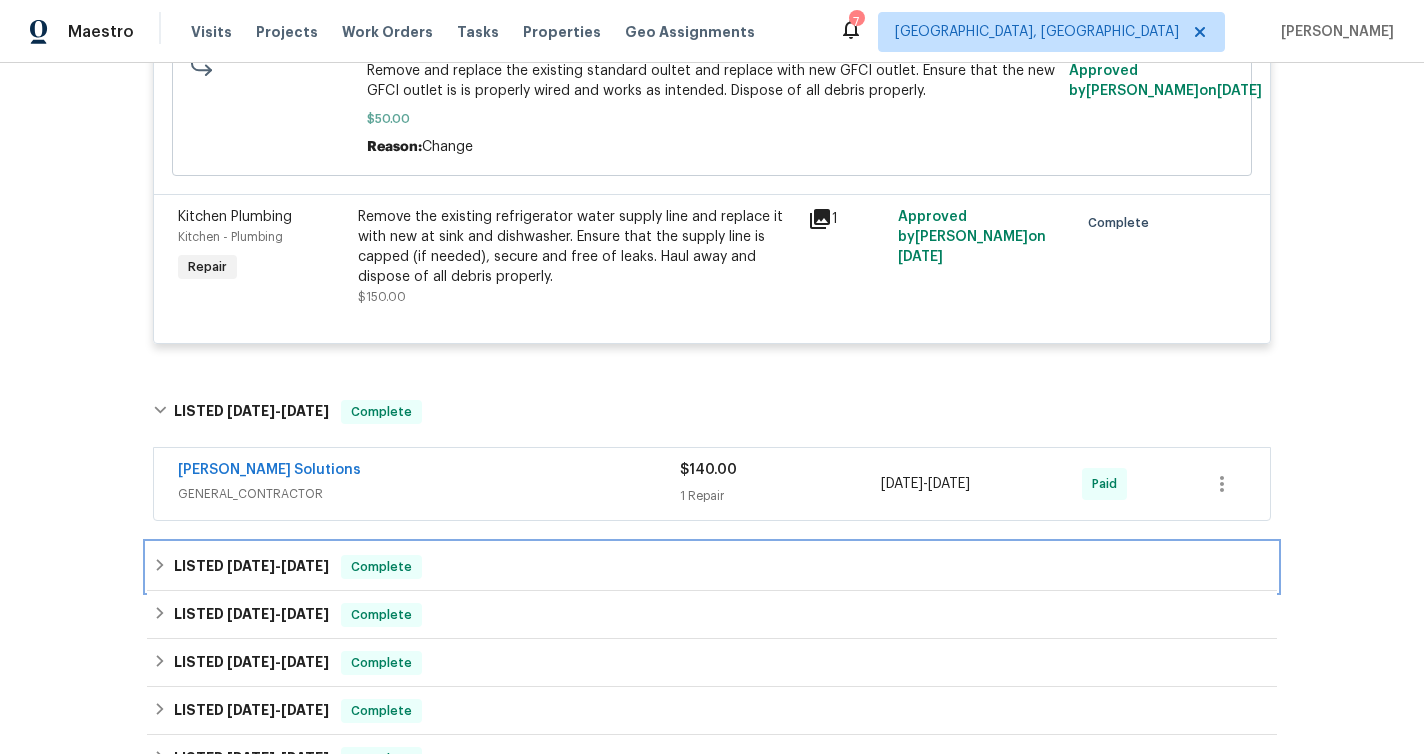 click on "LISTED   6/13/25  -  6/18/25 Complete" at bounding box center [712, 567] 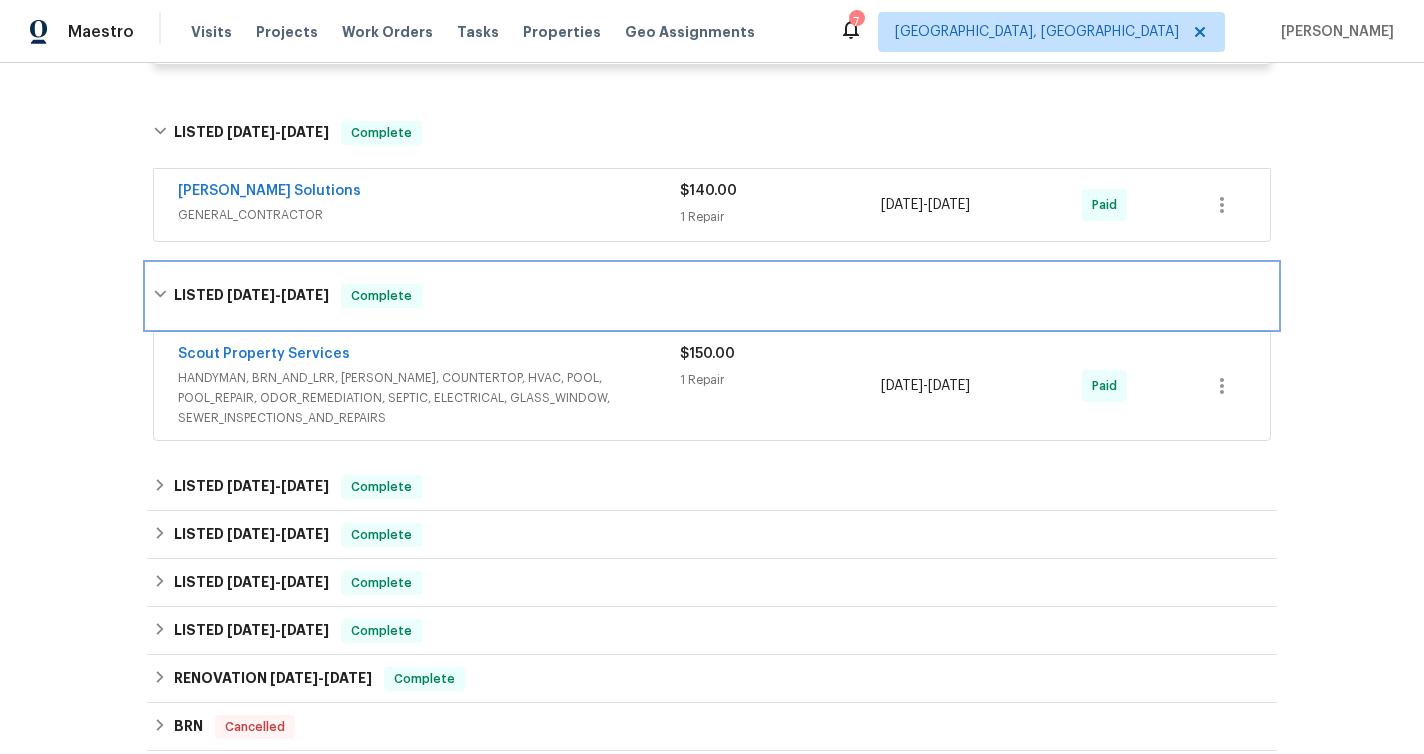 scroll, scrollTop: 2022, scrollLeft: 0, axis: vertical 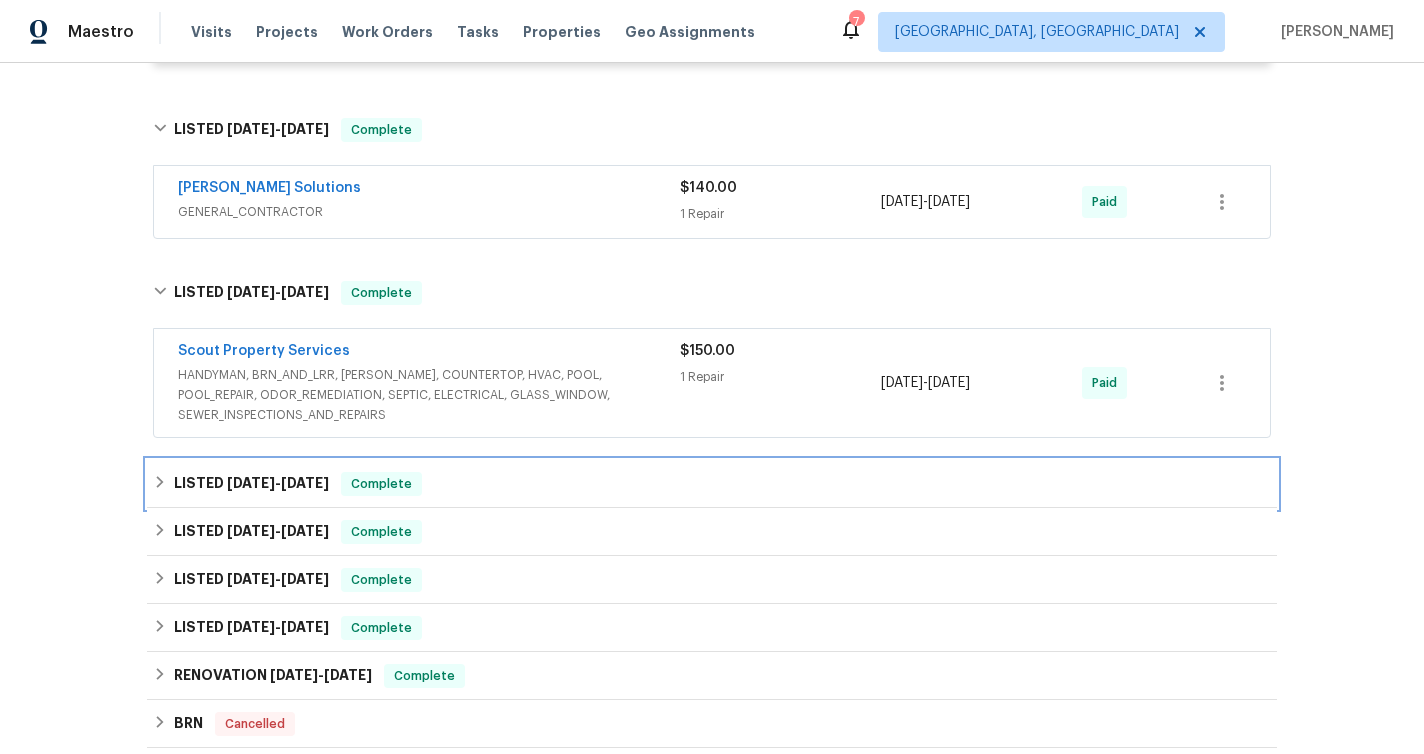 click on "LISTED   6/3/25  -  6/3/25 Complete" at bounding box center (712, 484) 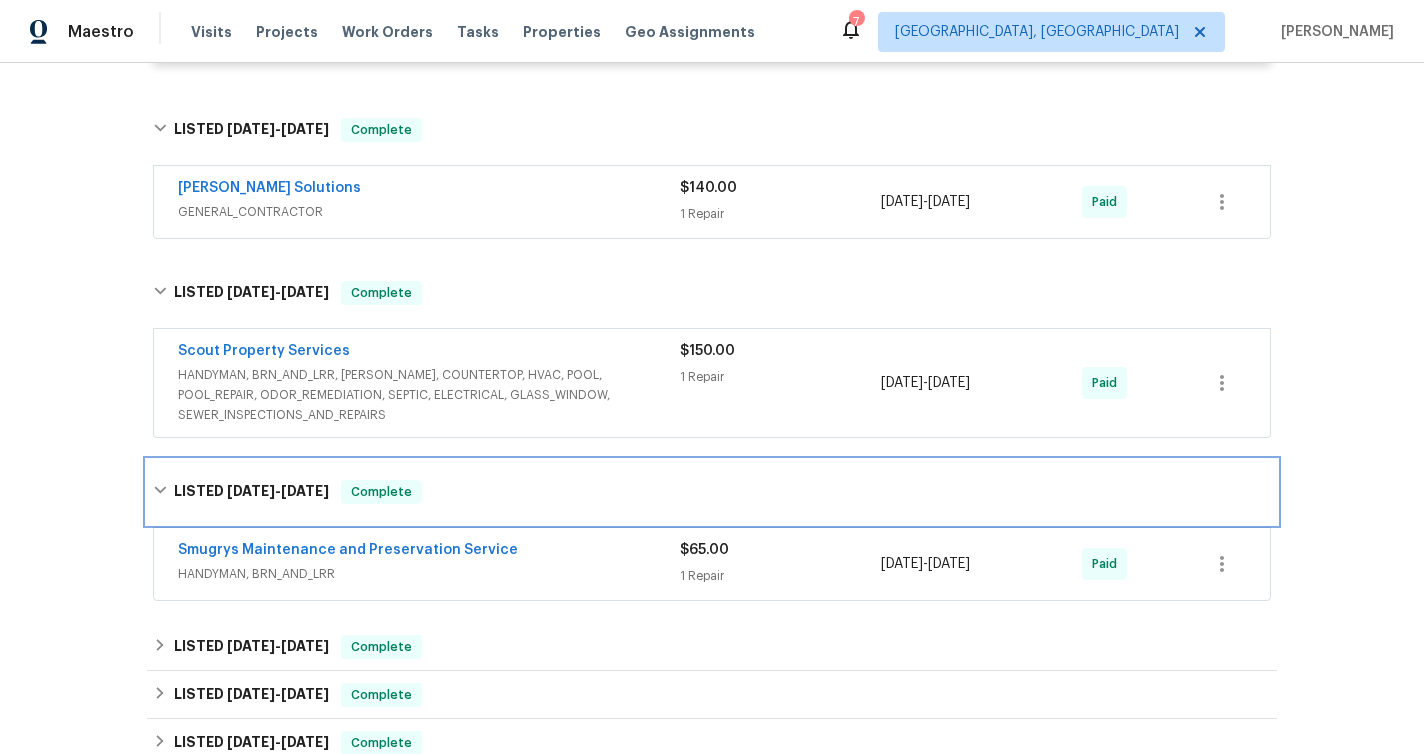 click on "LISTED   6/3/25  -  6/3/25 Complete" at bounding box center (712, 492) 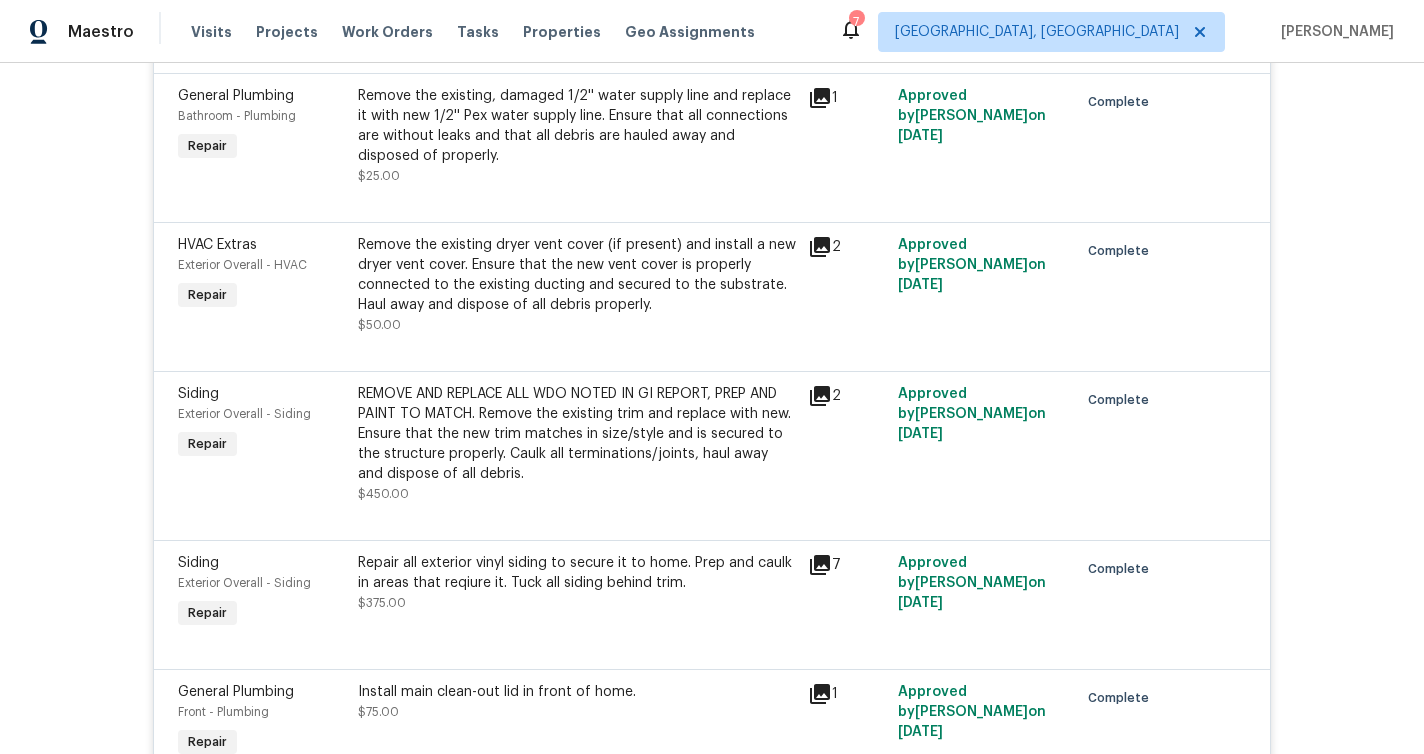 scroll, scrollTop: 712, scrollLeft: 0, axis: vertical 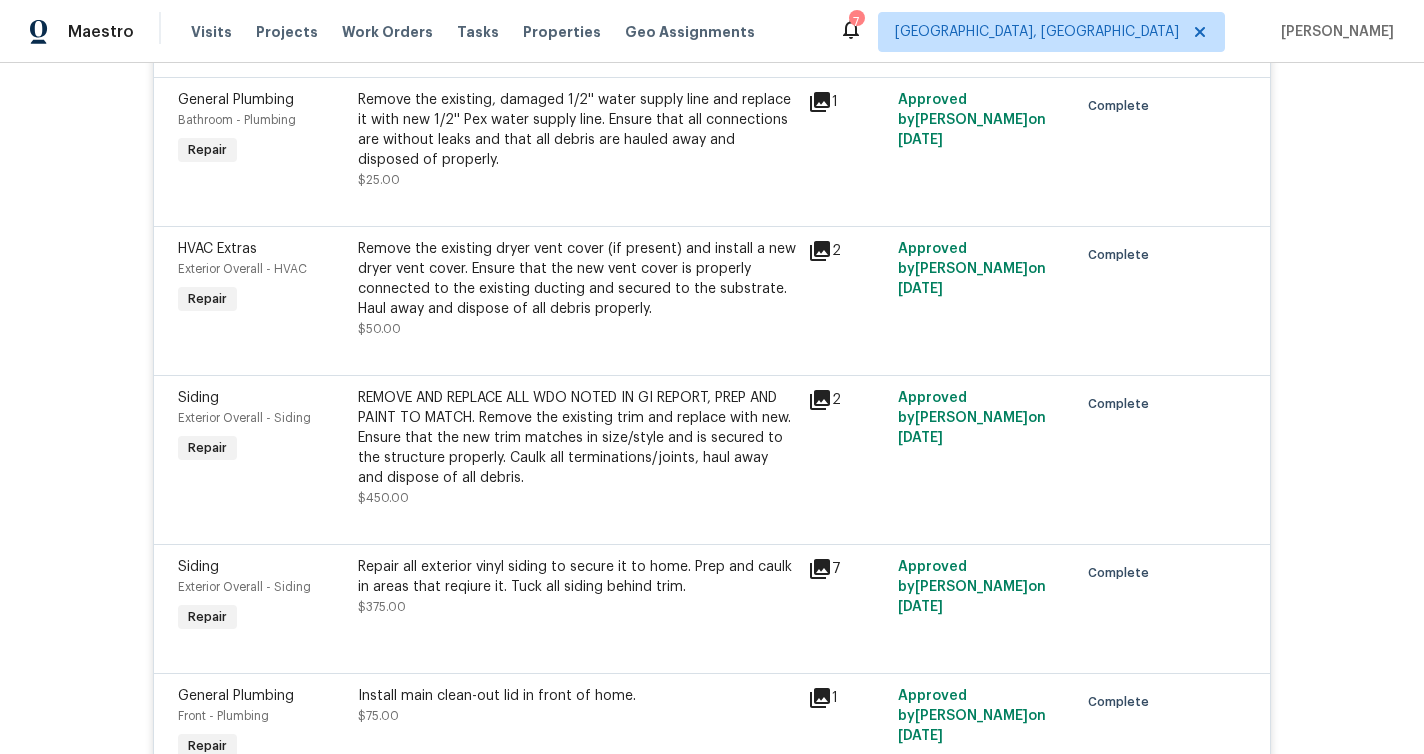click 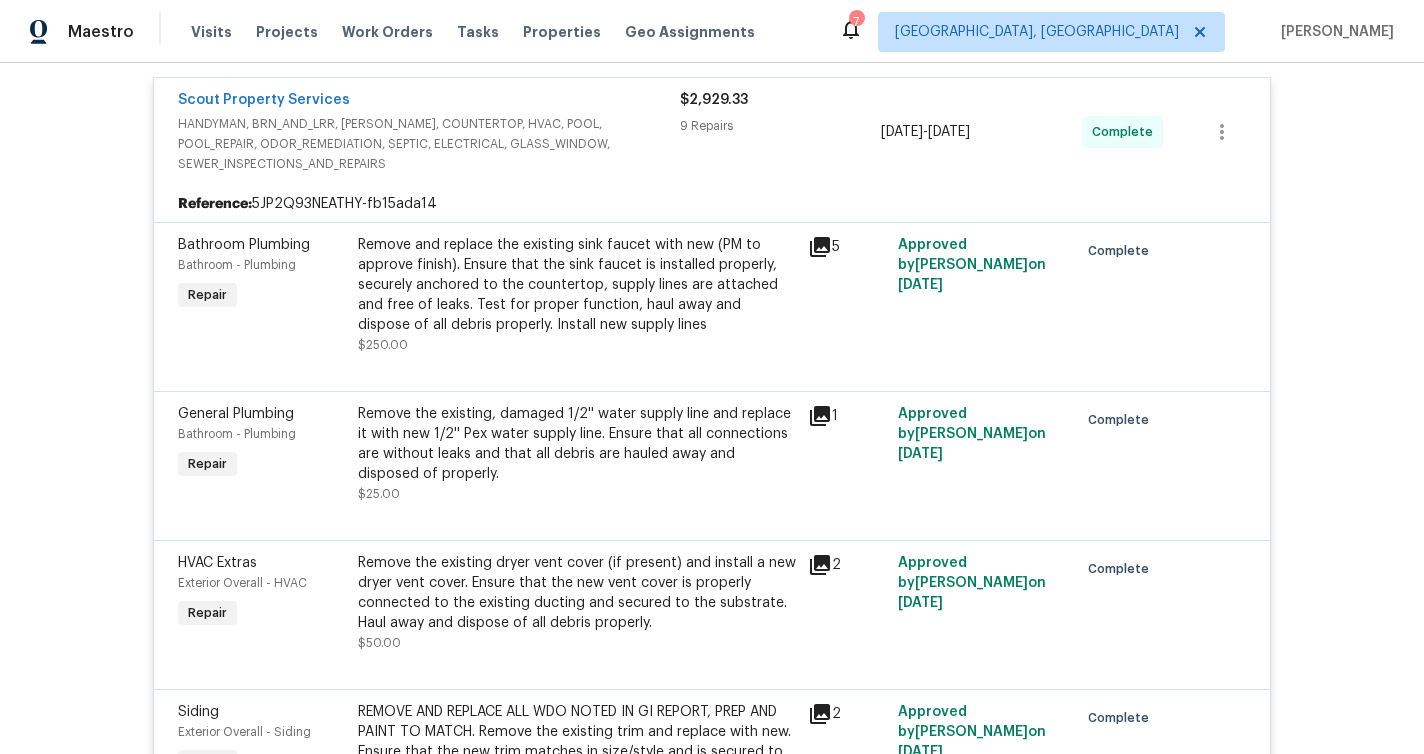 scroll, scrollTop: 396, scrollLeft: 0, axis: vertical 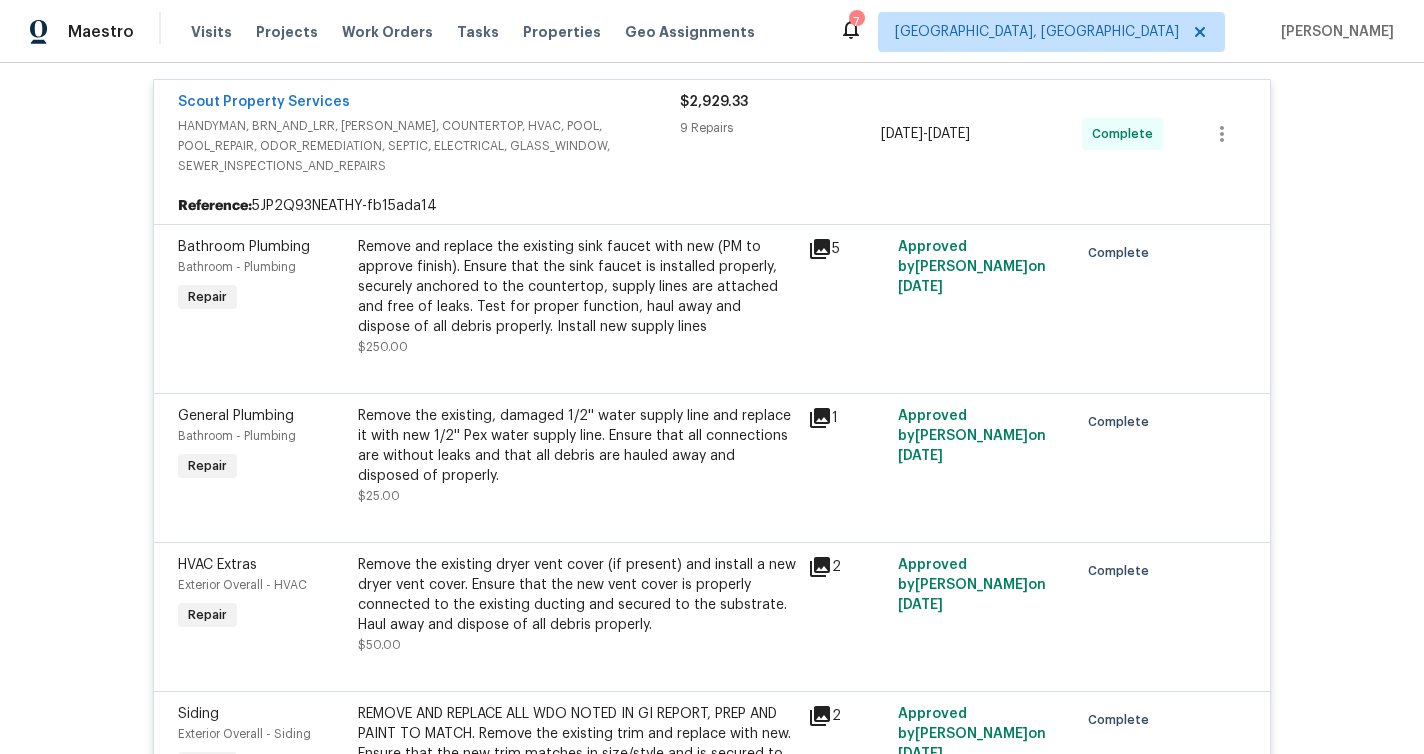 click 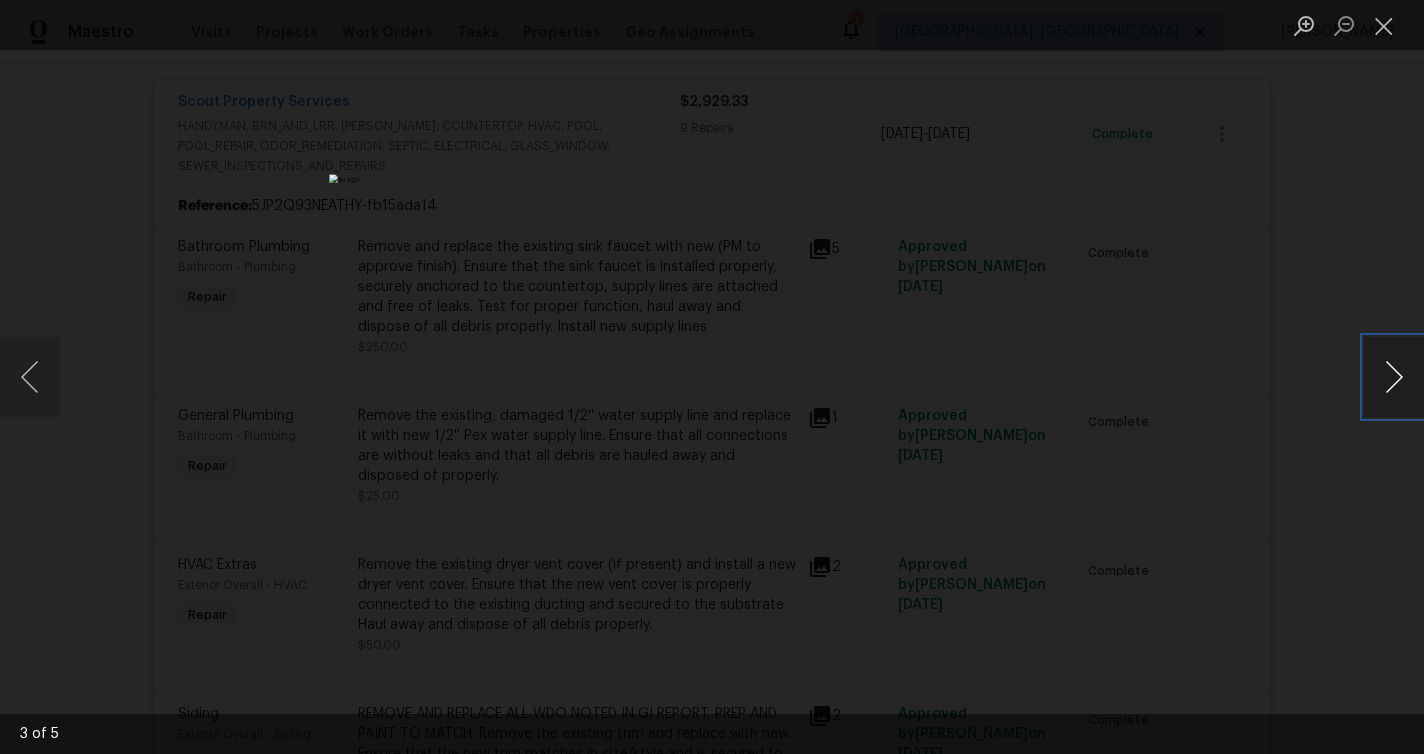 click at bounding box center (1394, 377) 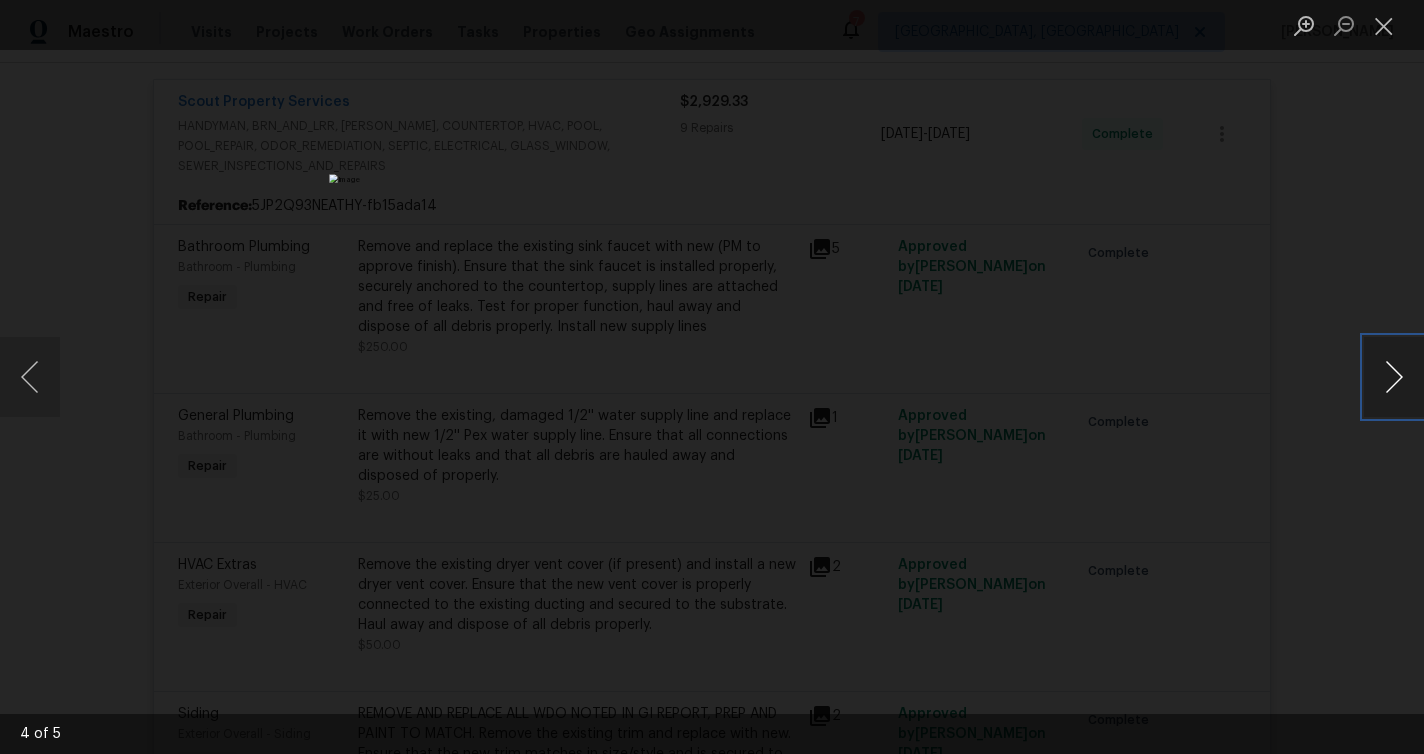 click at bounding box center (1394, 377) 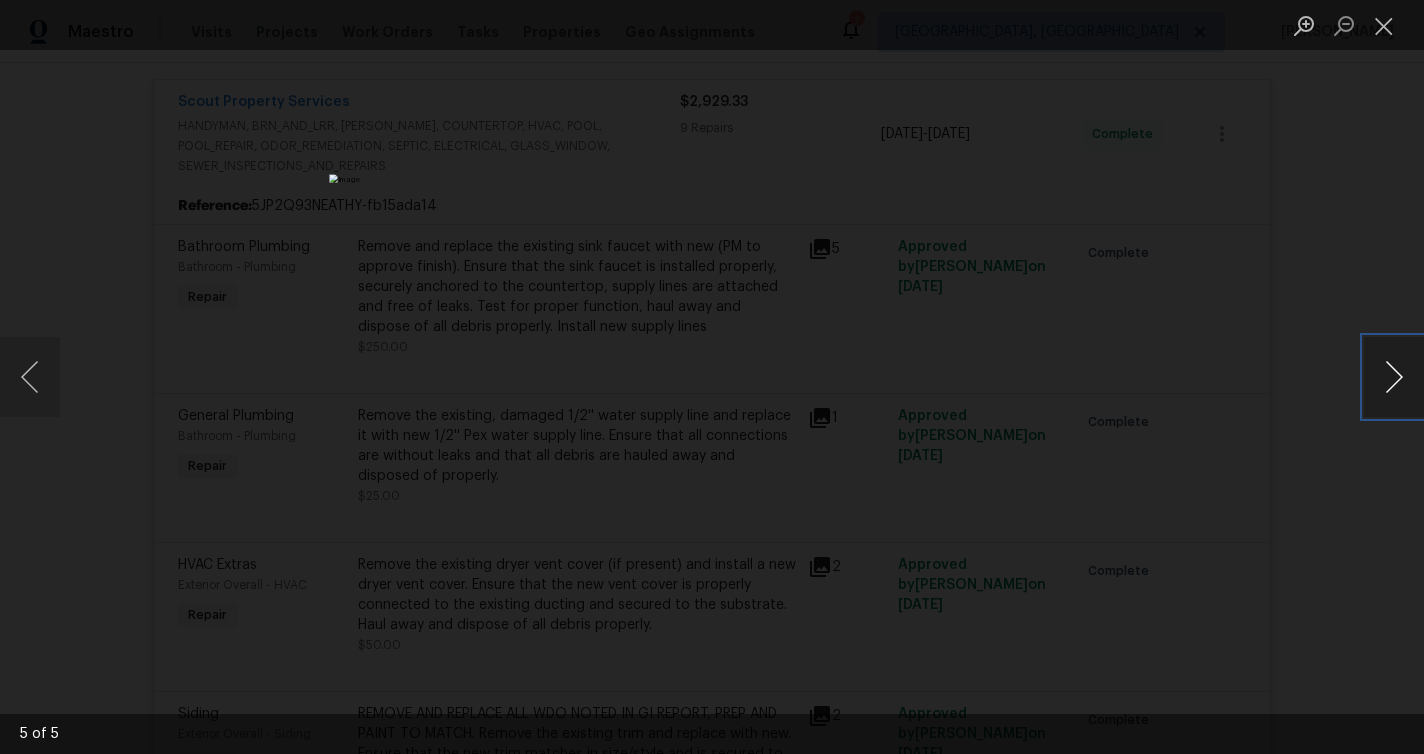 click at bounding box center (1394, 377) 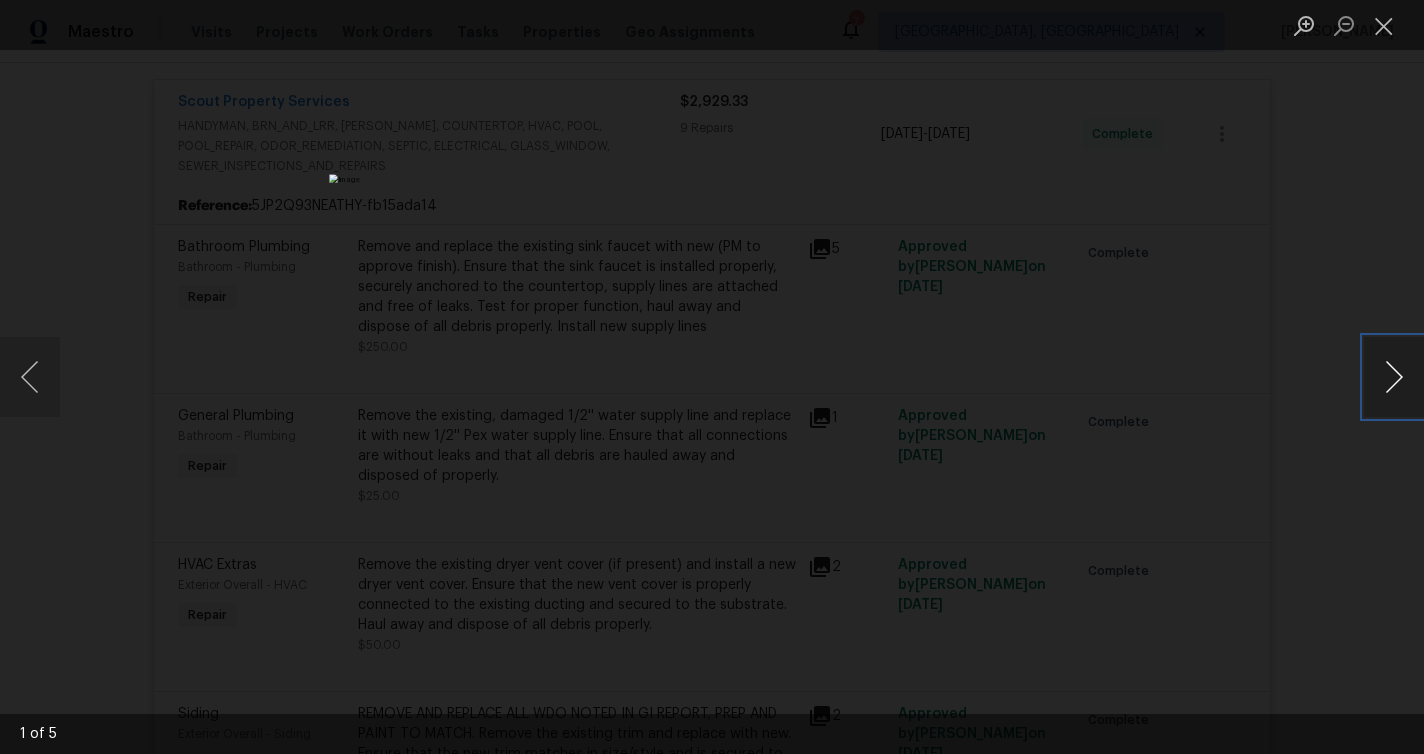 click at bounding box center [1394, 377] 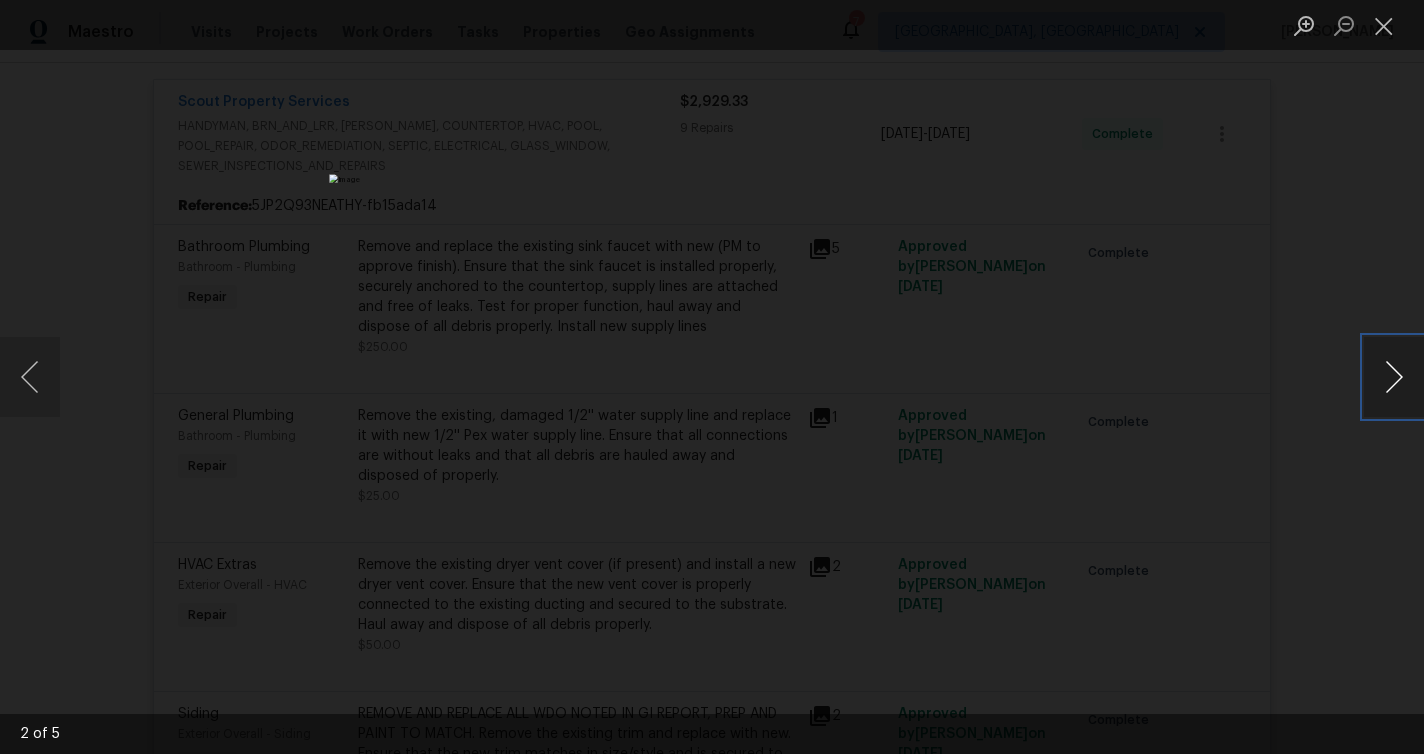 click at bounding box center (1394, 377) 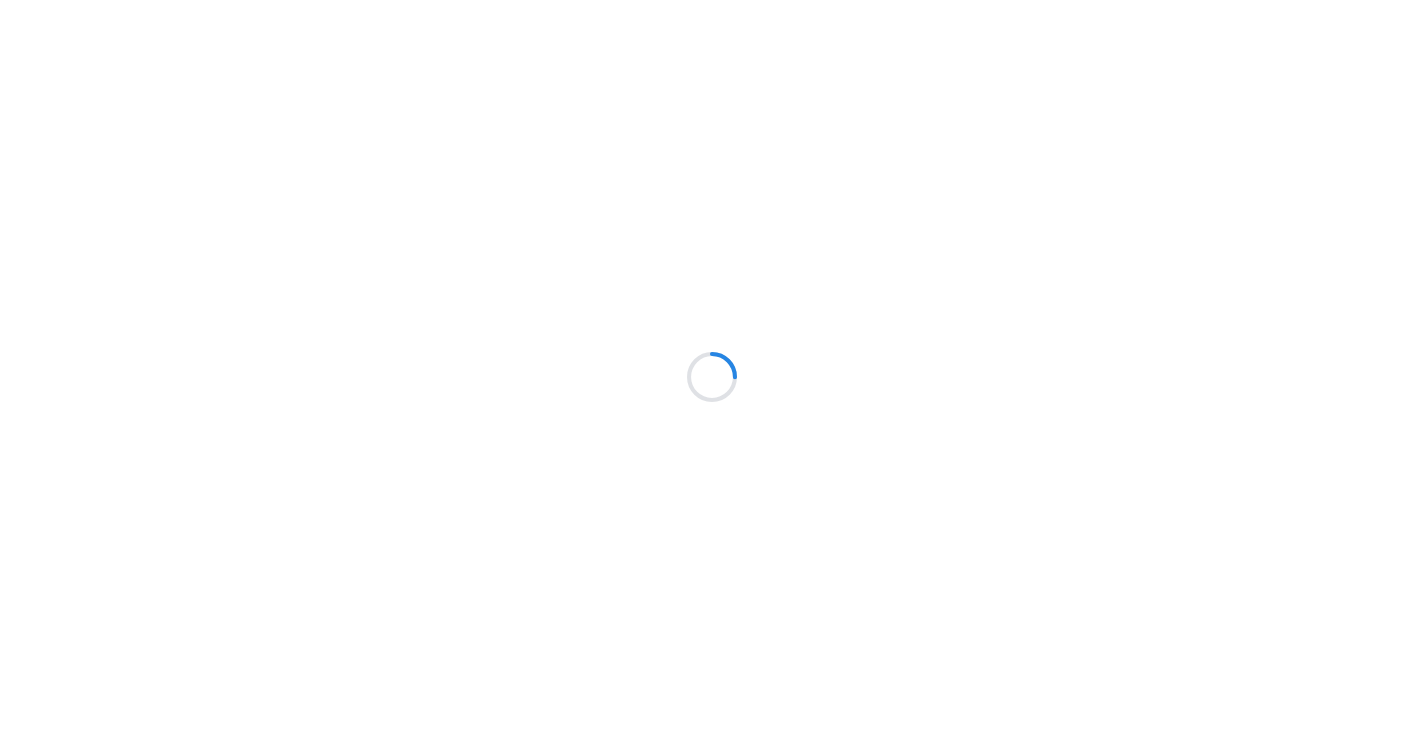scroll, scrollTop: 0, scrollLeft: 0, axis: both 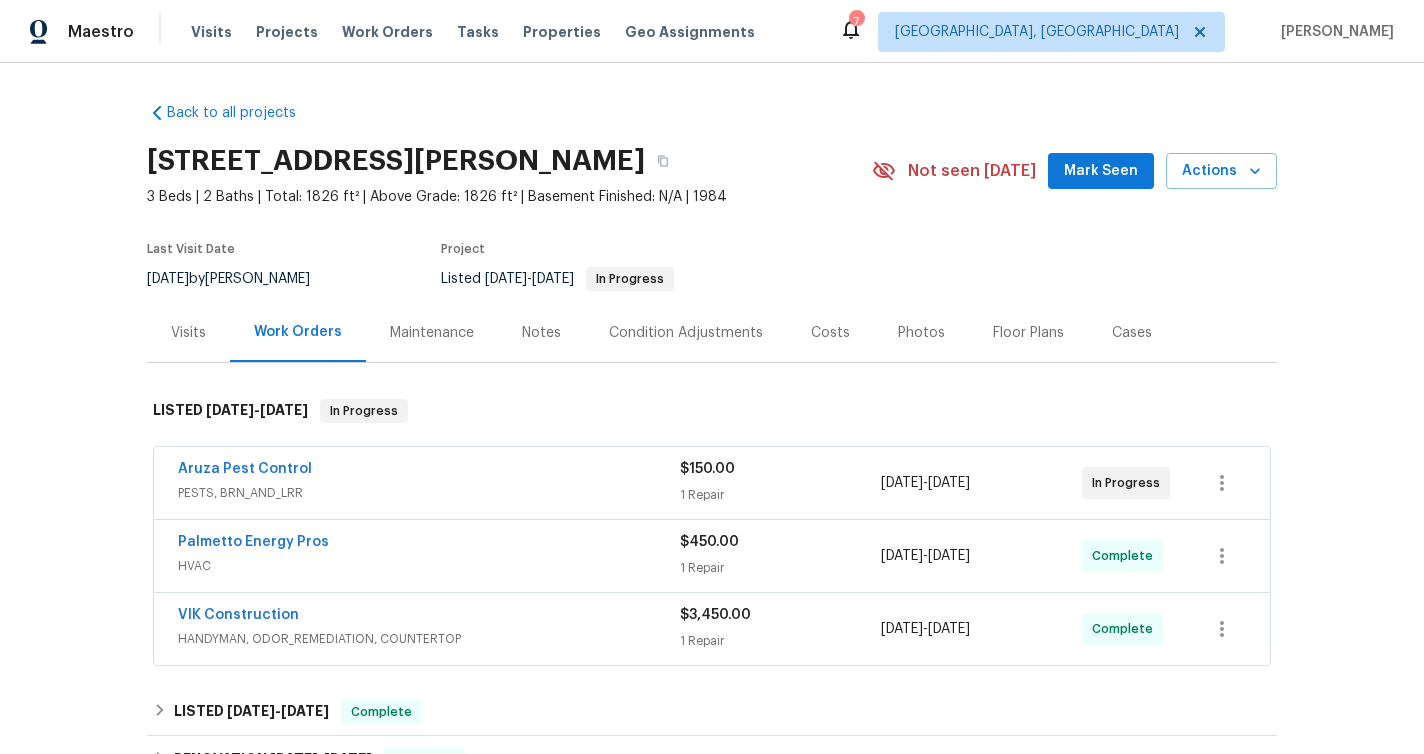 click on "Back to all projects [STREET_ADDRESS][PERSON_NAME] 3 Beds | 2 Baths | Total: 1826 ft² | Above Grade: 1826 ft² | Basement Finished: N/A | 1984 Not seen [DATE] Mark Seen Actions Last Visit Date [DATE]  by  [PERSON_NAME]   Project Listed   [DATE]  -  [DATE] In Progress Visits Work Orders Maintenance Notes Condition Adjustments Costs Photos Floor Plans Cases LISTED   [DATE]  -  [DATE] In Progress Aruza Pest Control PESTS, BRN_AND_LRR $150.00 1 Repair [DATE]  -  [DATE] In Progress Palmetto Energy Pros HVAC $450.00 1 Repair [DATE]  -  [DATE] Complete VIK Construction HANDYMAN, ODOR_REMEDIATION, COUNTERTOP $3,450.00 1 Repair [DATE]  -  [DATE] Complete LISTED   [DATE]  -  [DATE] Complete VRX Photography PHOTOGRAPHY $120.00 1 Repair [DATE]  -  [DATE] Paid RENOVATION   [DATE]  -  [DATE] Complete Elite Outdoor Solutions, llc GENERAL_CONTRACTOR $1,100.00 3 Upgrade [DATE]  -  [DATE] Paid Centralized Purchasing PAINTING, APPLIANCE, CABINETS, OD_SELECT $969.63 1 Upgrade  -" at bounding box center [712, 528] 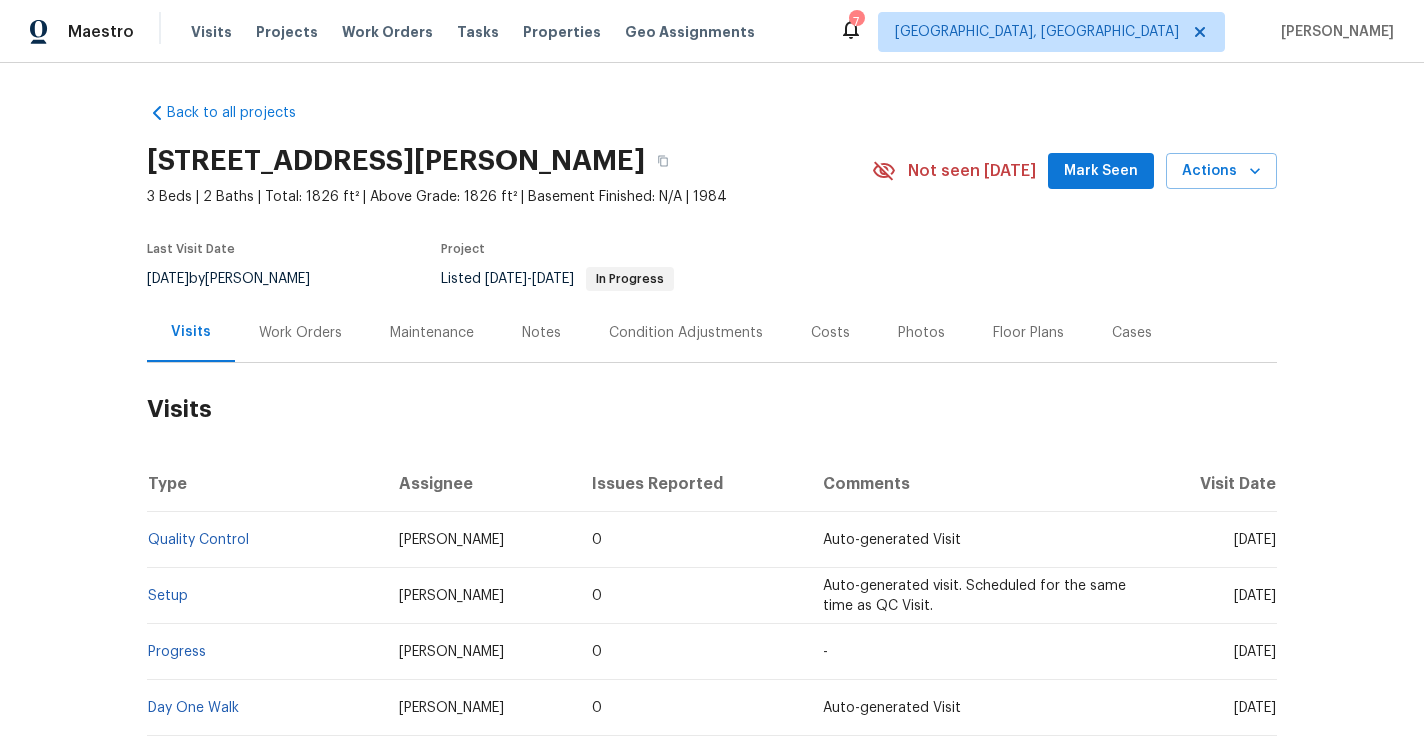 click on "Work Orders" at bounding box center [300, 333] 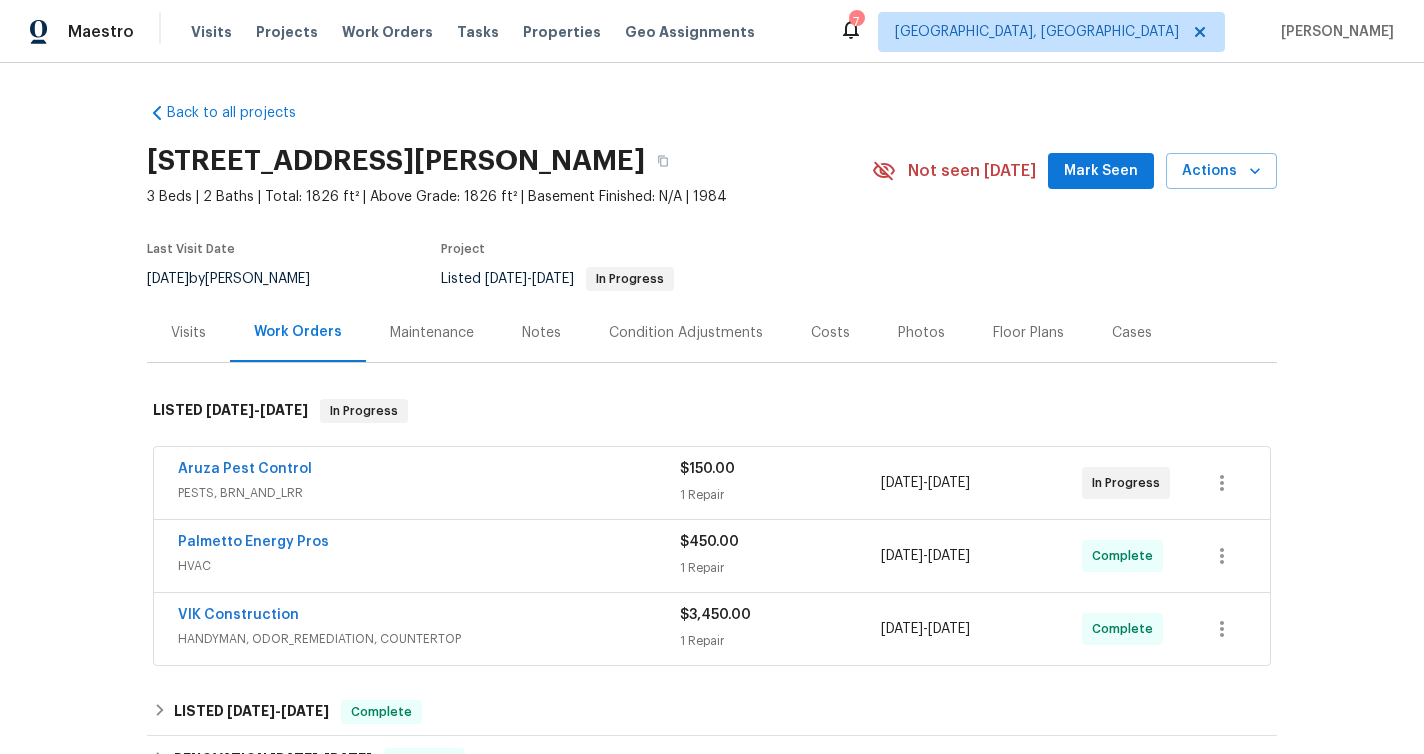 click on "Aruza Pest Control" at bounding box center (429, 471) 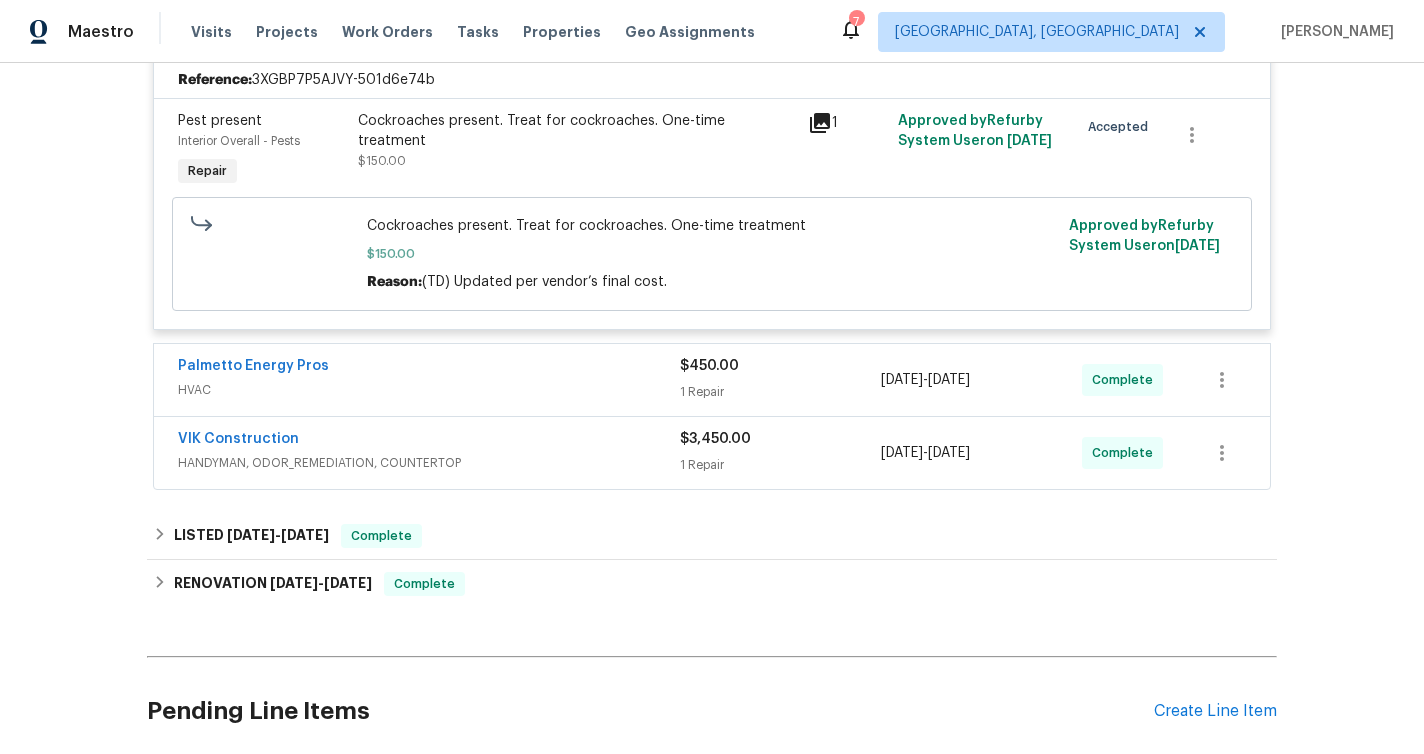 scroll, scrollTop: 568, scrollLeft: 0, axis: vertical 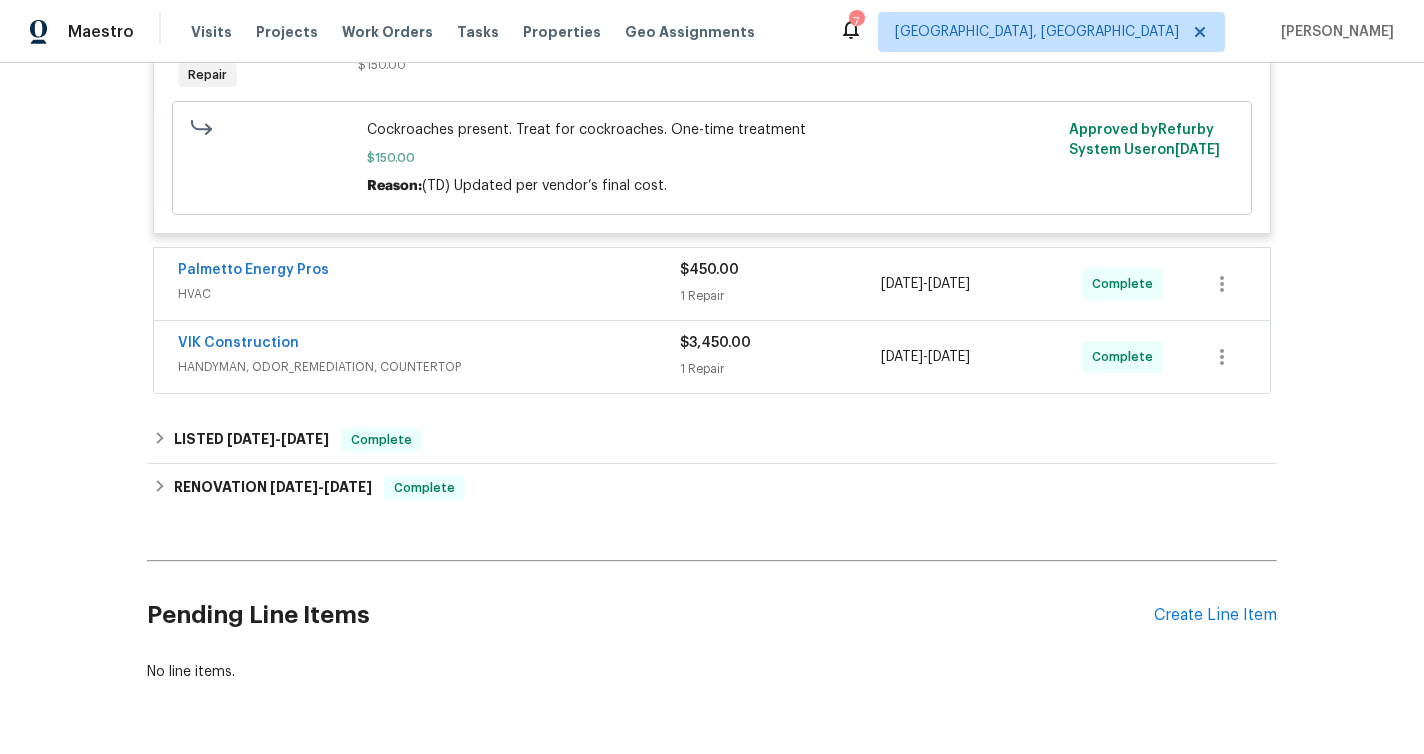 click on "HVAC" at bounding box center (429, 294) 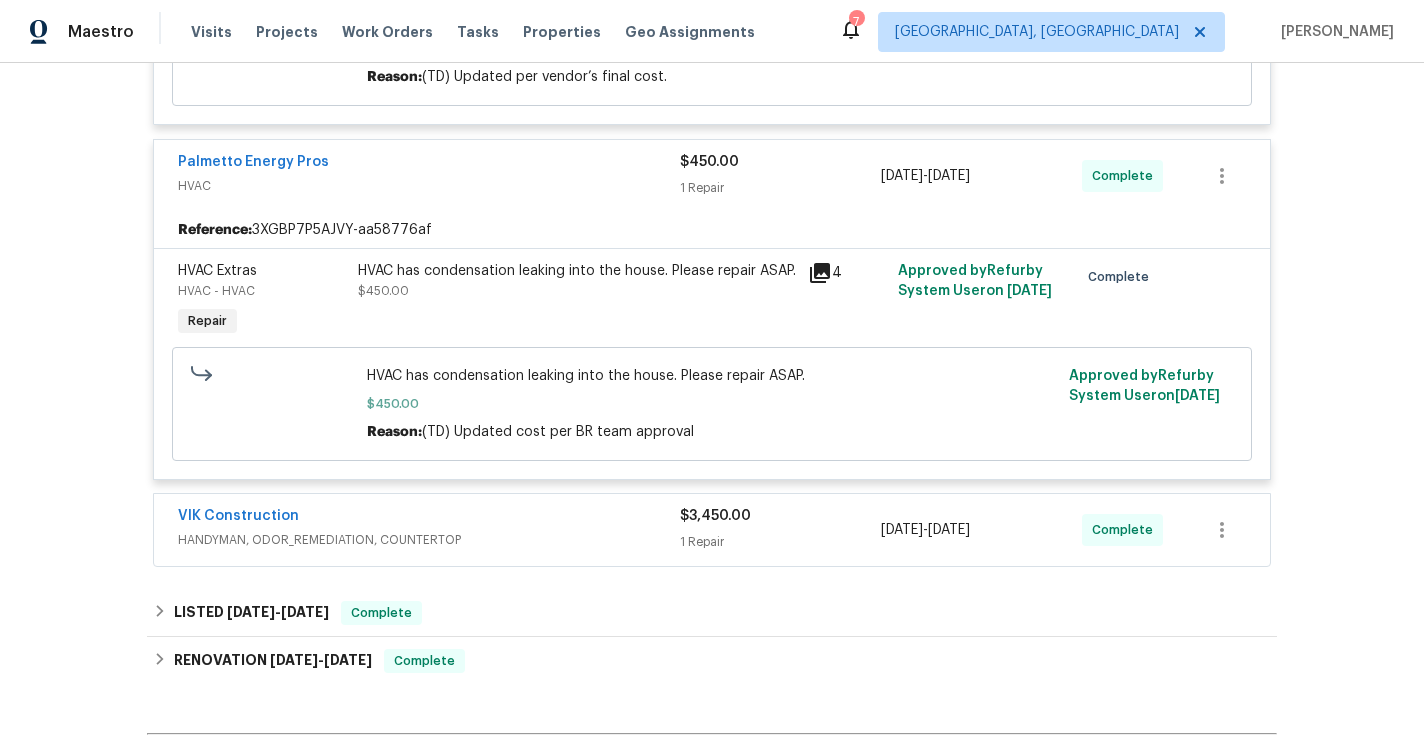 scroll, scrollTop: 782, scrollLeft: 0, axis: vertical 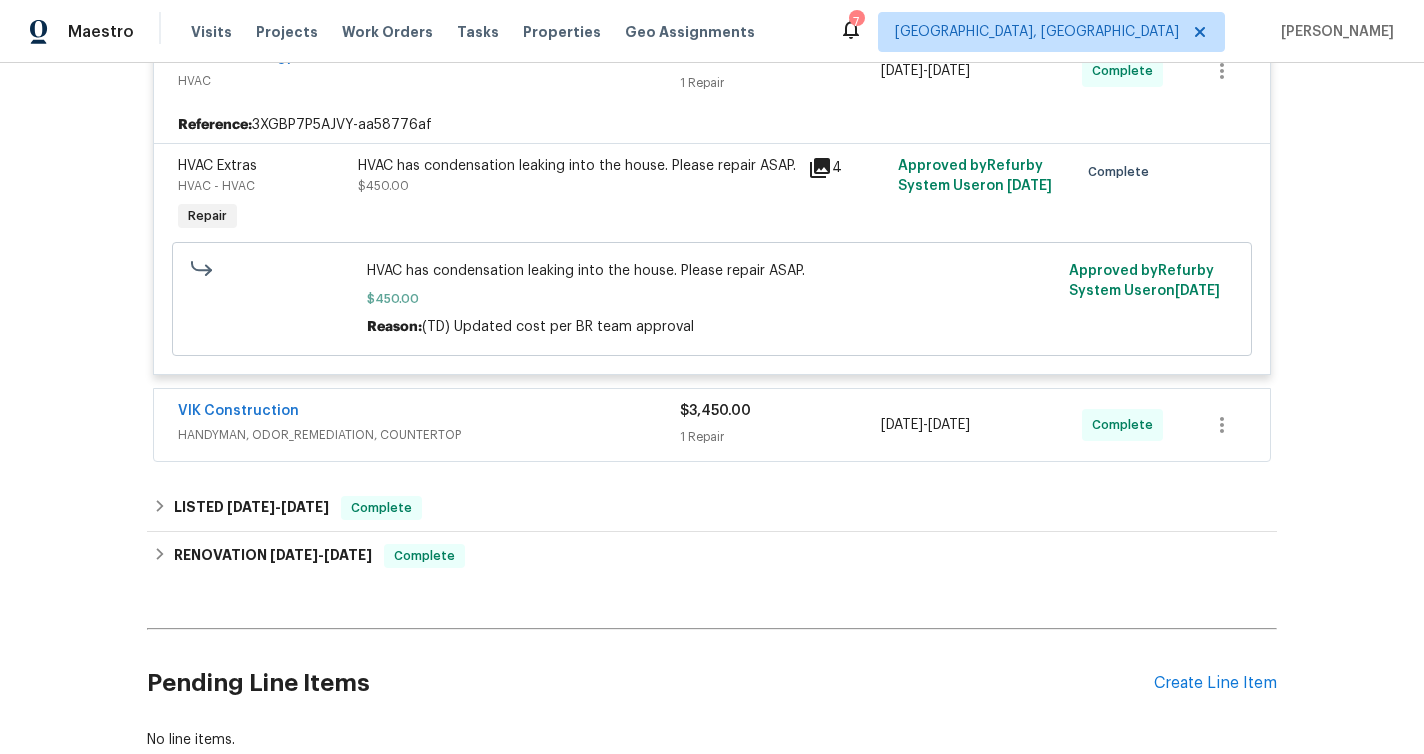 click on "VIK Construction" at bounding box center (429, 413) 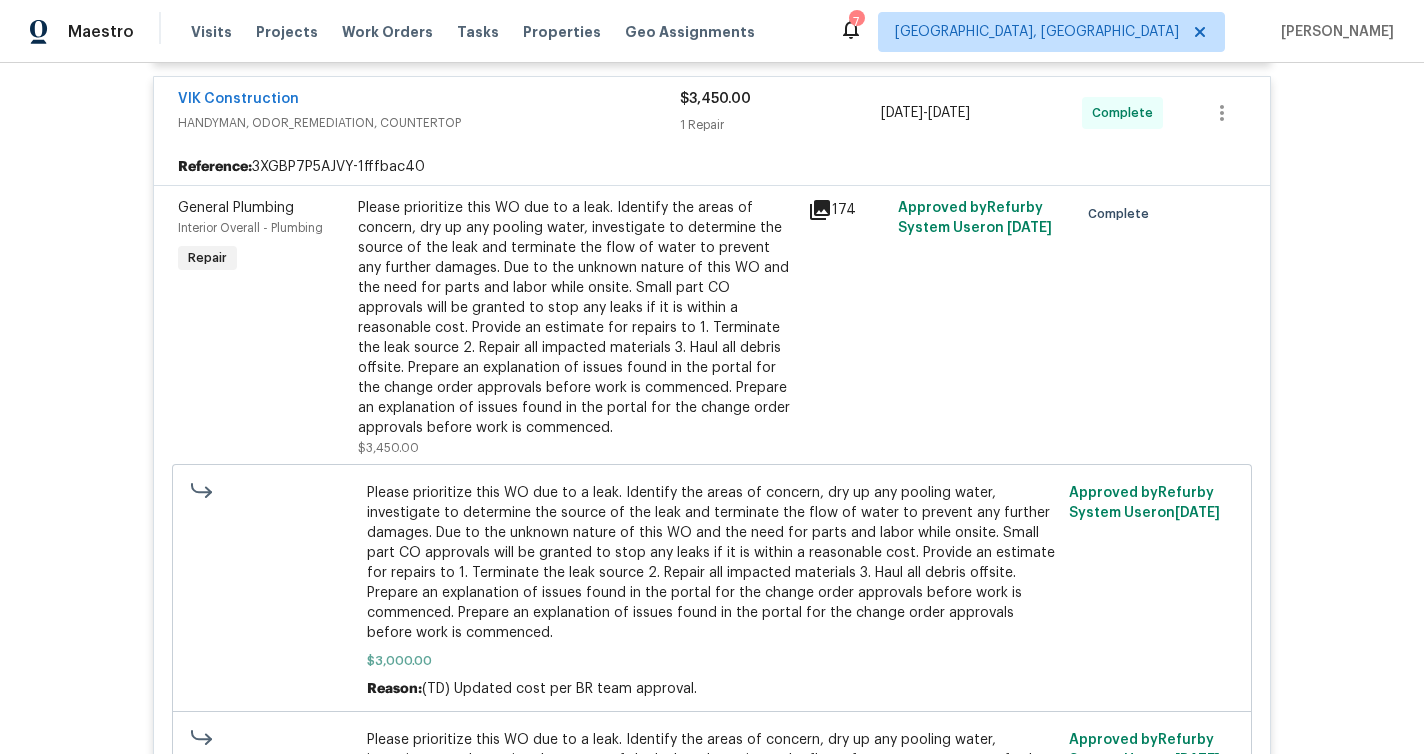 scroll, scrollTop: 1057, scrollLeft: 0, axis: vertical 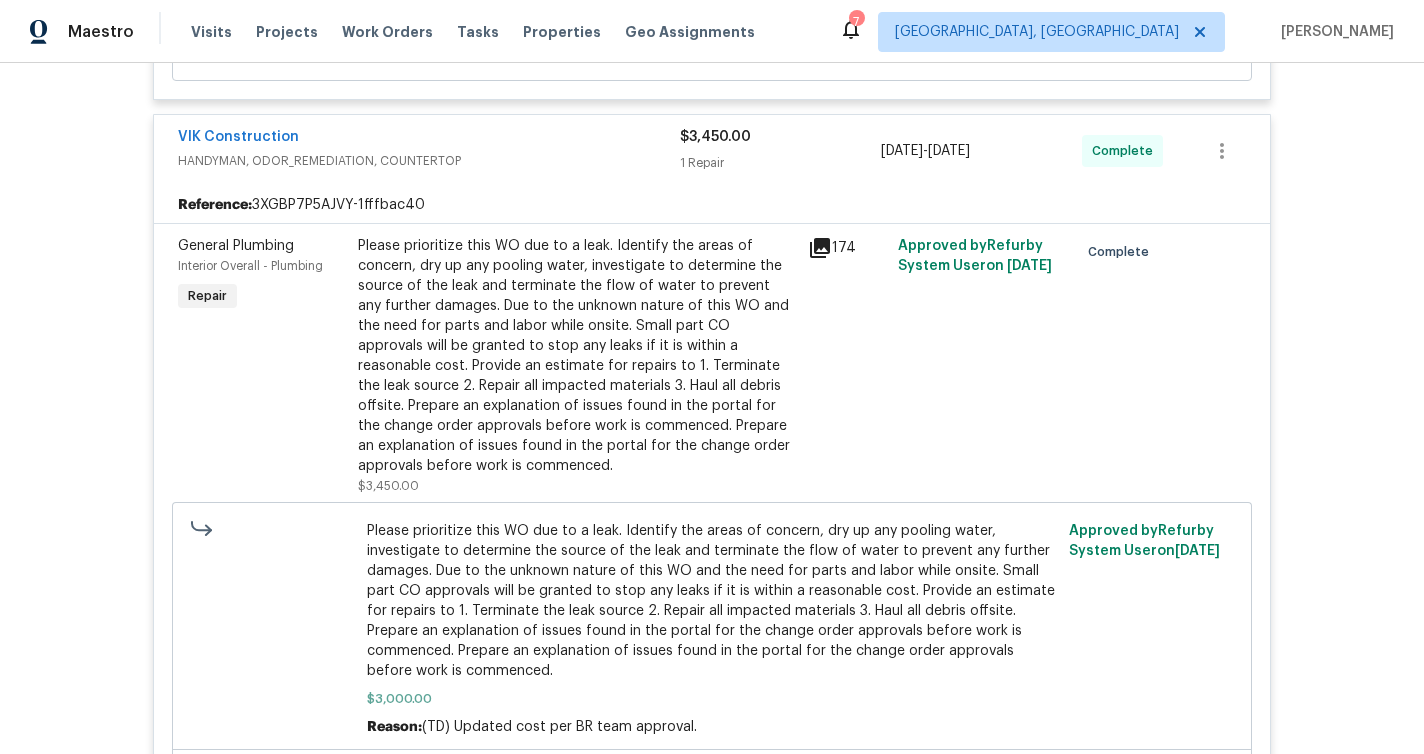 click 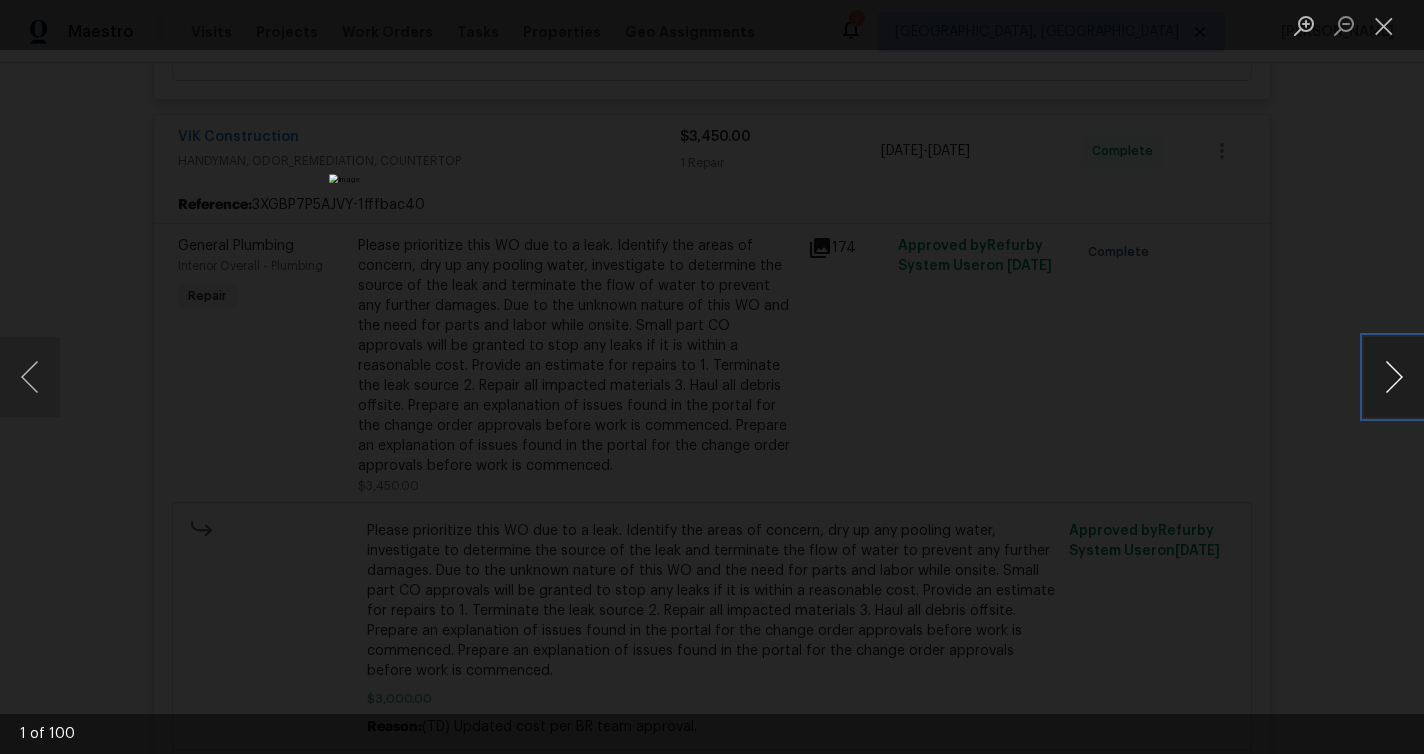 click at bounding box center (1394, 377) 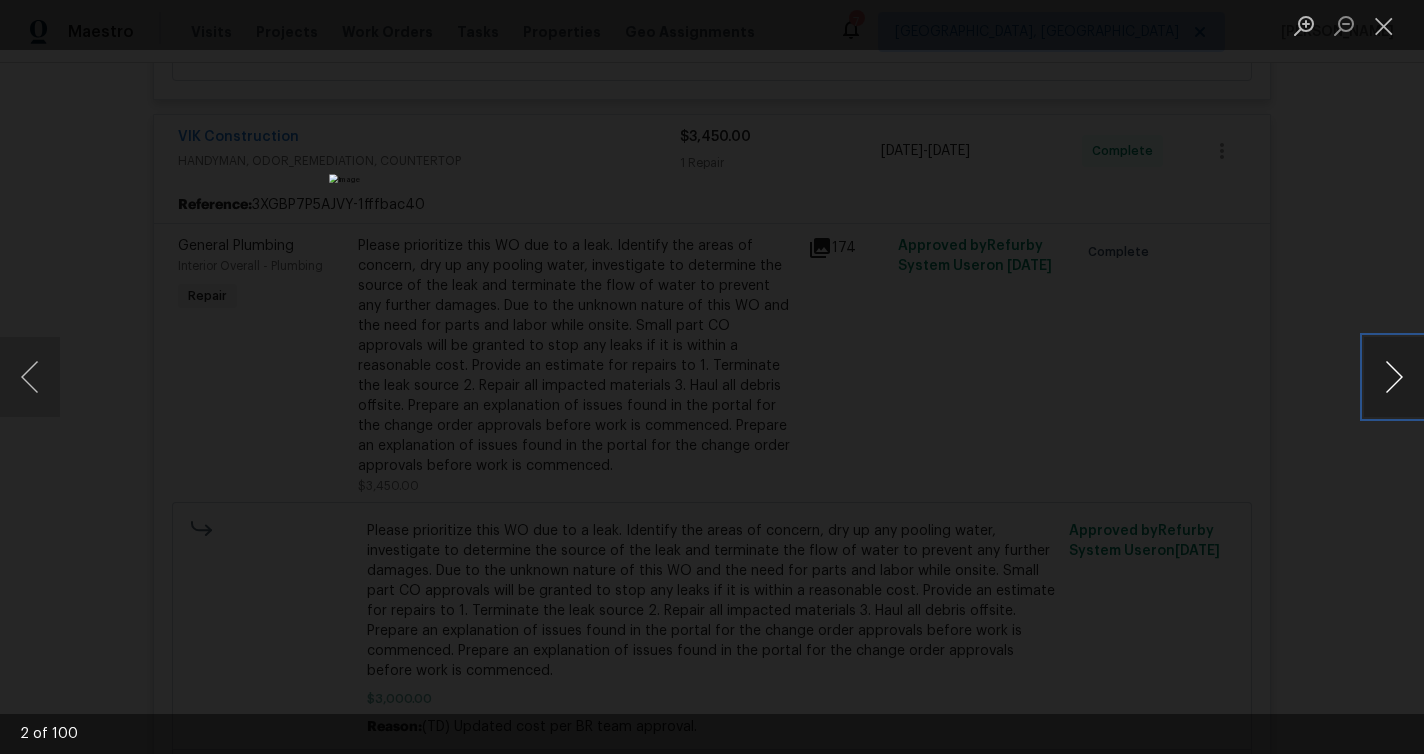 click at bounding box center (1394, 377) 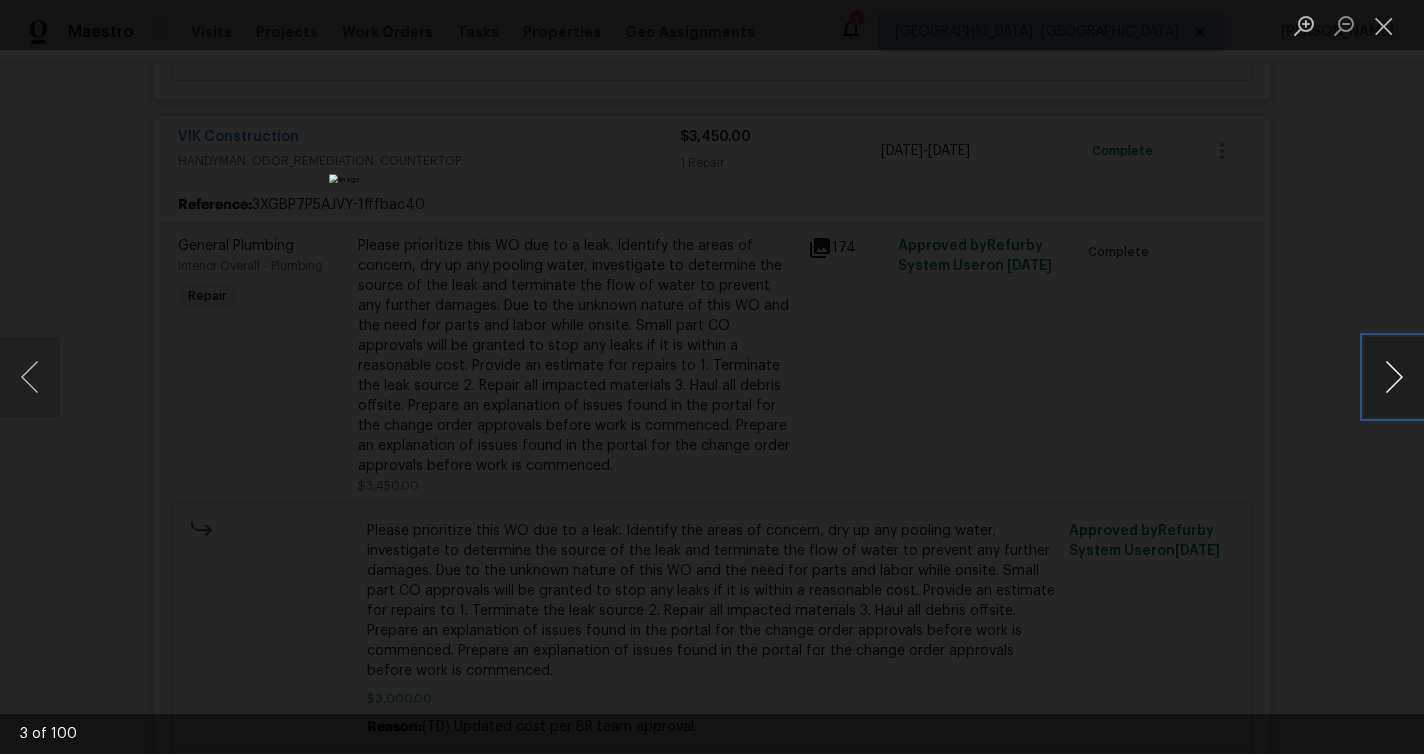 click at bounding box center [1394, 377] 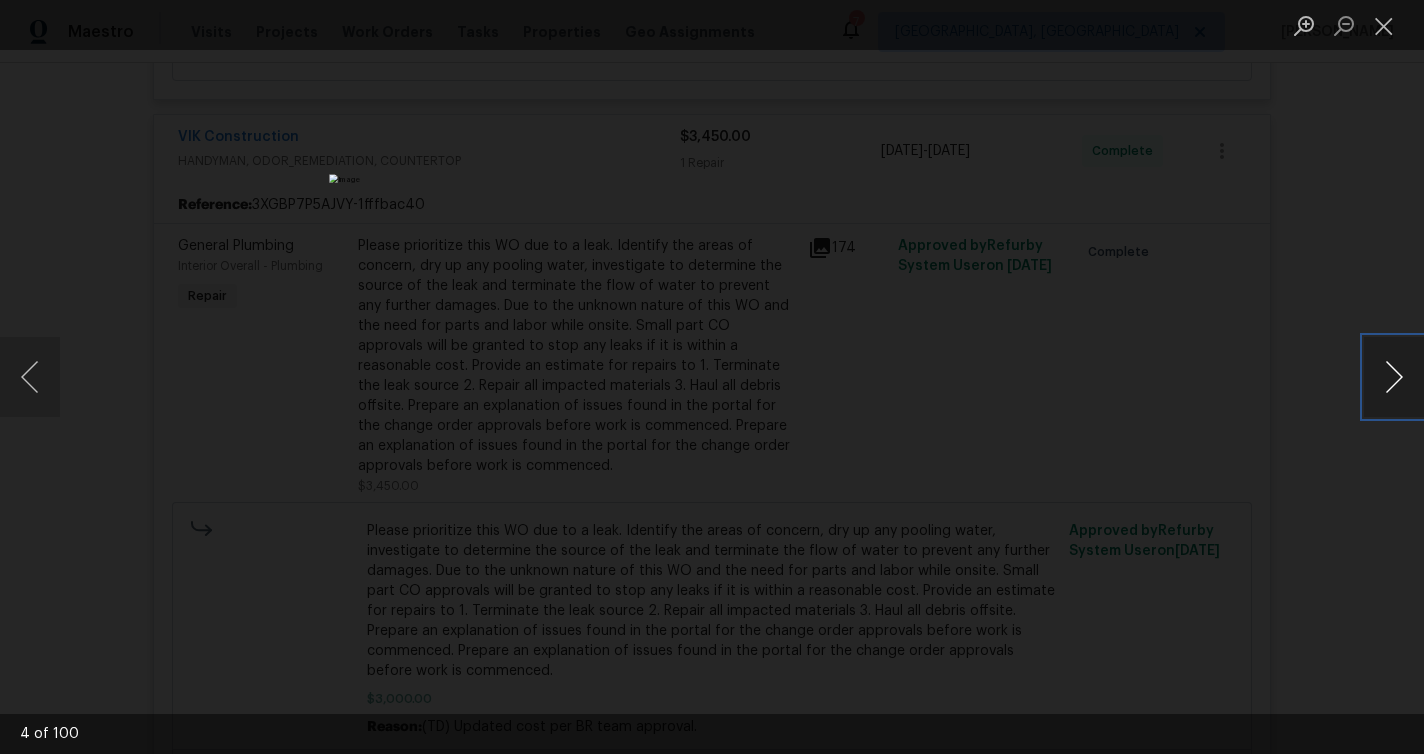 click at bounding box center [1394, 377] 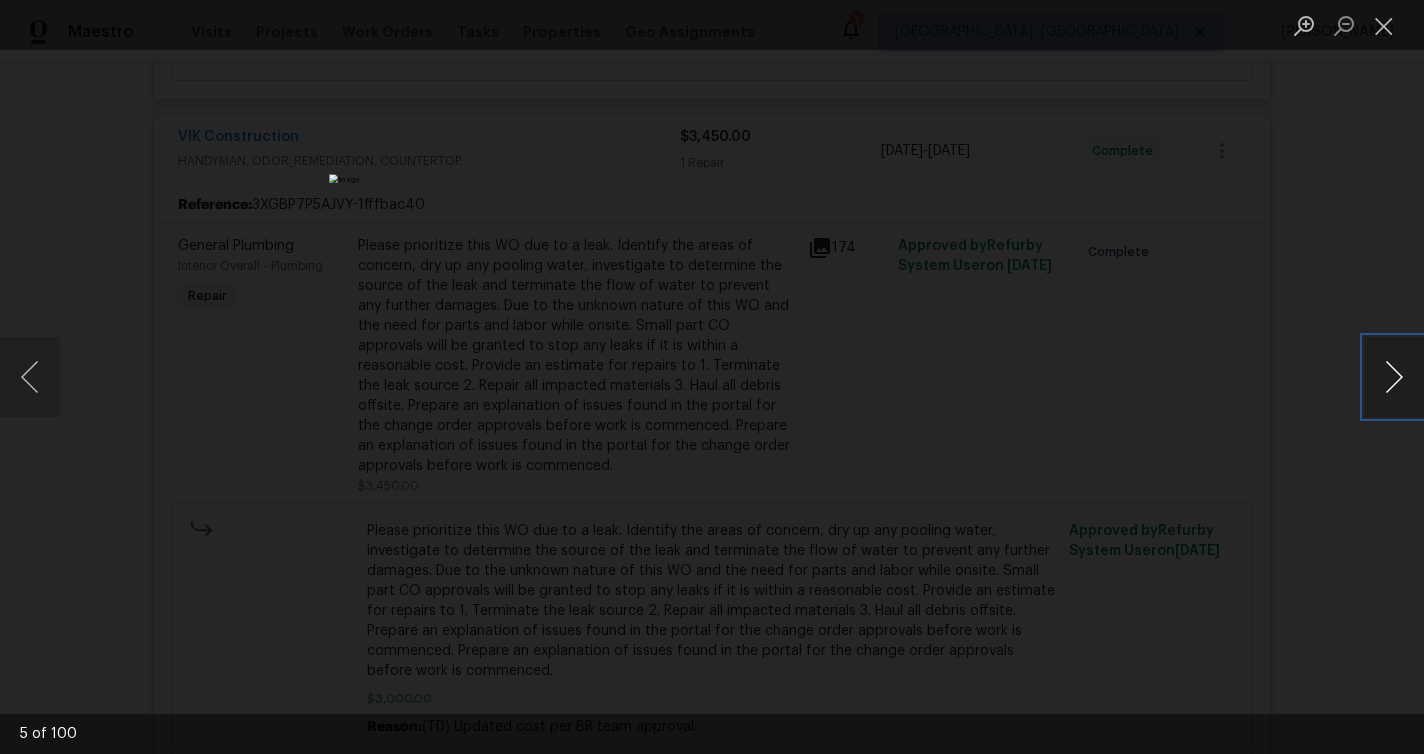 click at bounding box center [1394, 377] 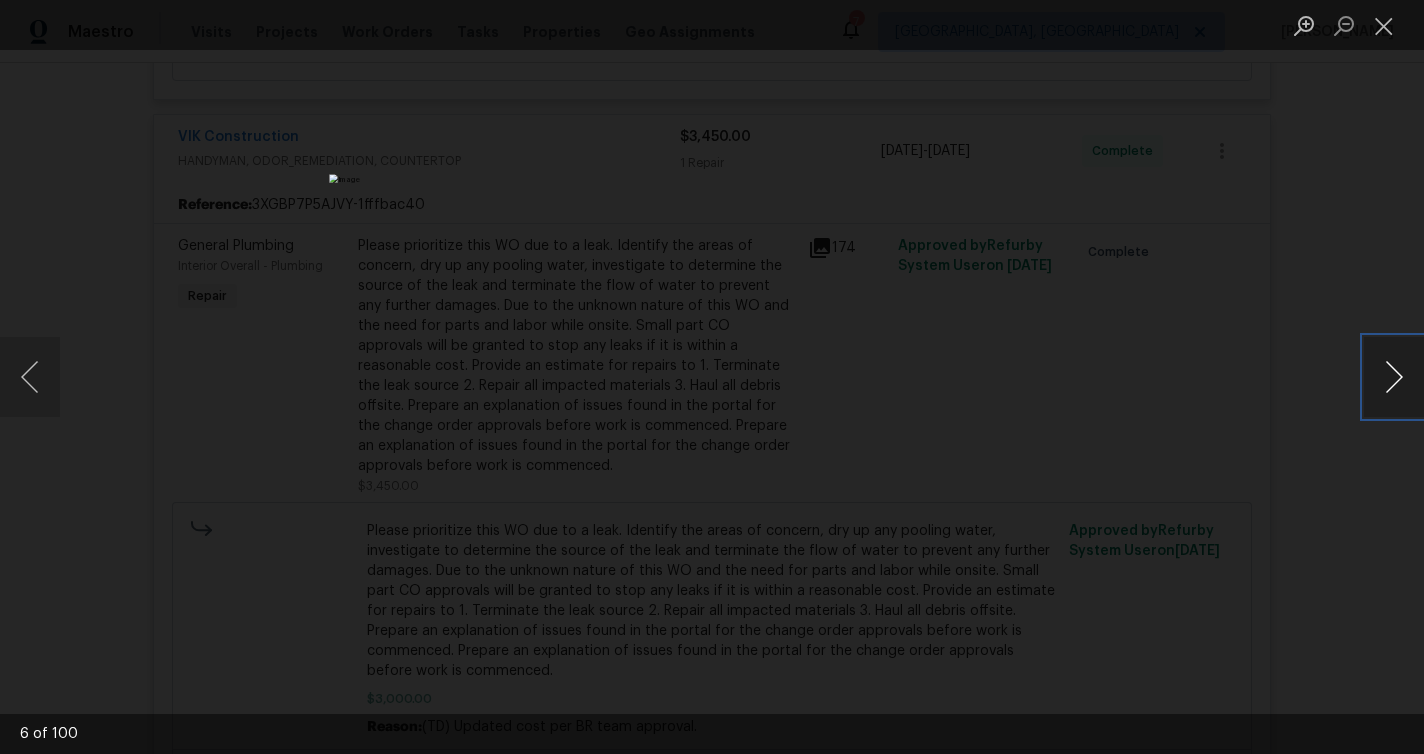 click at bounding box center (1394, 377) 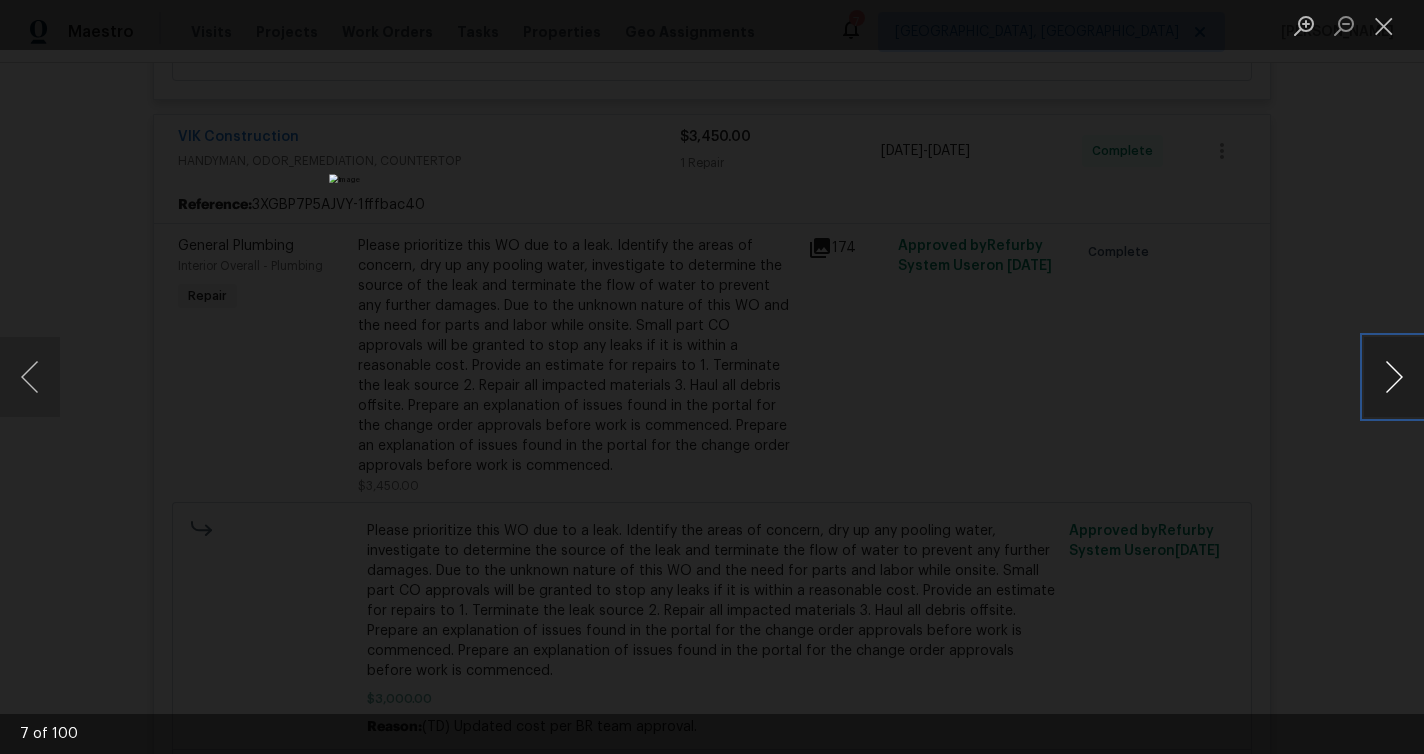 click at bounding box center (1394, 377) 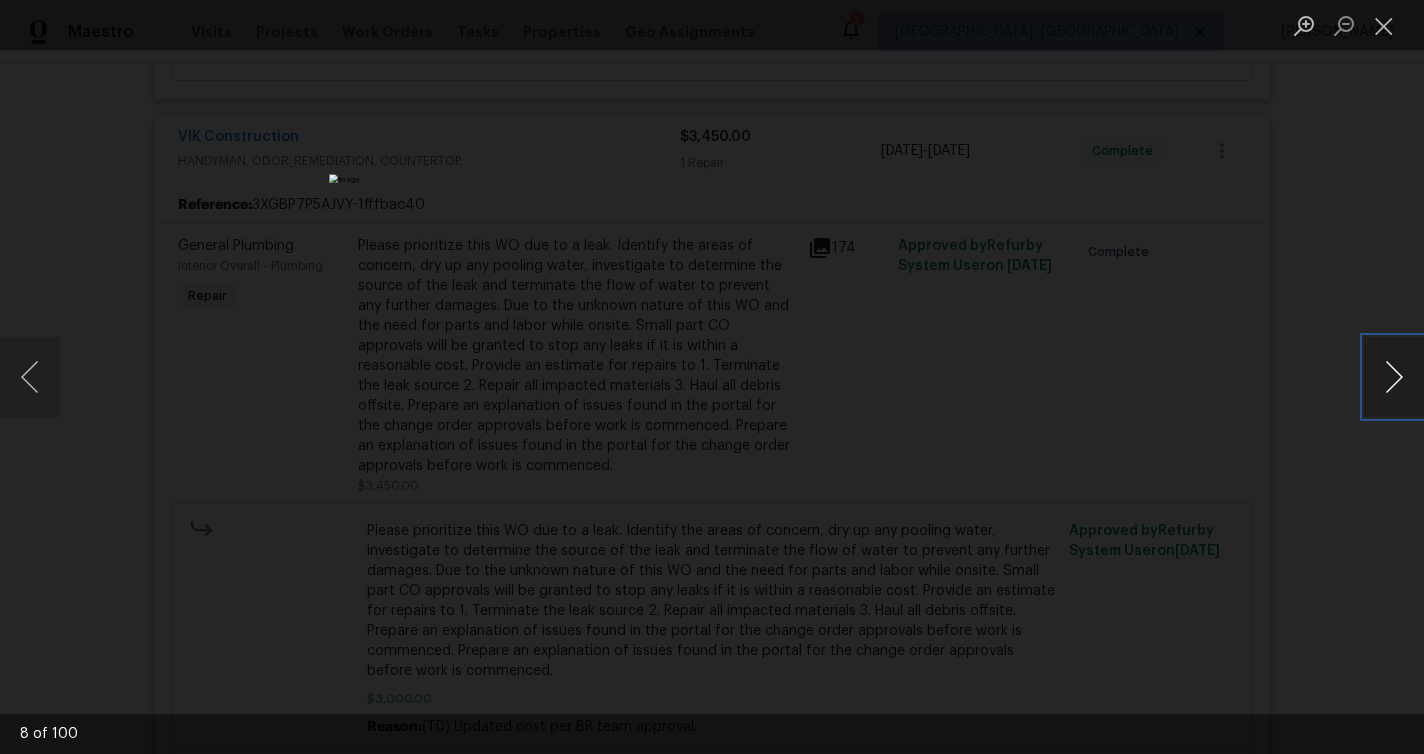 click at bounding box center [1394, 377] 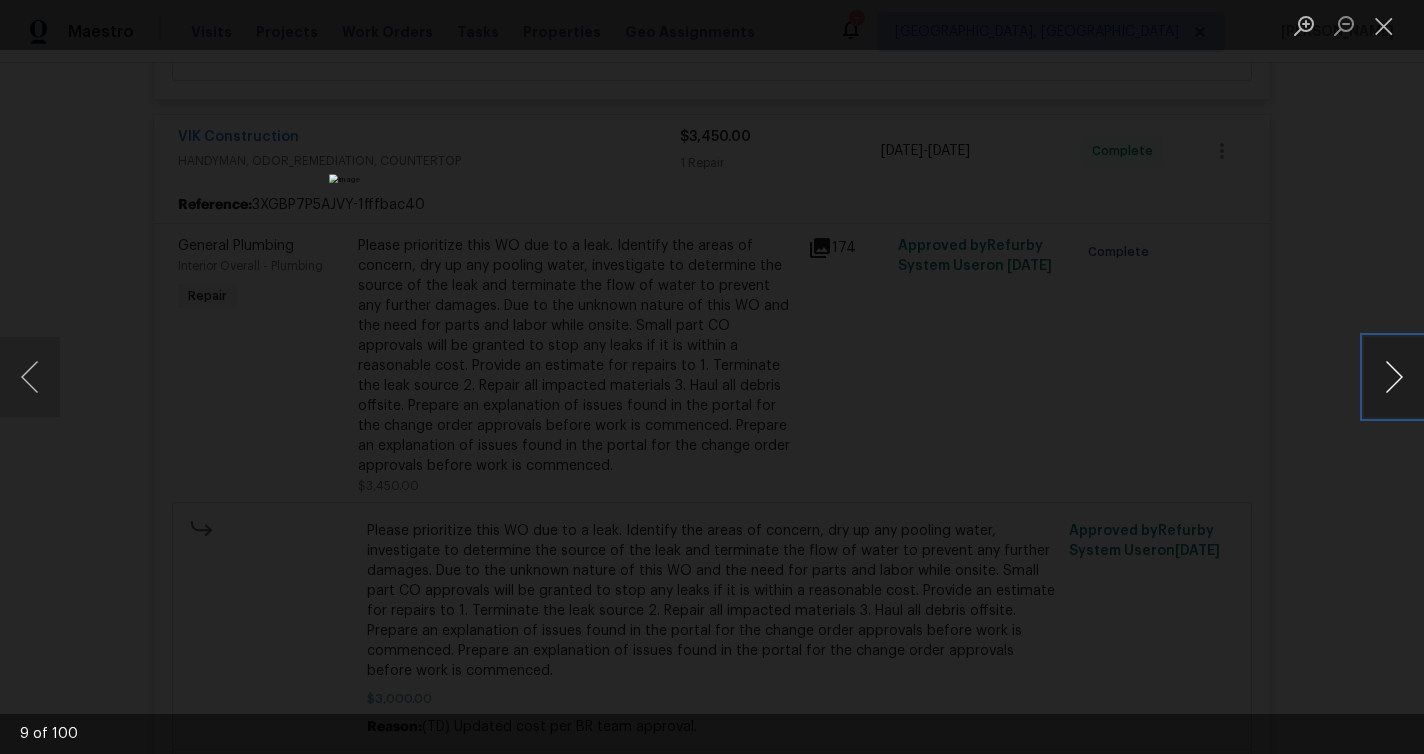 click at bounding box center [1394, 377] 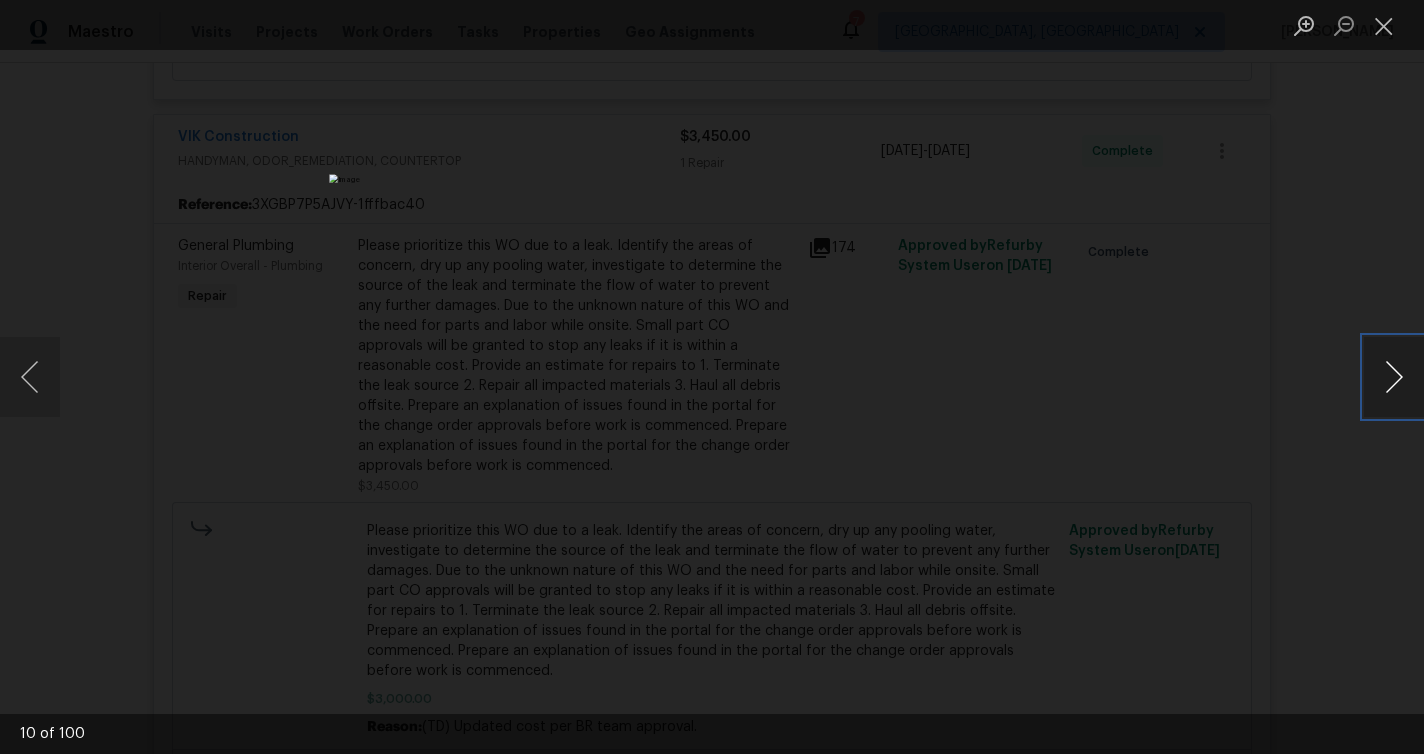 click at bounding box center [1394, 377] 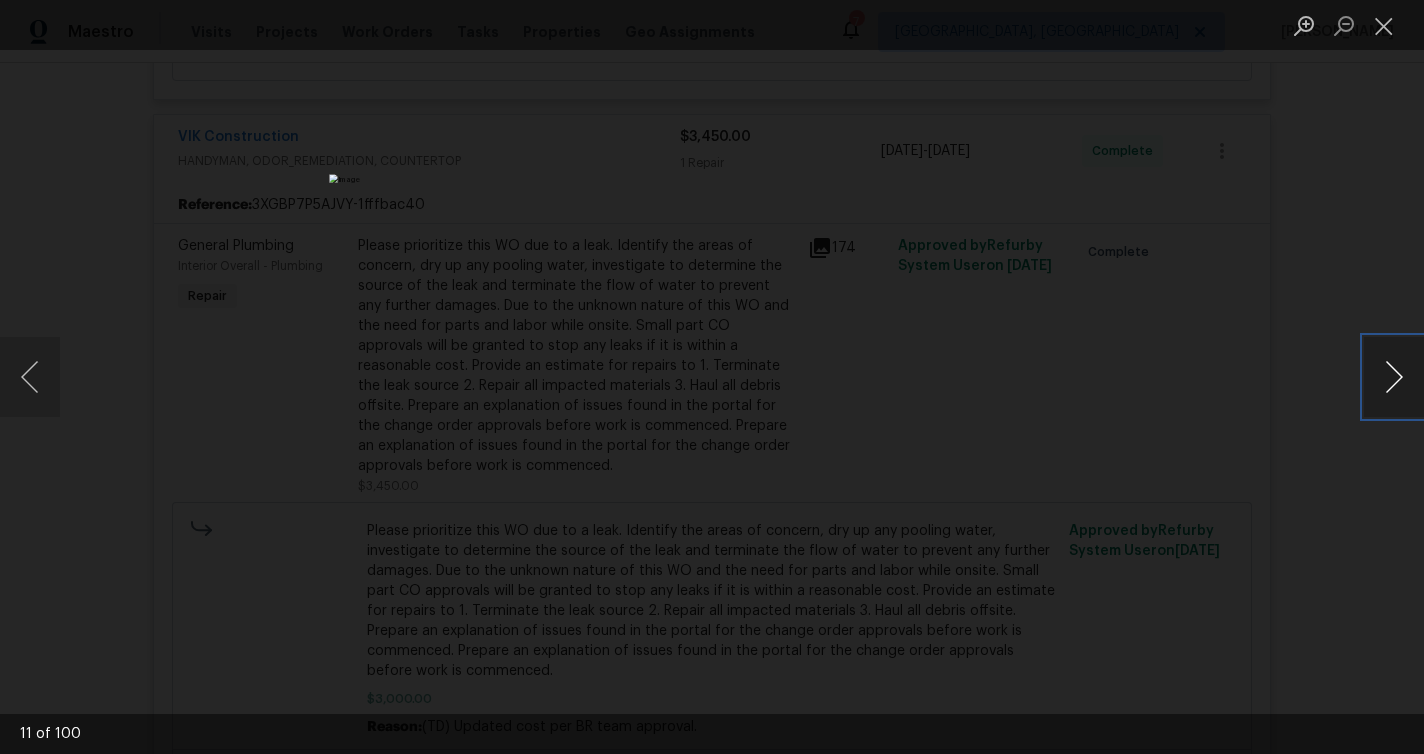 click at bounding box center (1394, 377) 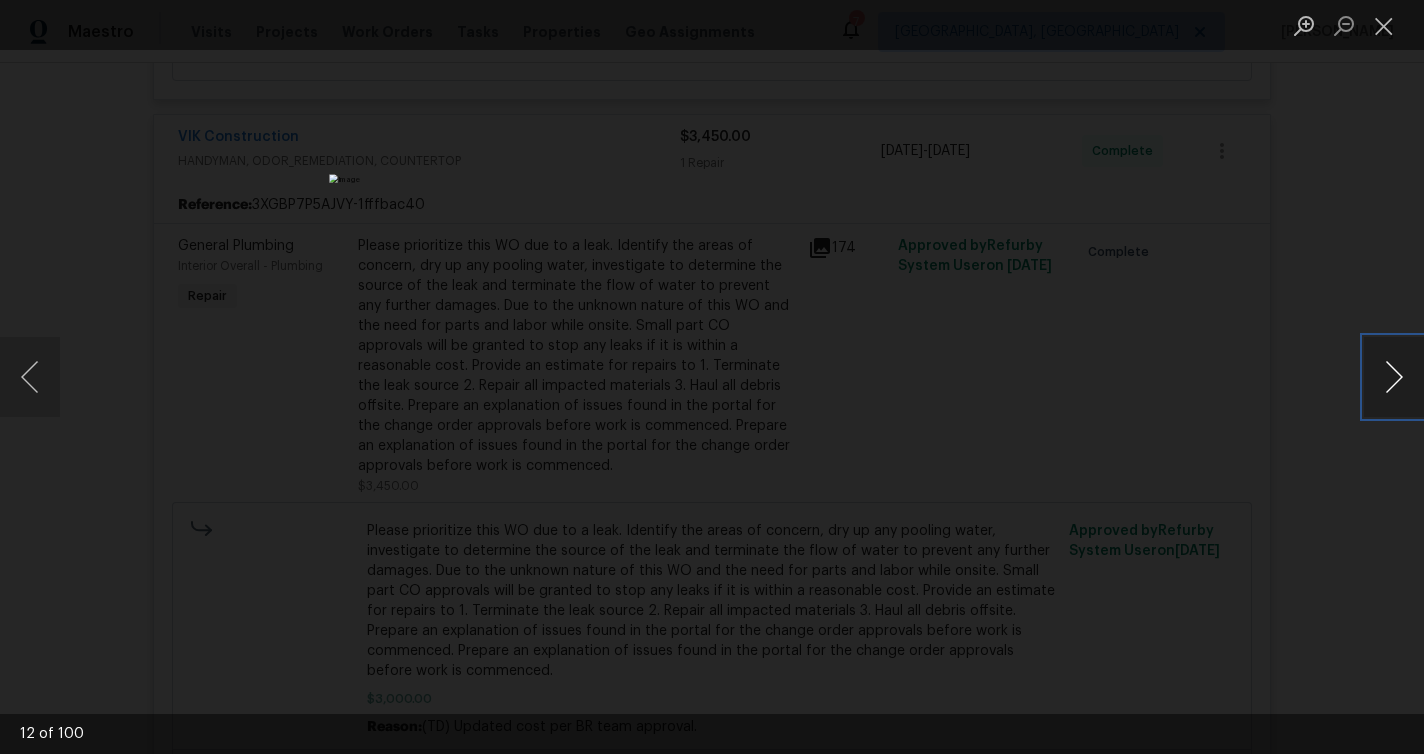 click at bounding box center (1394, 377) 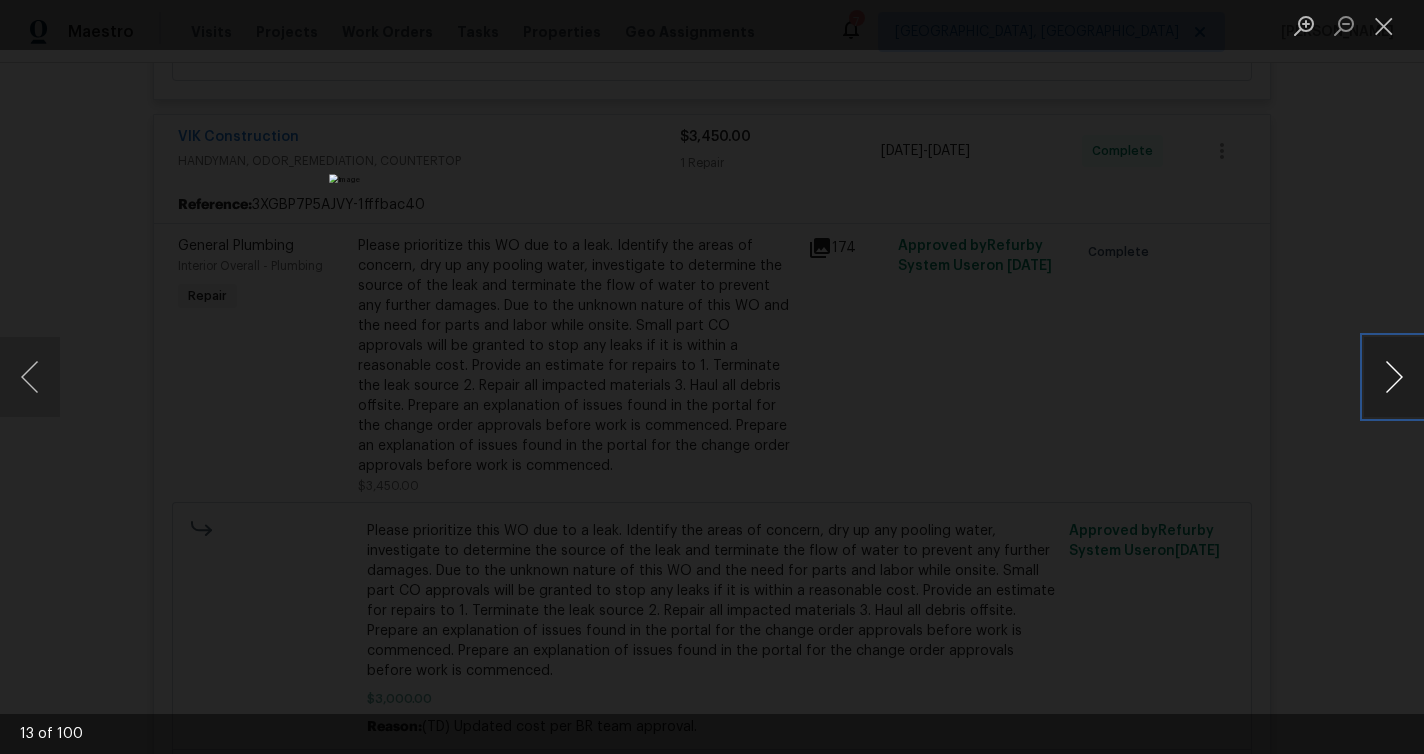 click at bounding box center [1394, 377] 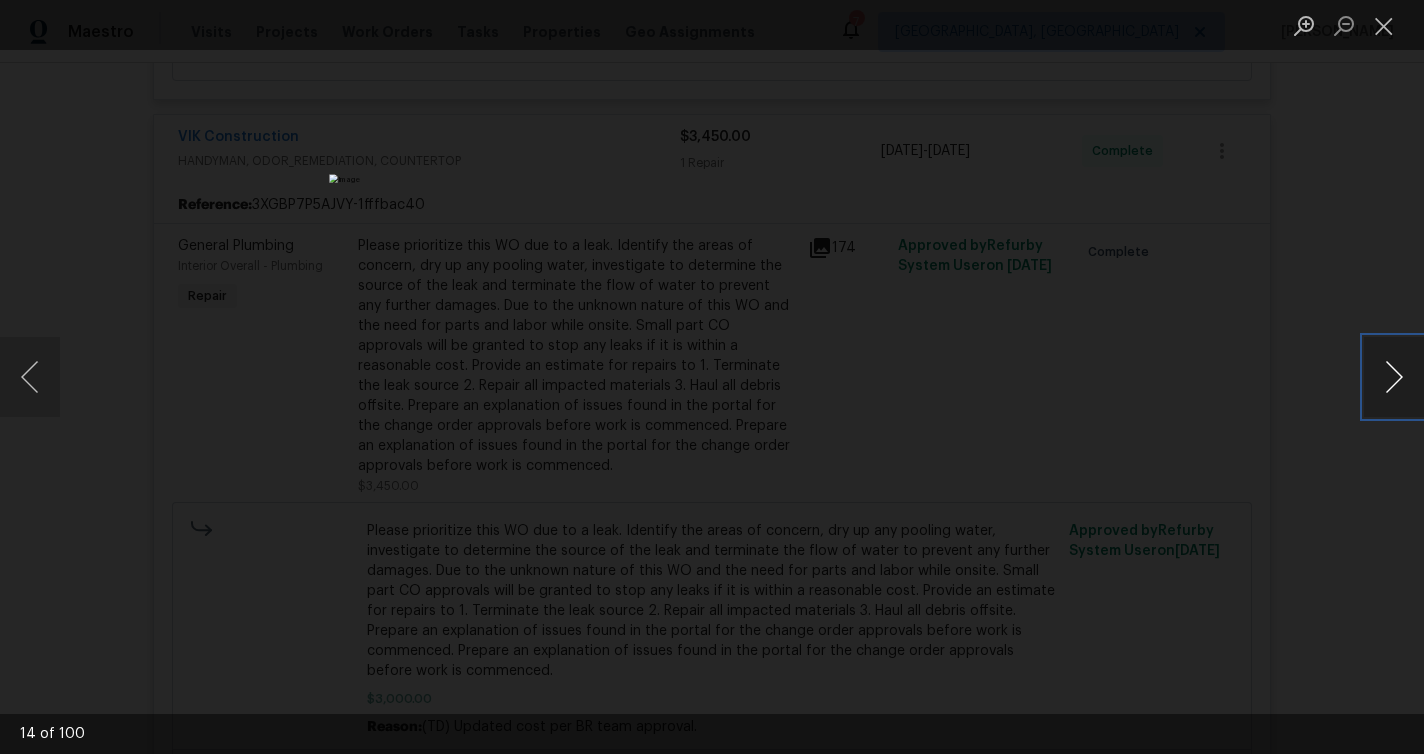click at bounding box center (1394, 377) 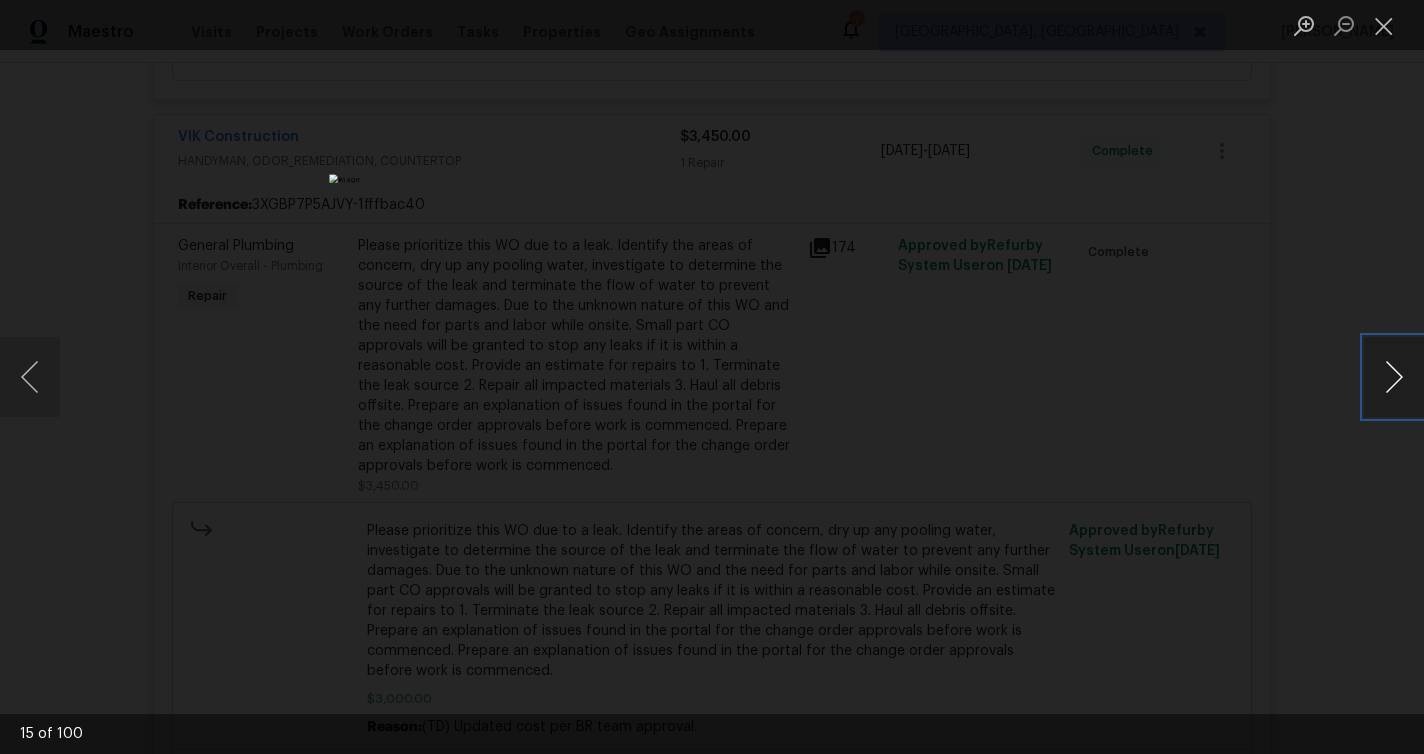 click at bounding box center (1394, 377) 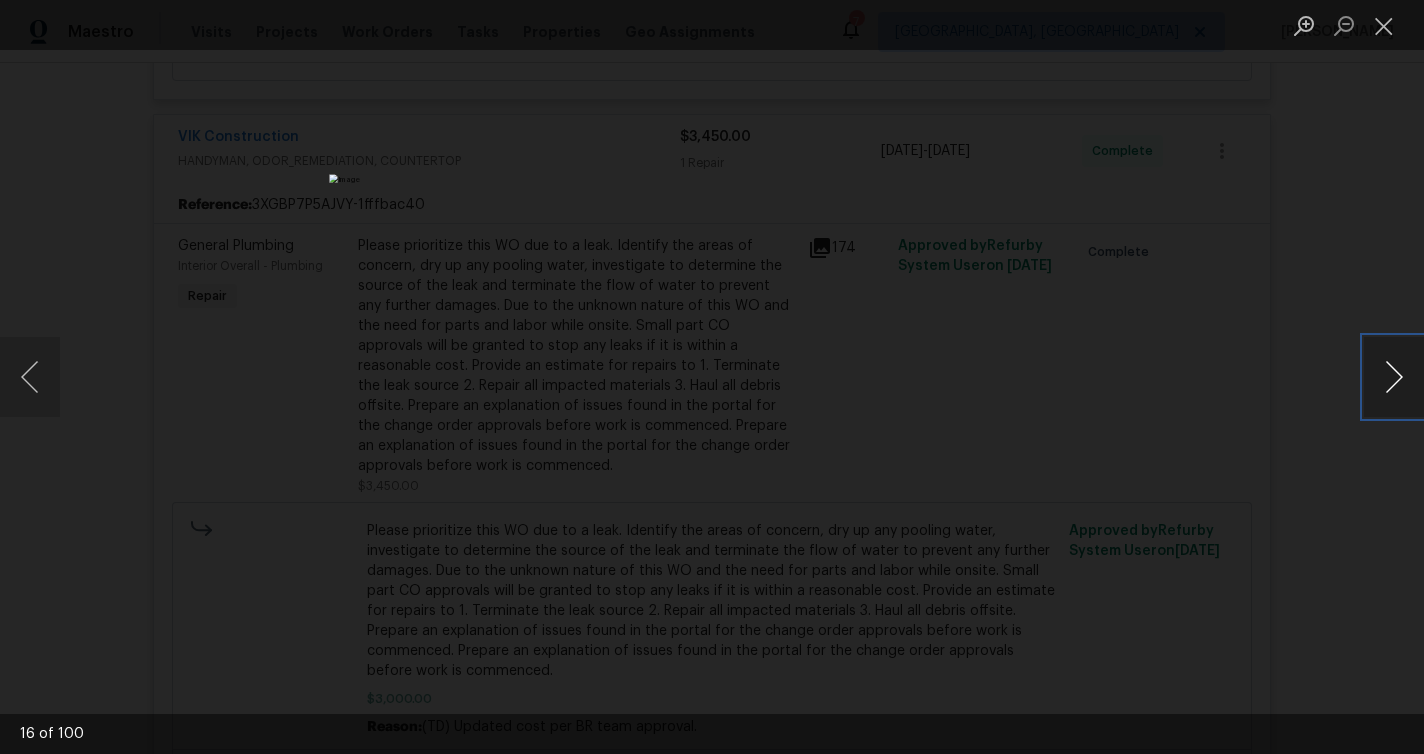 click at bounding box center (1394, 377) 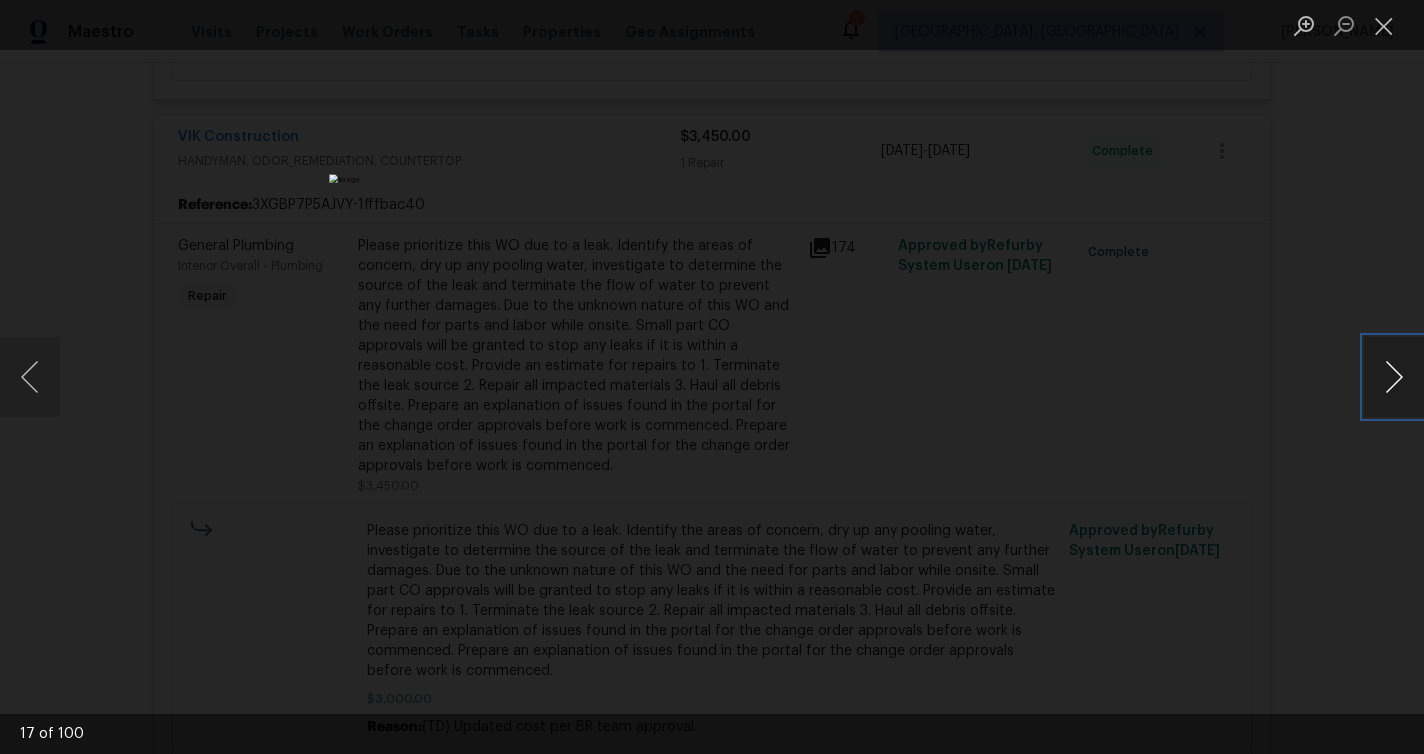 click at bounding box center (1394, 377) 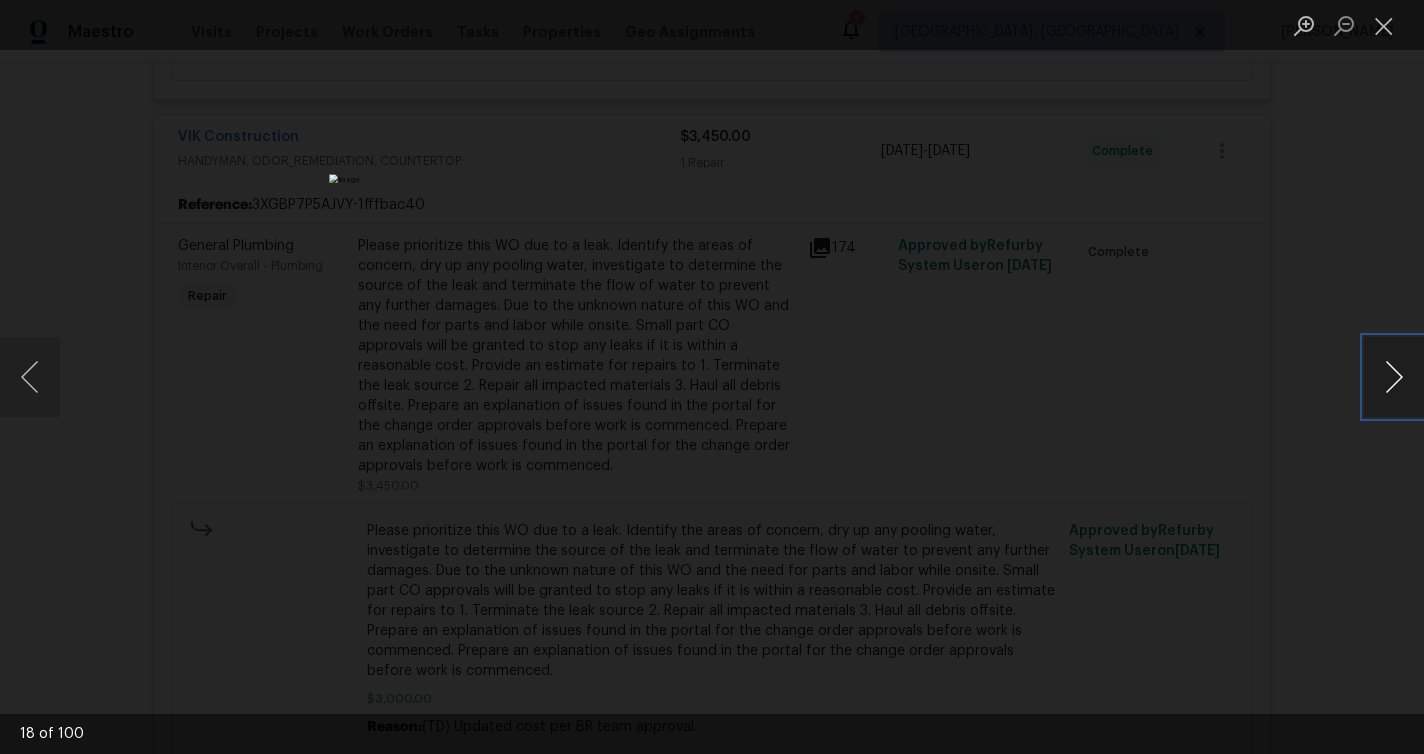 click at bounding box center (1394, 377) 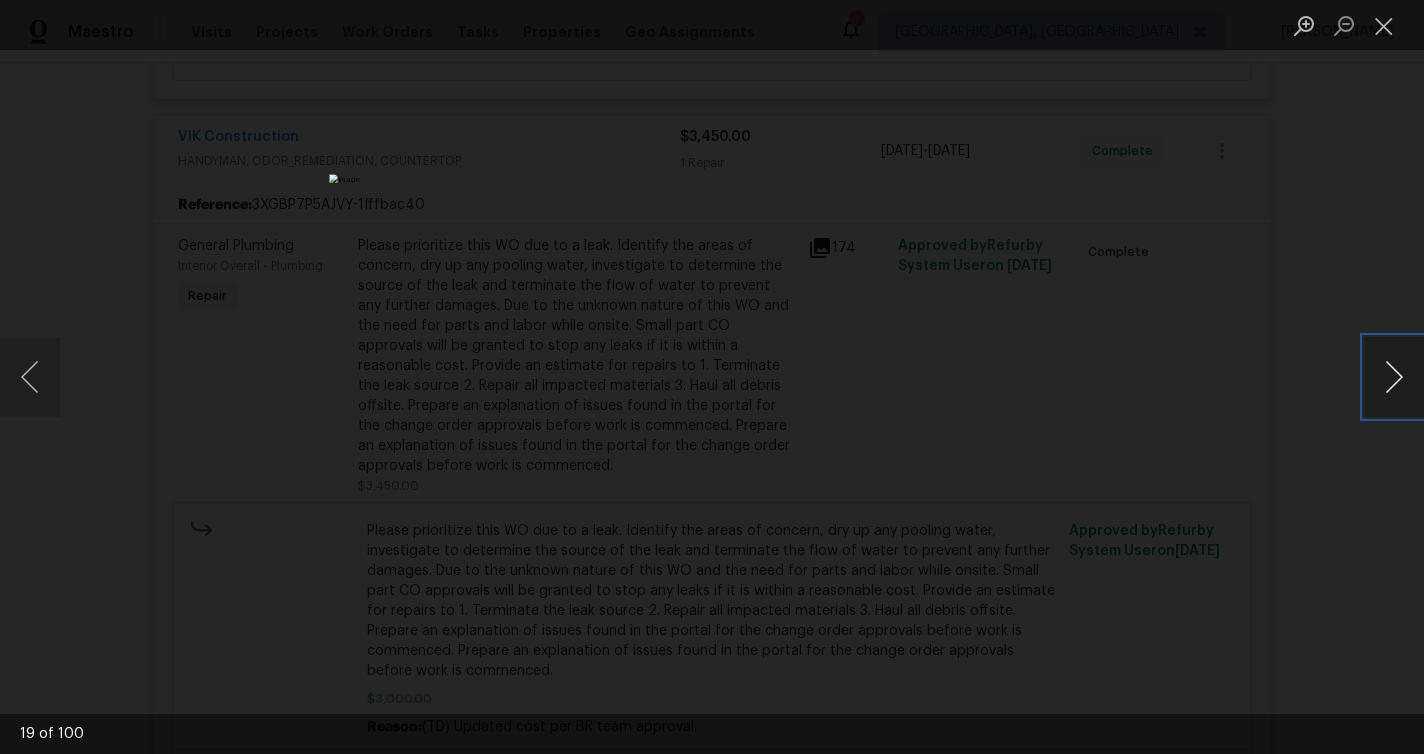 click at bounding box center (1394, 377) 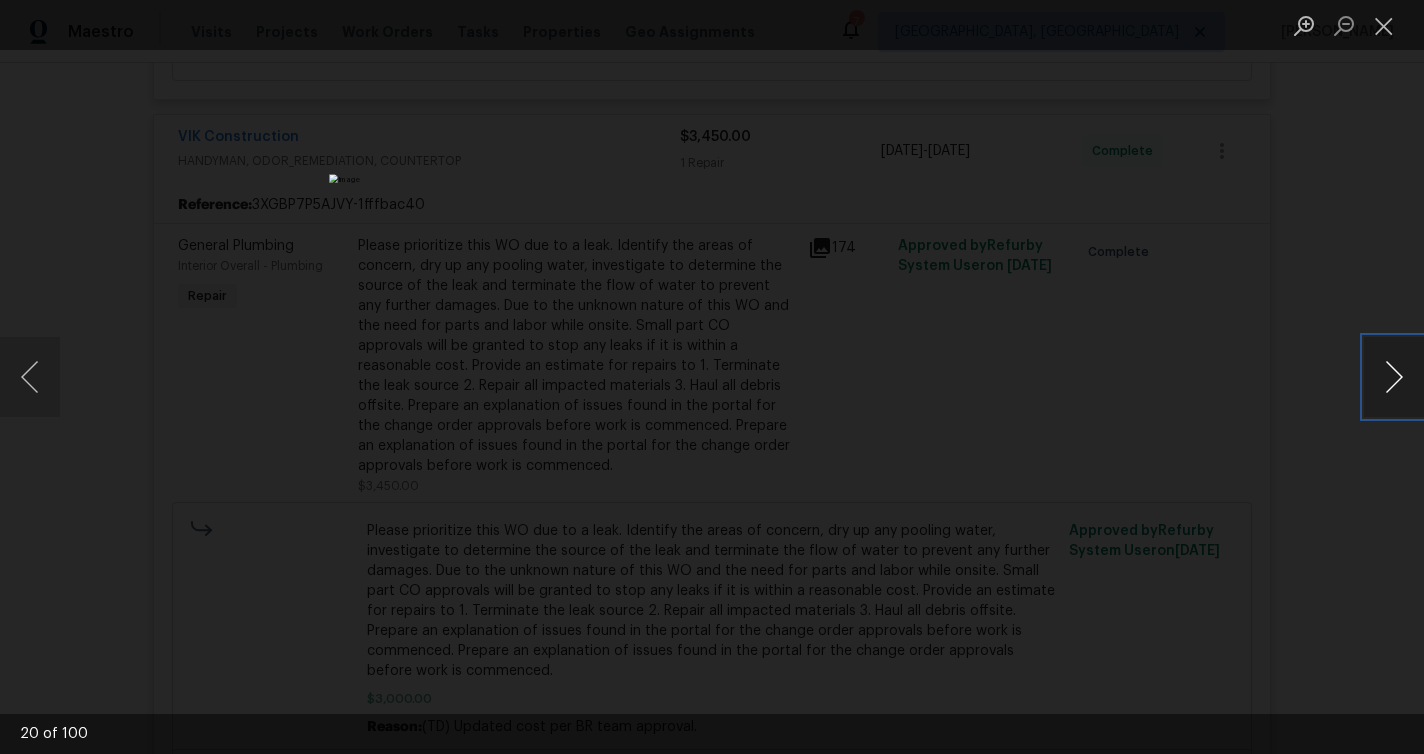 click at bounding box center [1394, 377] 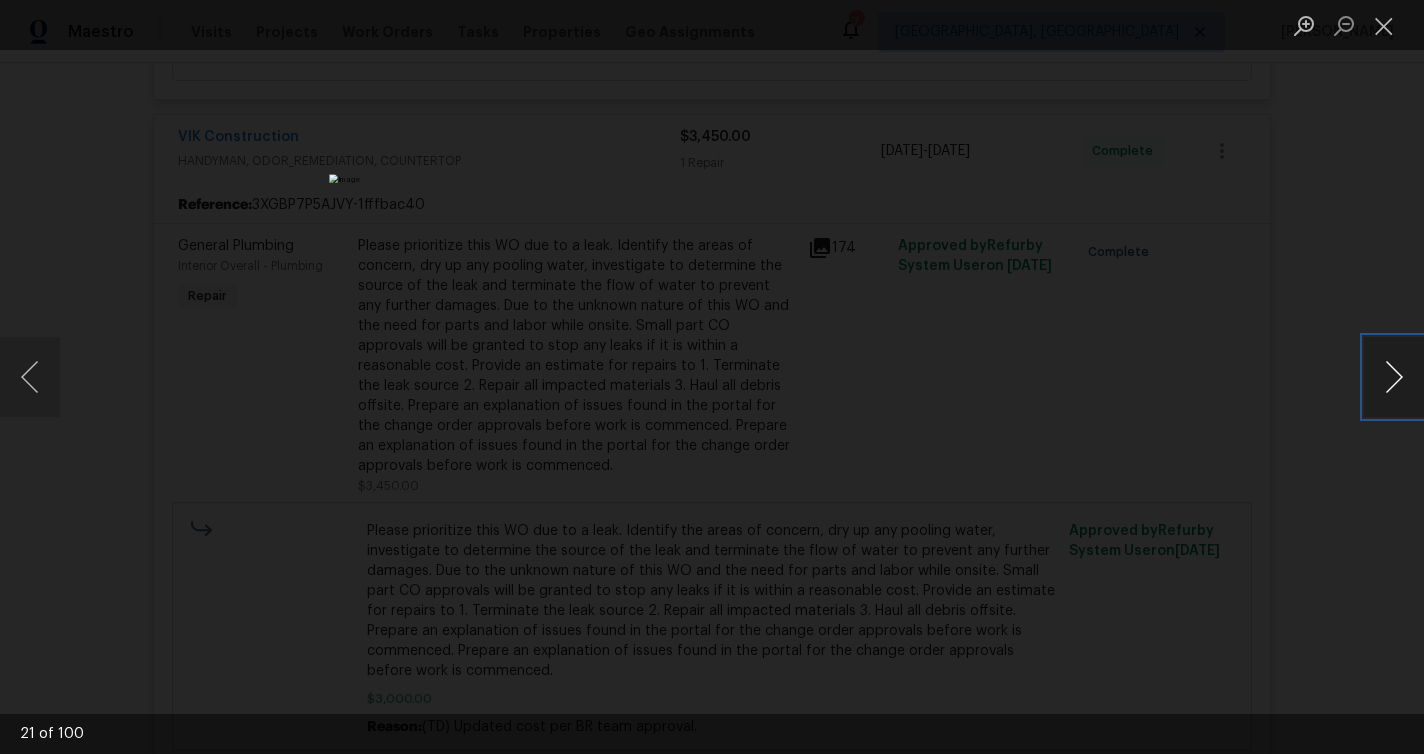 click at bounding box center (1394, 377) 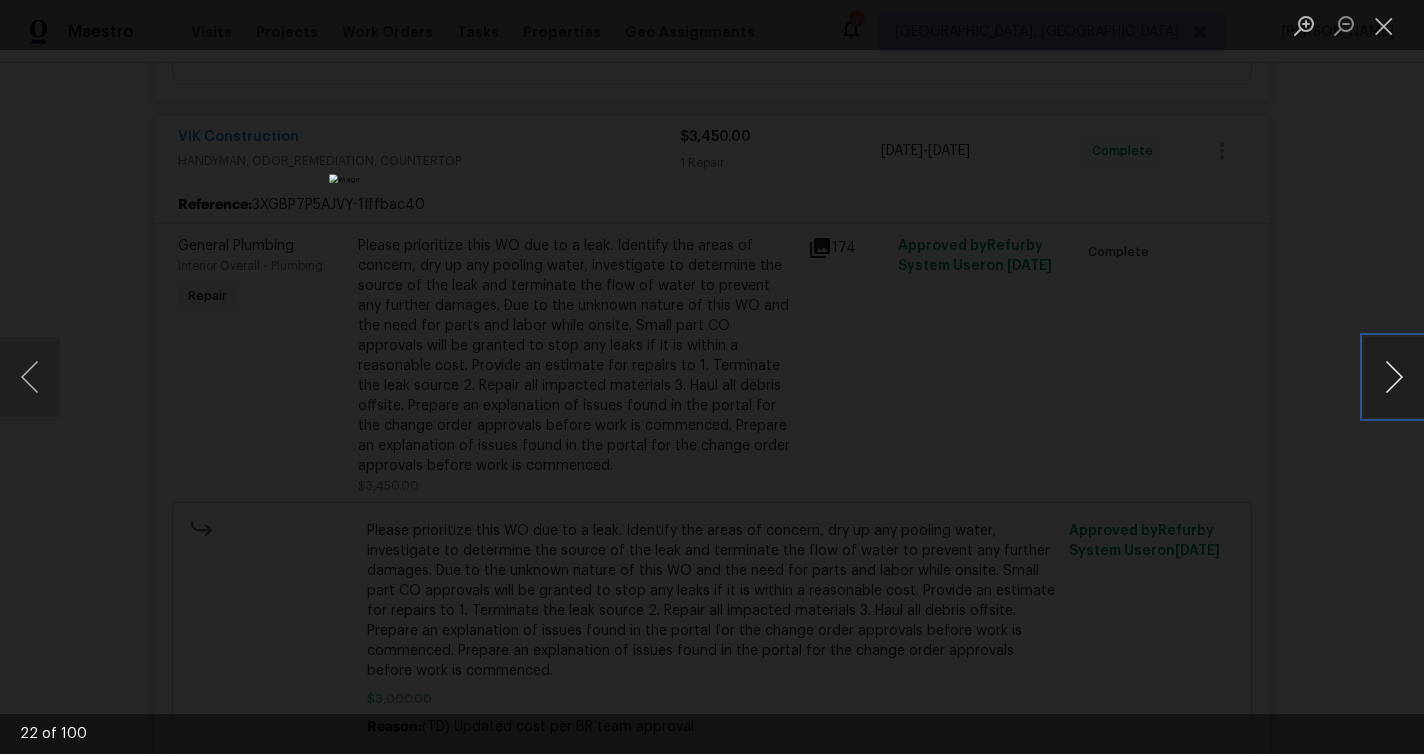 click at bounding box center (1394, 377) 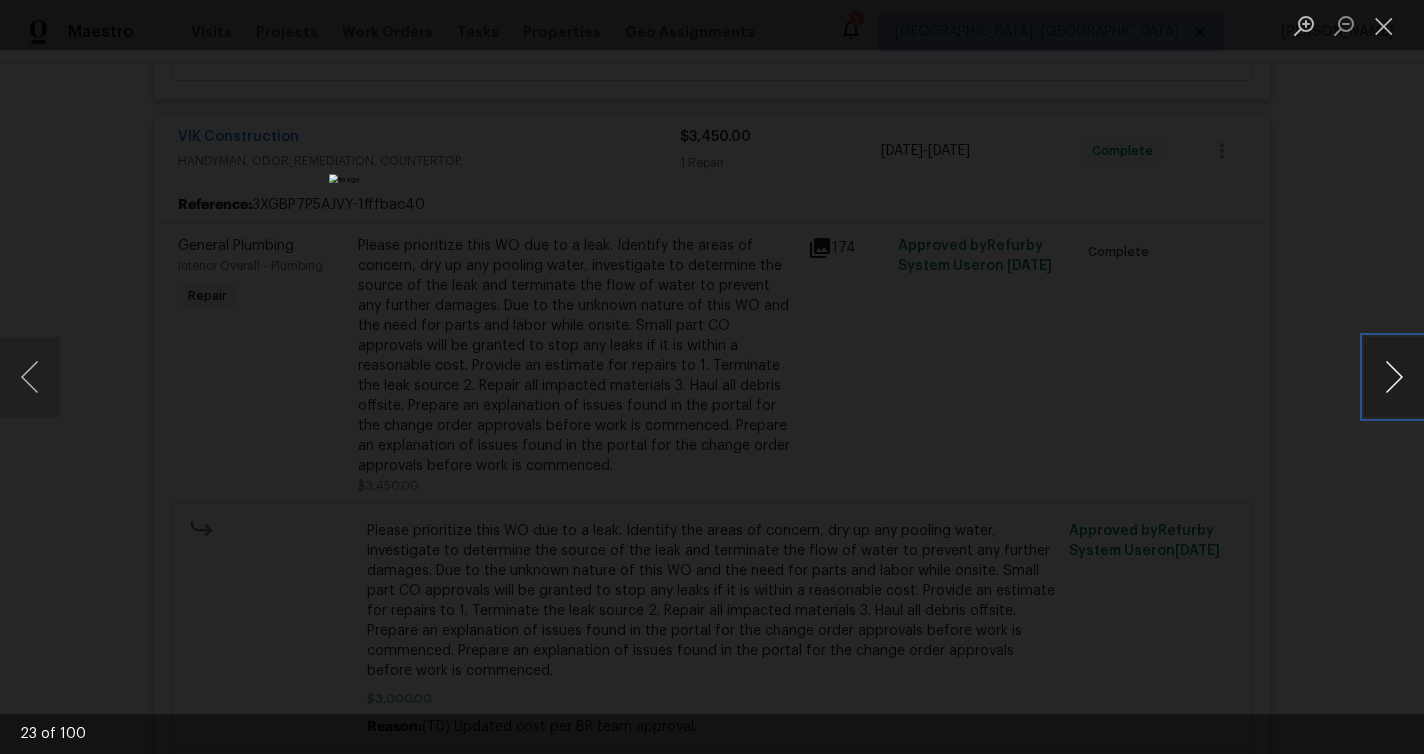 click at bounding box center [1394, 377] 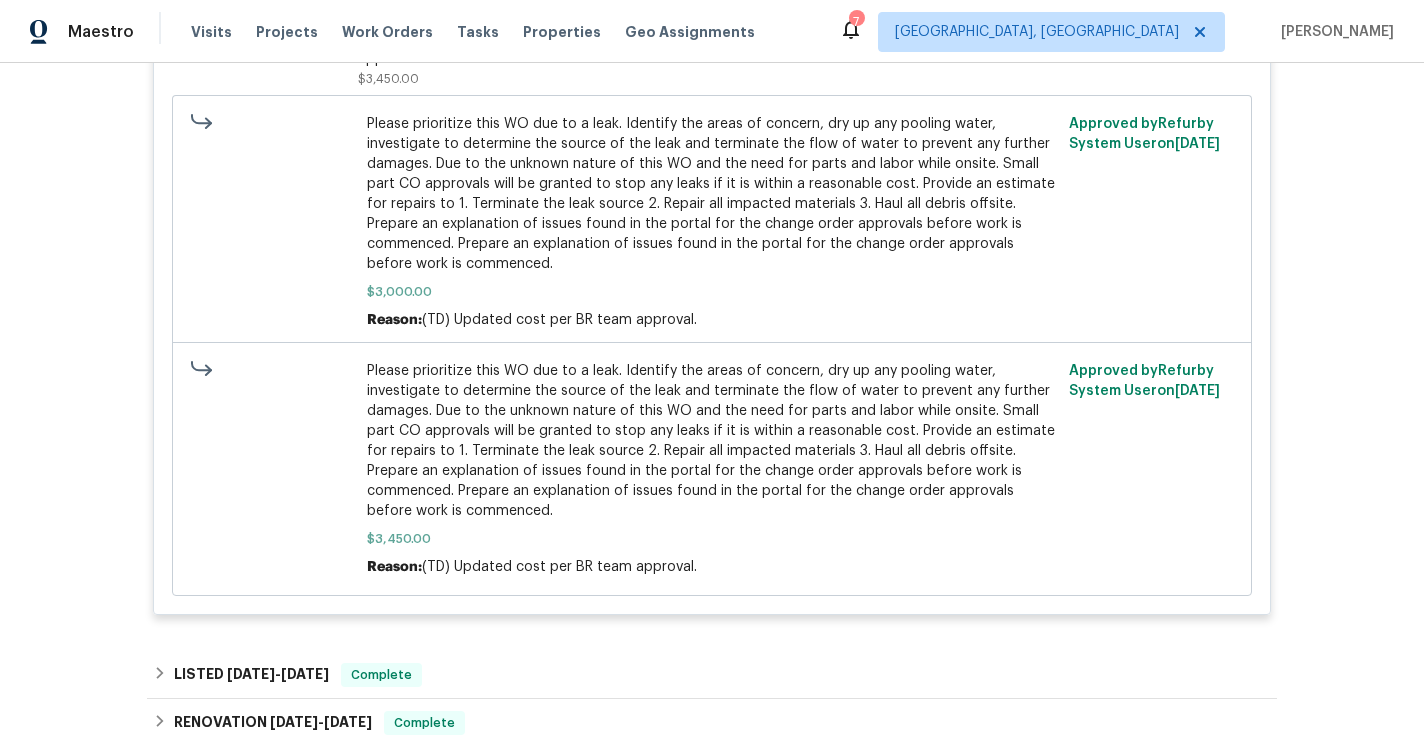 scroll, scrollTop: 1469, scrollLeft: 0, axis: vertical 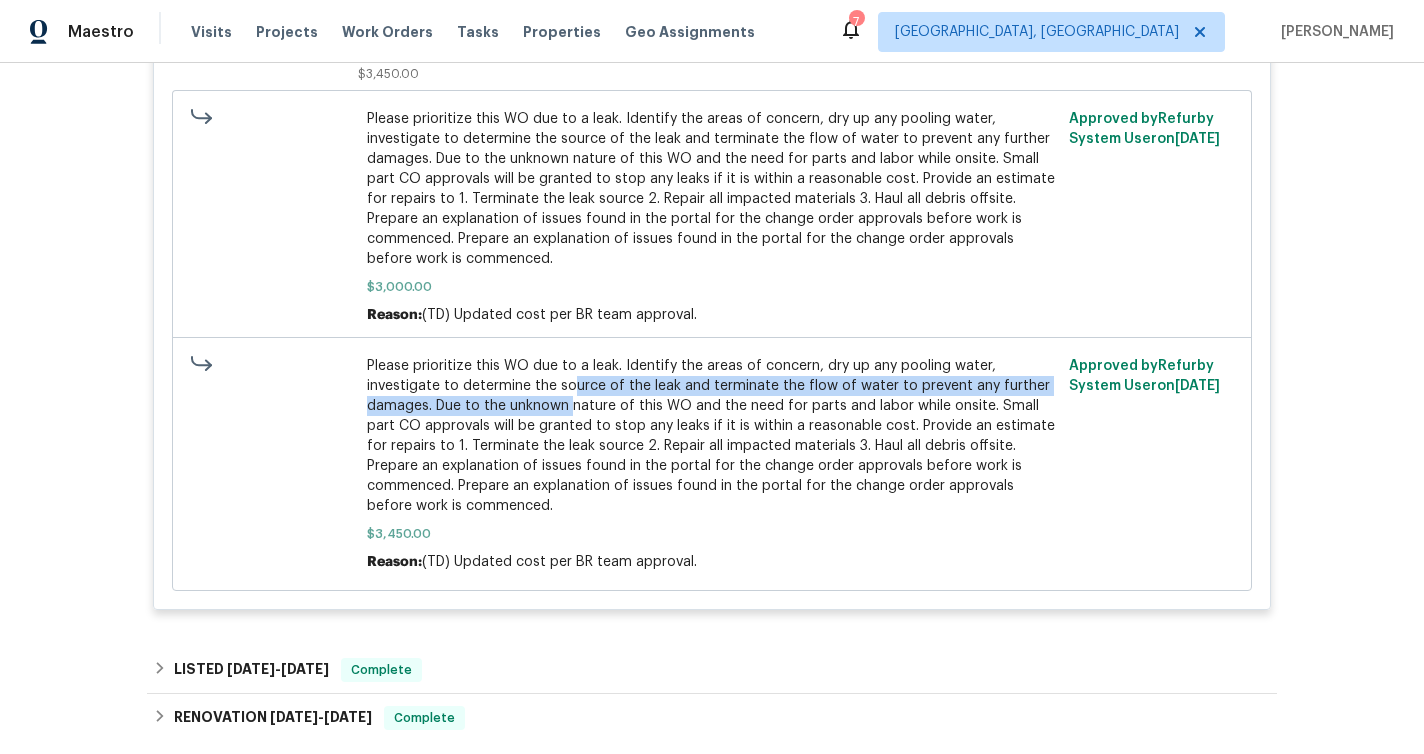 drag, startPoint x: 572, startPoint y: 384, endPoint x: 572, endPoint y: 435, distance: 51 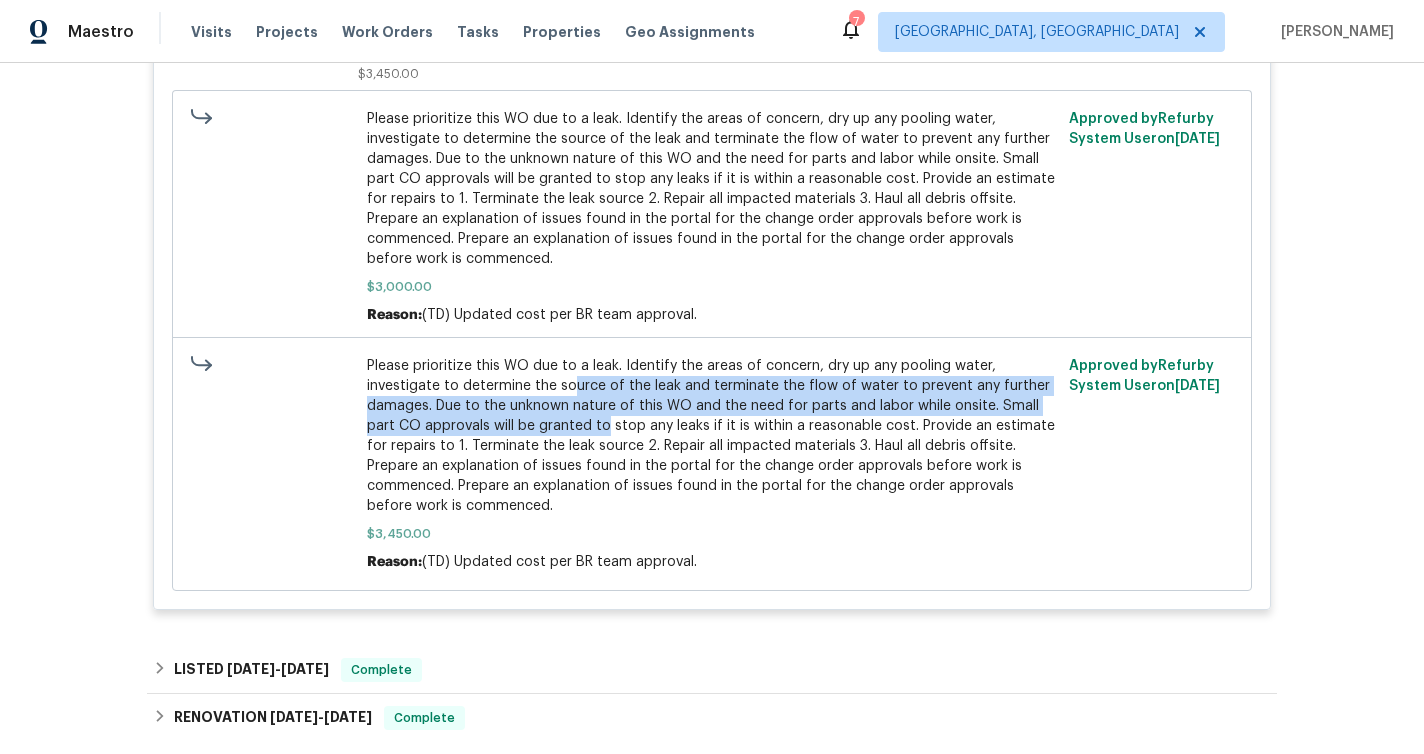click on "Please prioritize this WO due to a leak. Identify the areas of concern, dry up any pooling water, investigate to determine the source of the leak and terminate the flow of water to prevent any further damages. Due to the unknown nature of this WO and the need for parts and labor while onsite. Small part CO approvals will be granted to stop any leaks if it is within a reasonable cost. Provide an estimate for repairs to 1. Terminate the leak source 2. Repair all impacted materials 3. Haul all debris offsite. Prepare an explanation of issues found in the portal for the change order approvals before work is commenced. Prepare an explanation of issues found in the portal for the change order approvals before work is commenced." at bounding box center (712, 436) 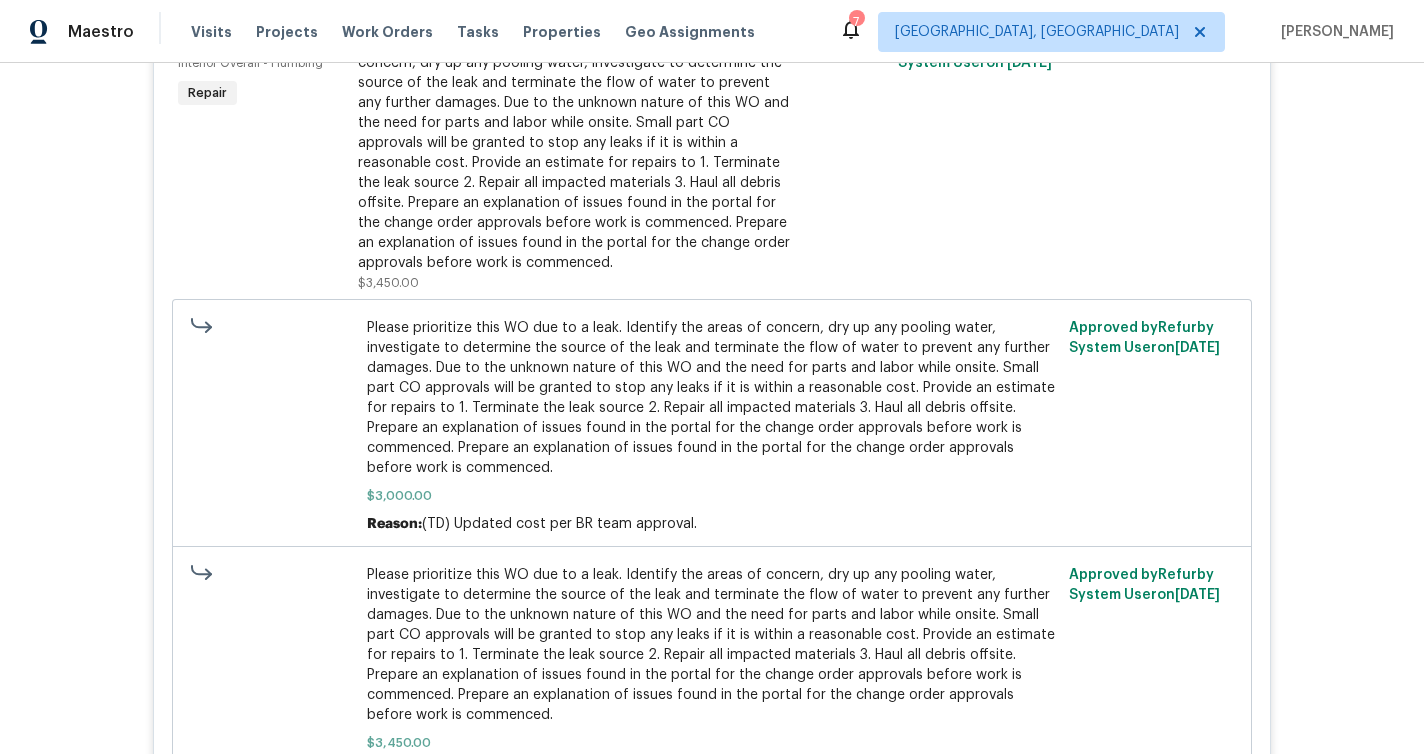scroll, scrollTop: 1248, scrollLeft: 0, axis: vertical 